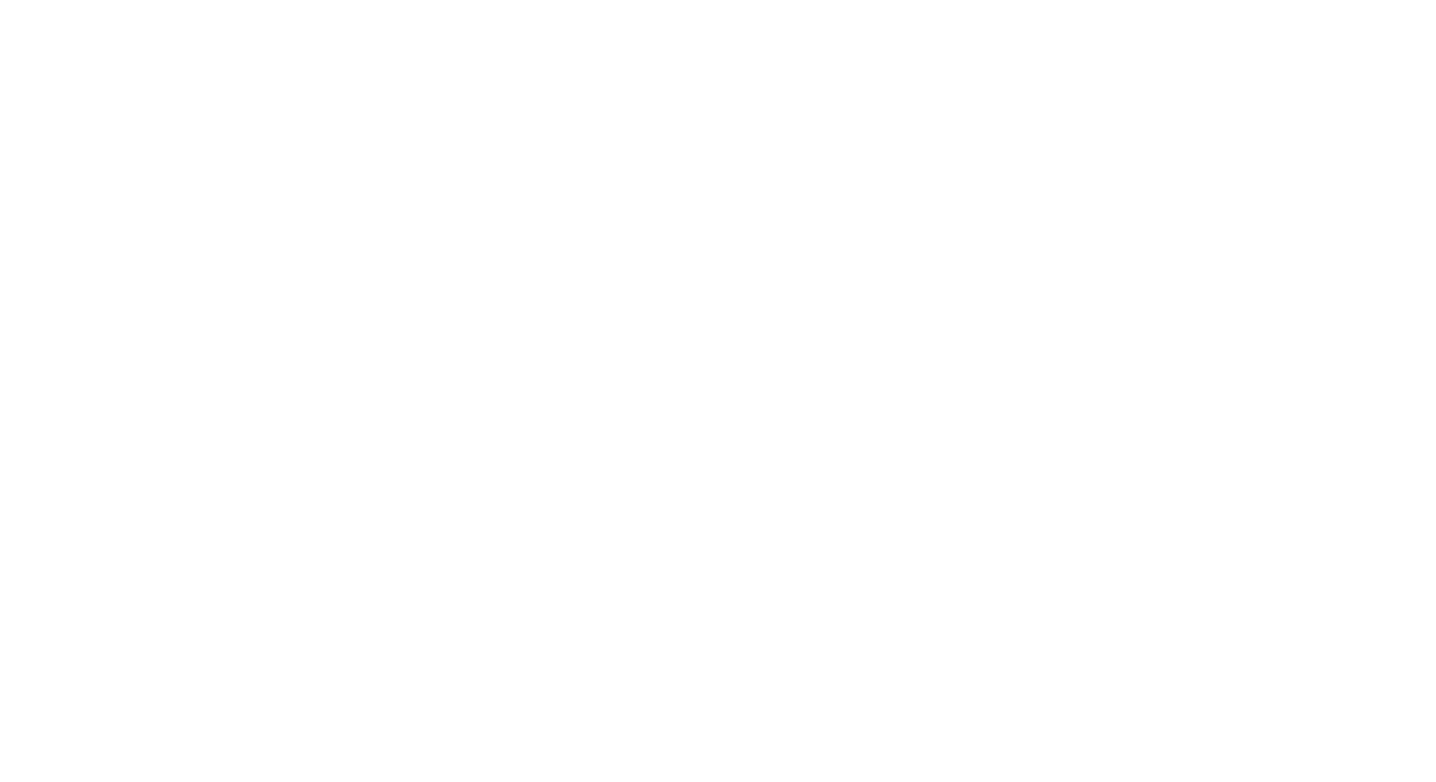 scroll, scrollTop: 0, scrollLeft: 0, axis: both 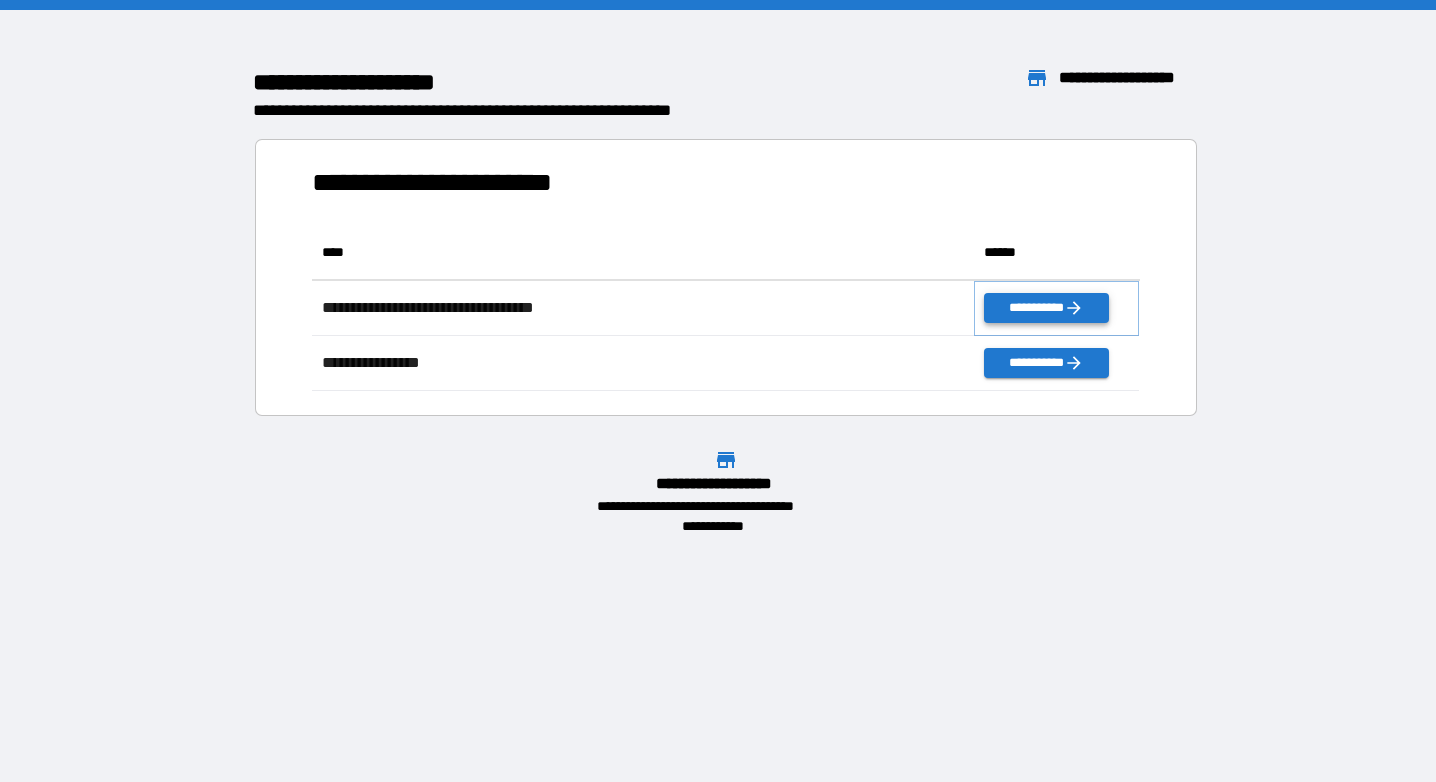 click on "**********" at bounding box center (1046, 308) 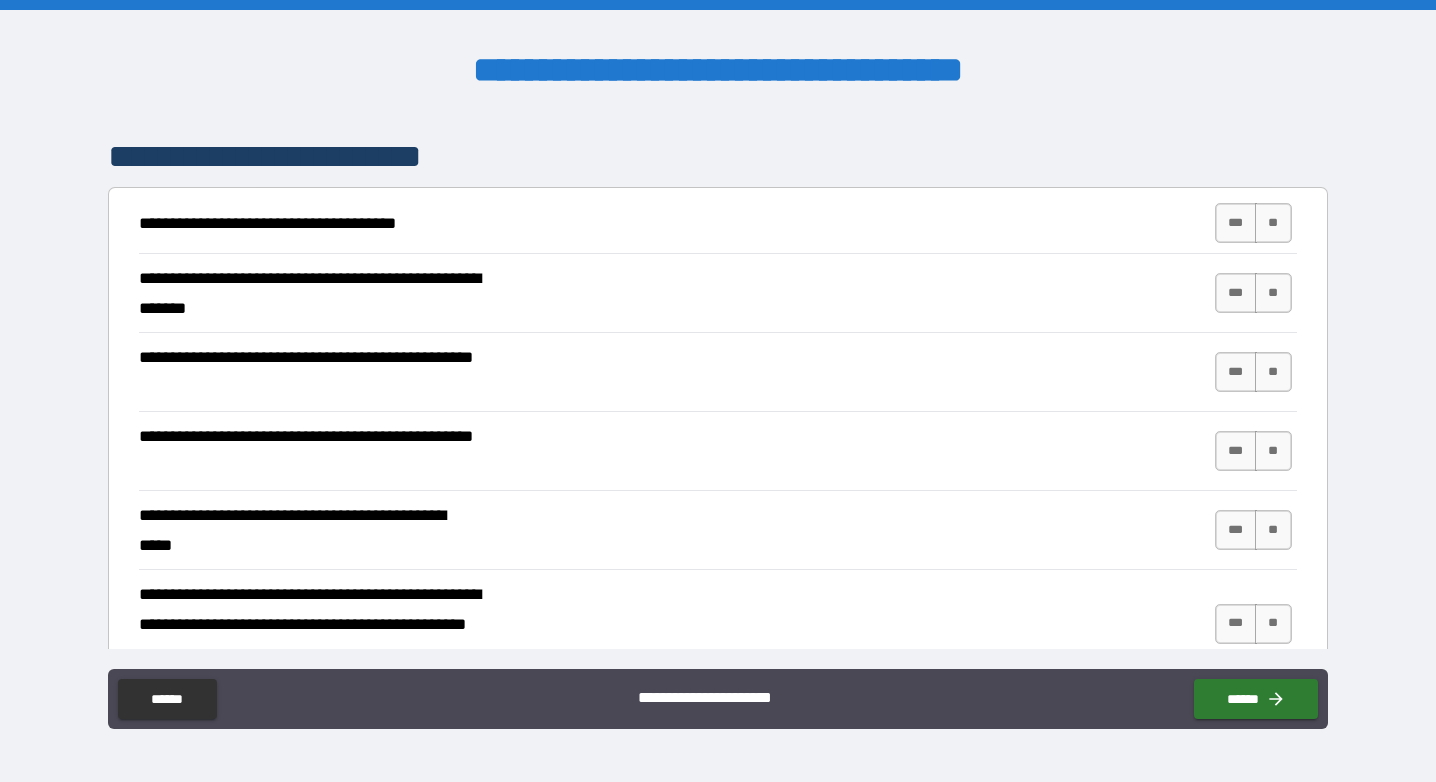 scroll, scrollTop: 311, scrollLeft: 0, axis: vertical 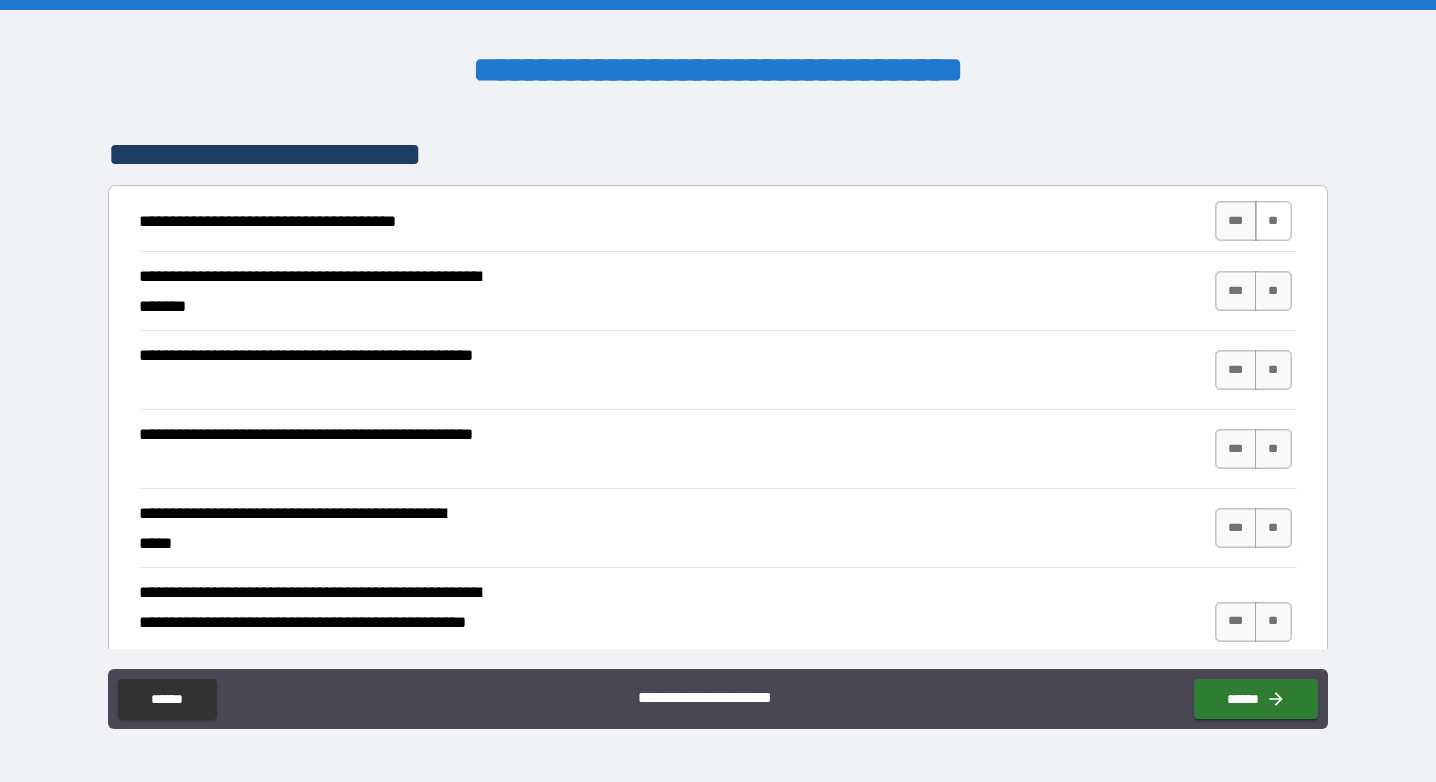click on "**" at bounding box center [1273, 221] 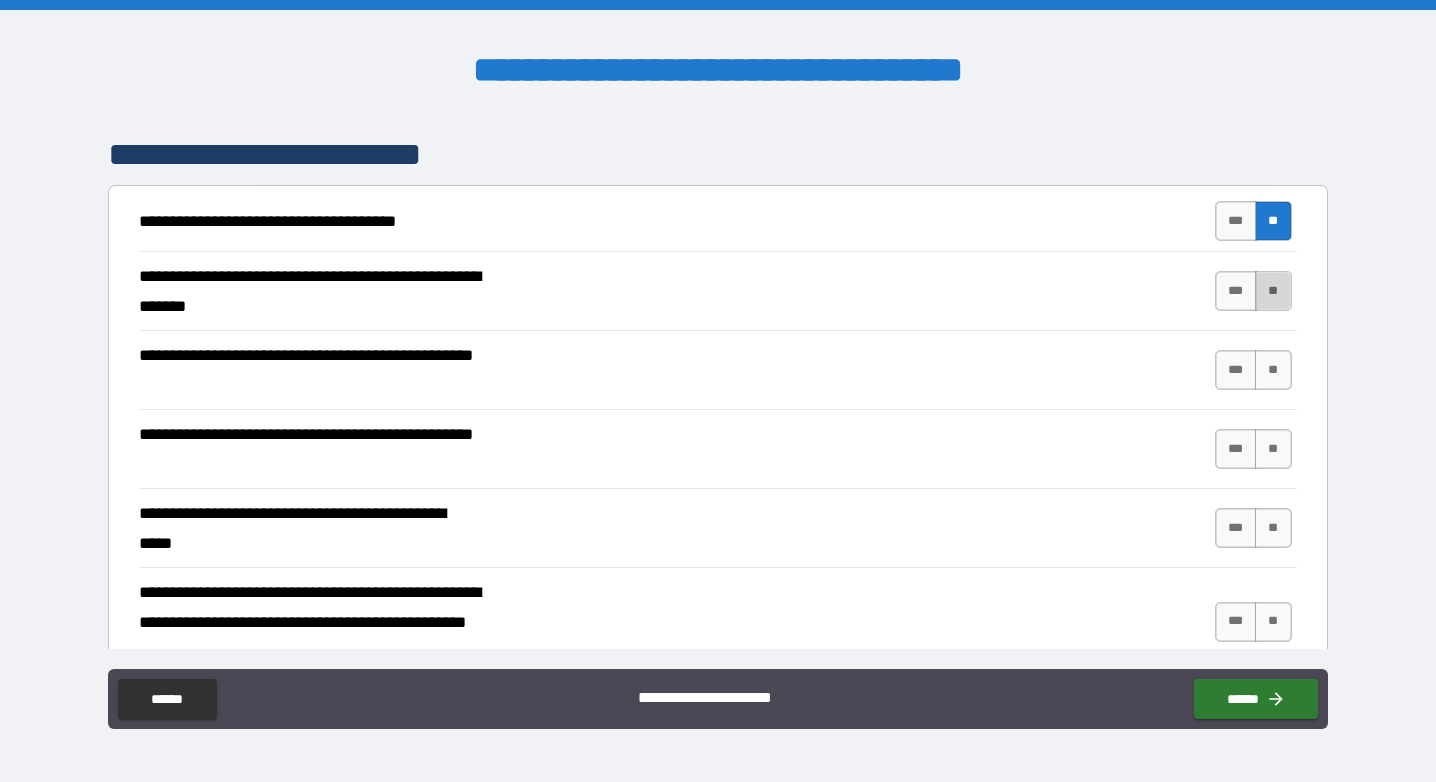 click on "**" at bounding box center [1273, 291] 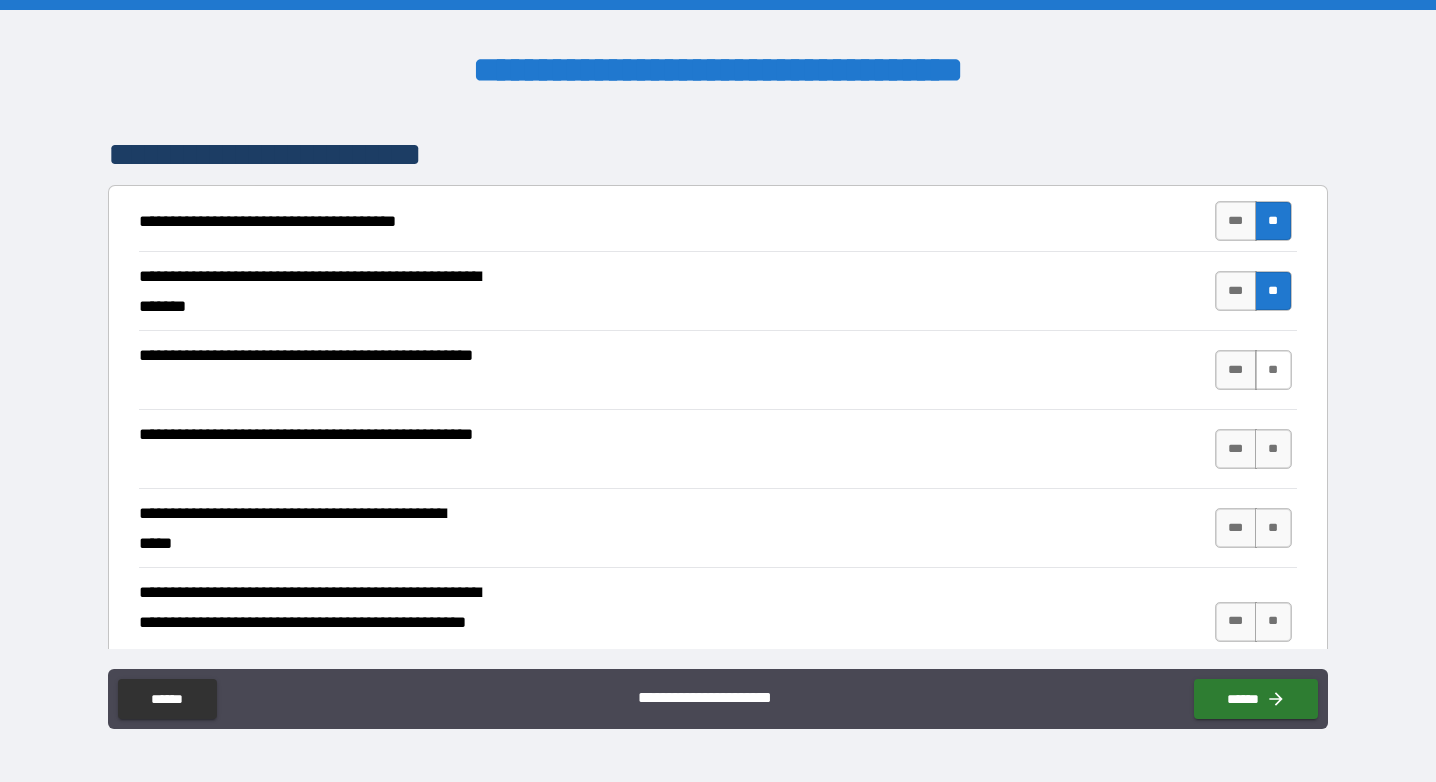 click on "**" at bounding box center [1273, 370] 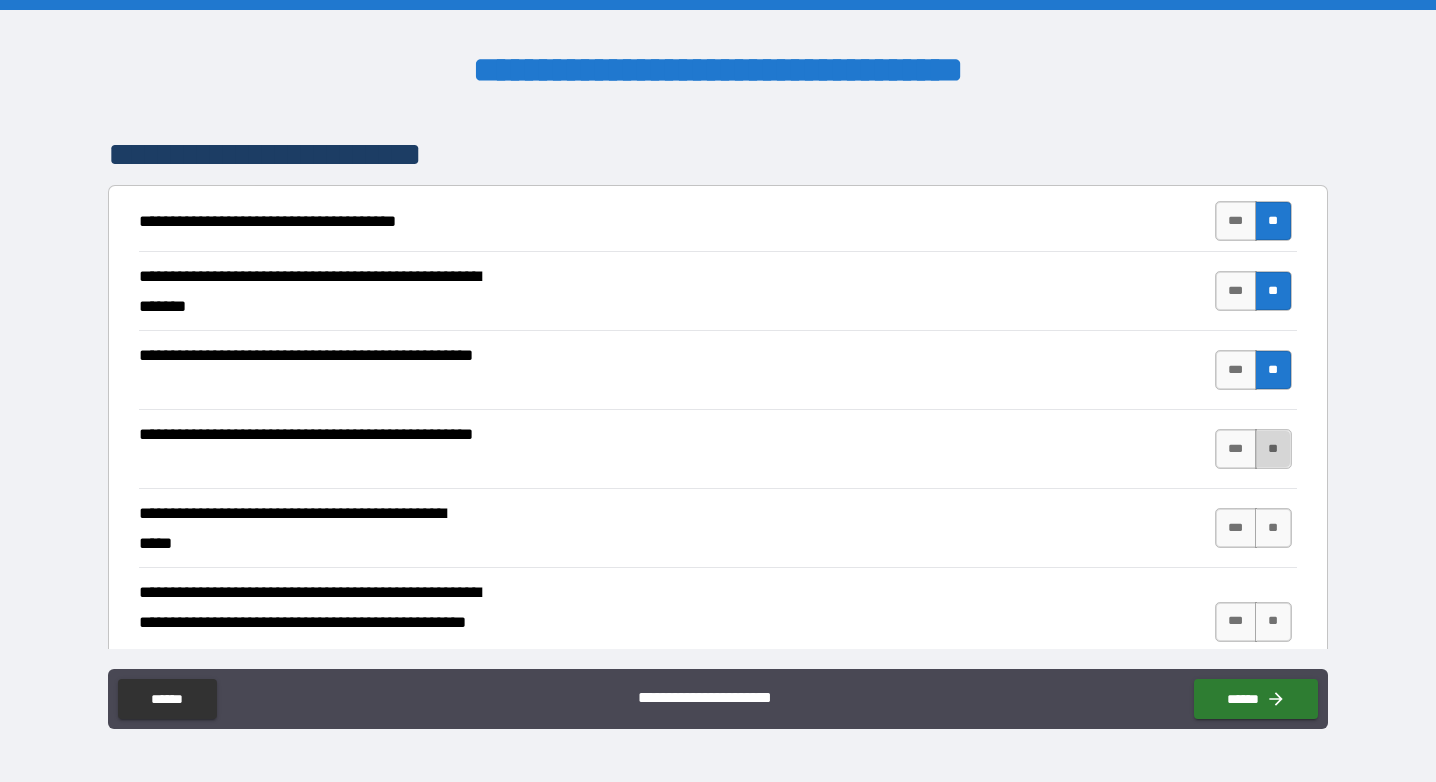click on "**" at bounding box center (1273, 449) 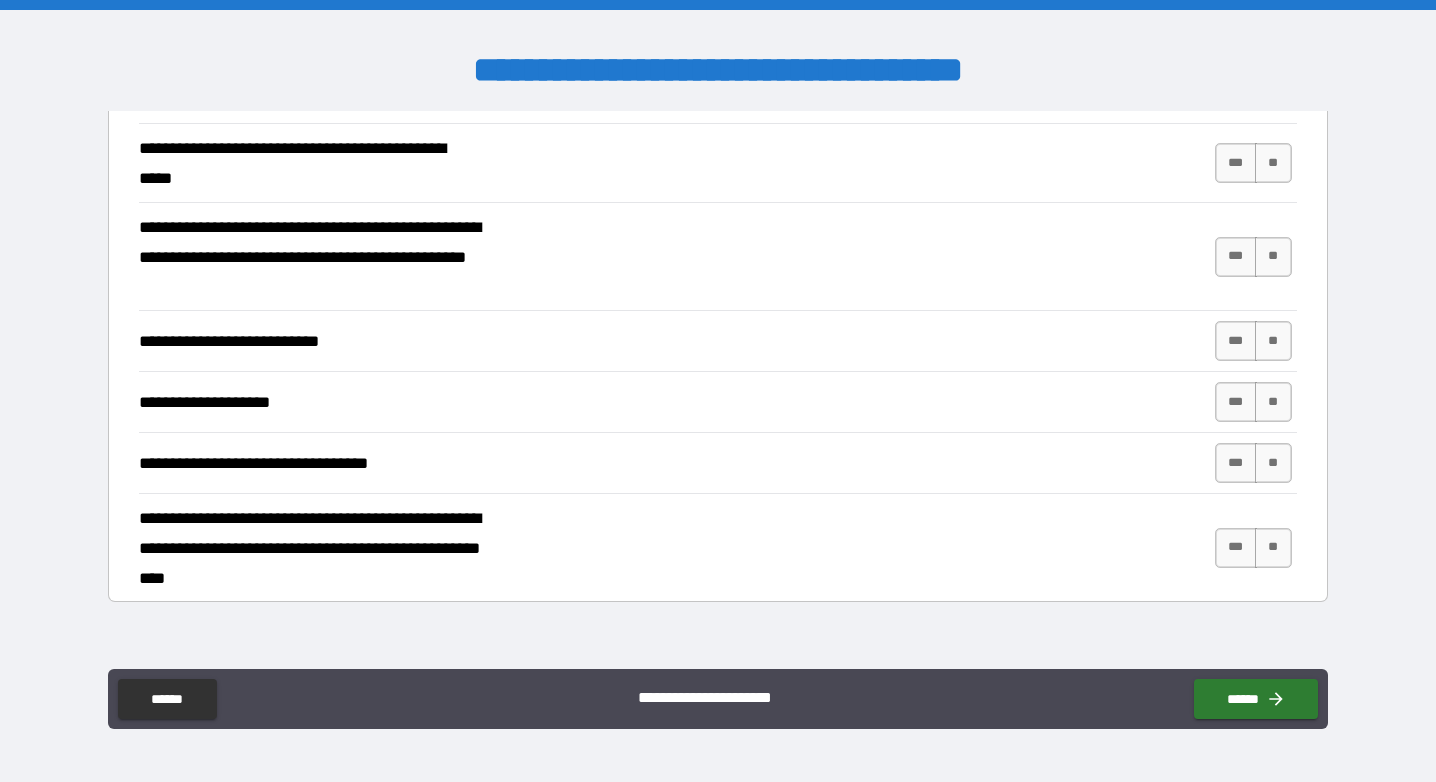 scroll, scrollTop: 681, scrollLeft: 0, axis: vertical 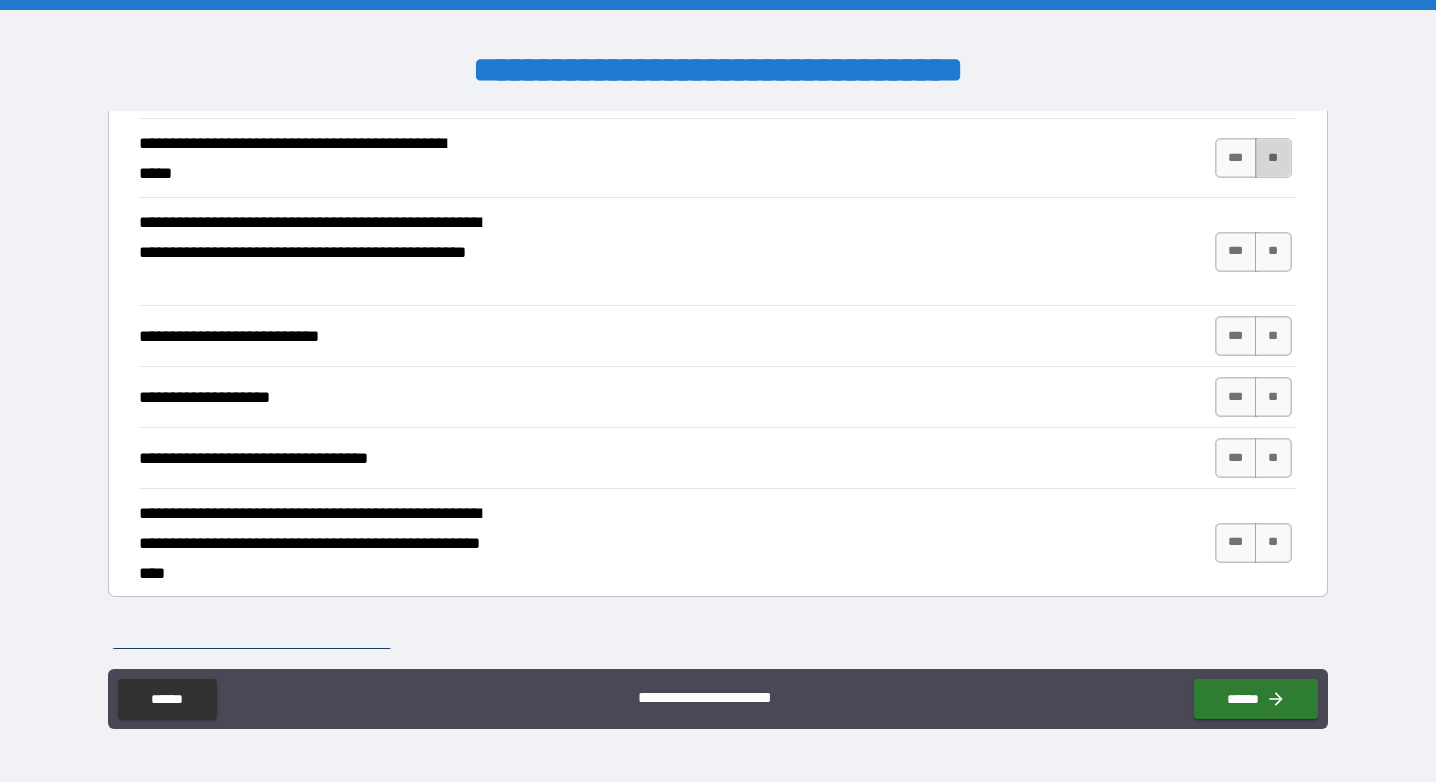 click on "**" at bounding box center [1273, 158] 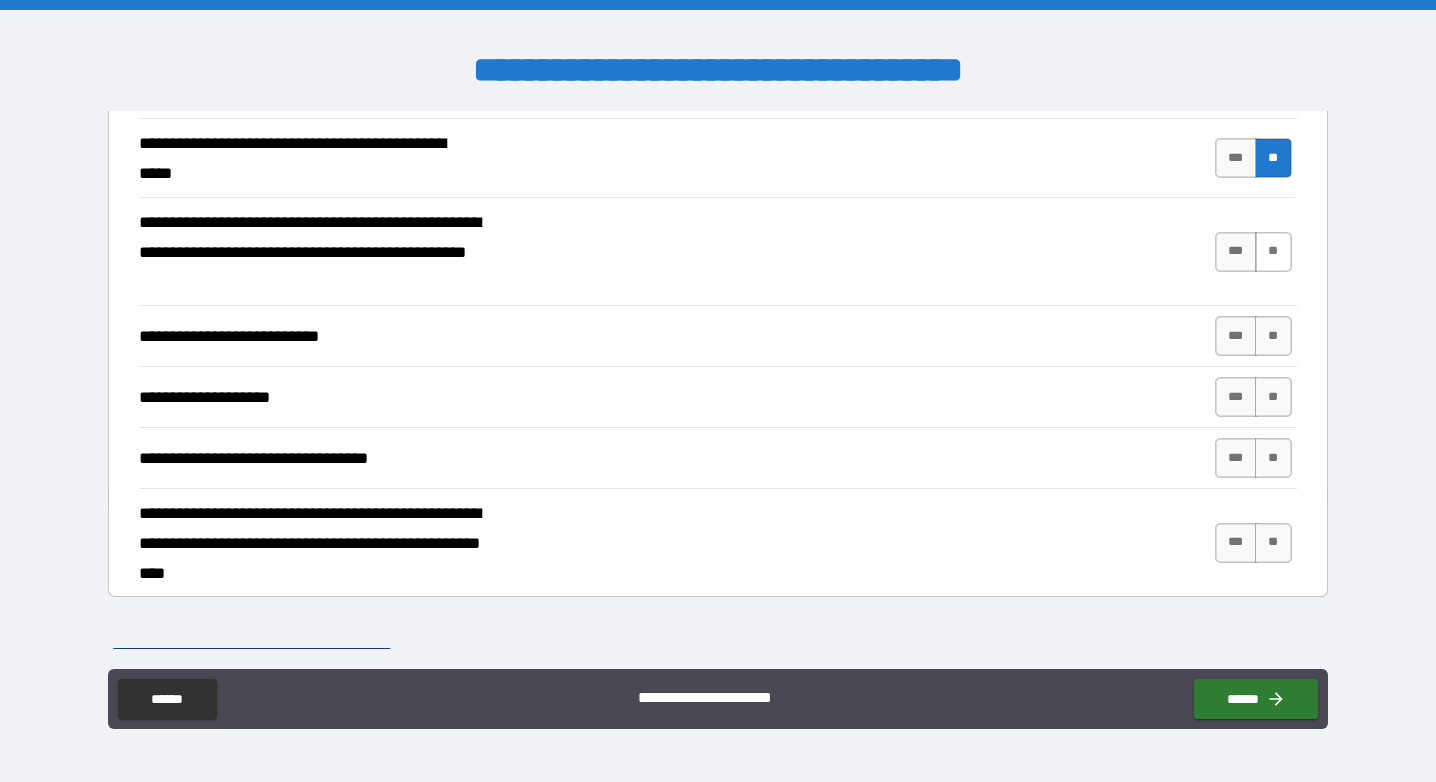 click on "**" at bounding box center [1273, 252] 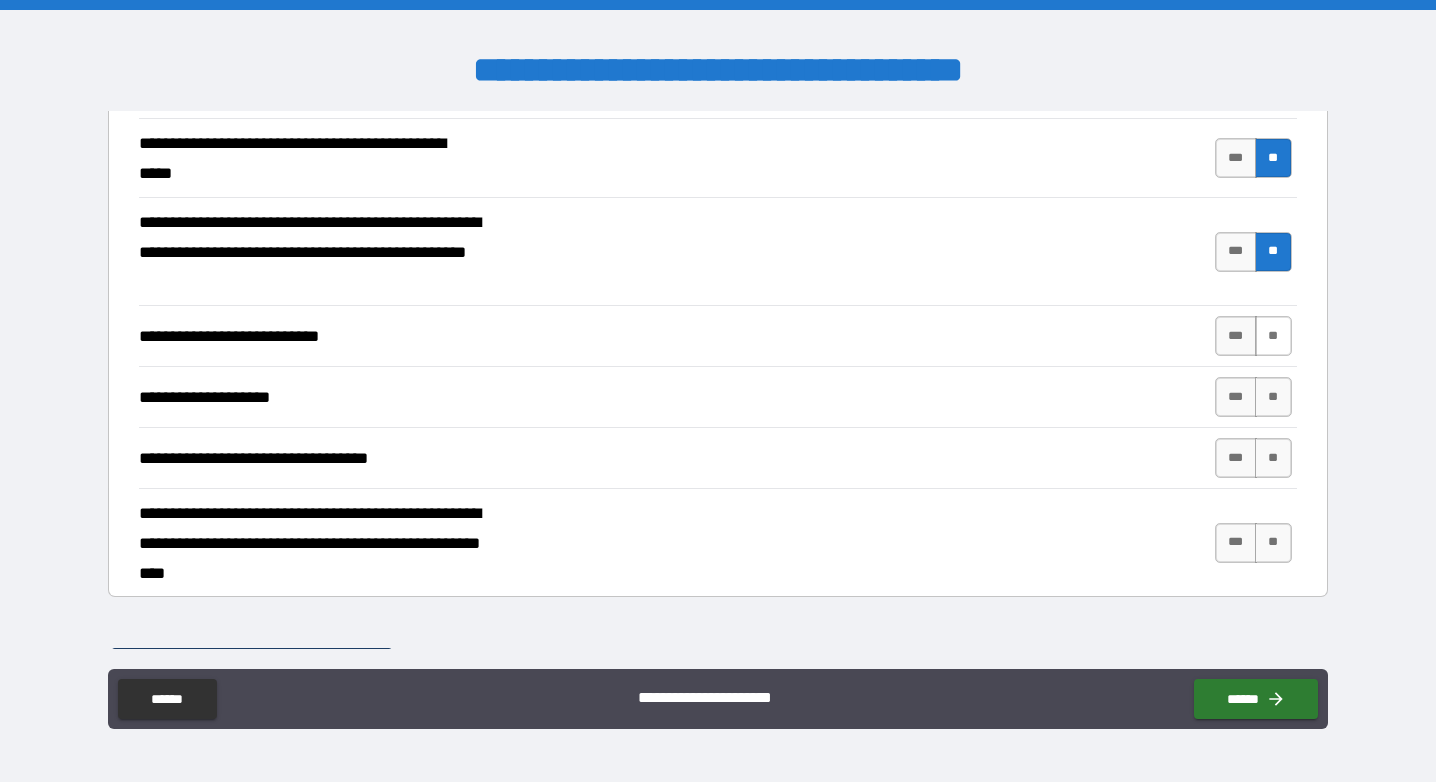 click on "**" at bounding box center (1273, 336) 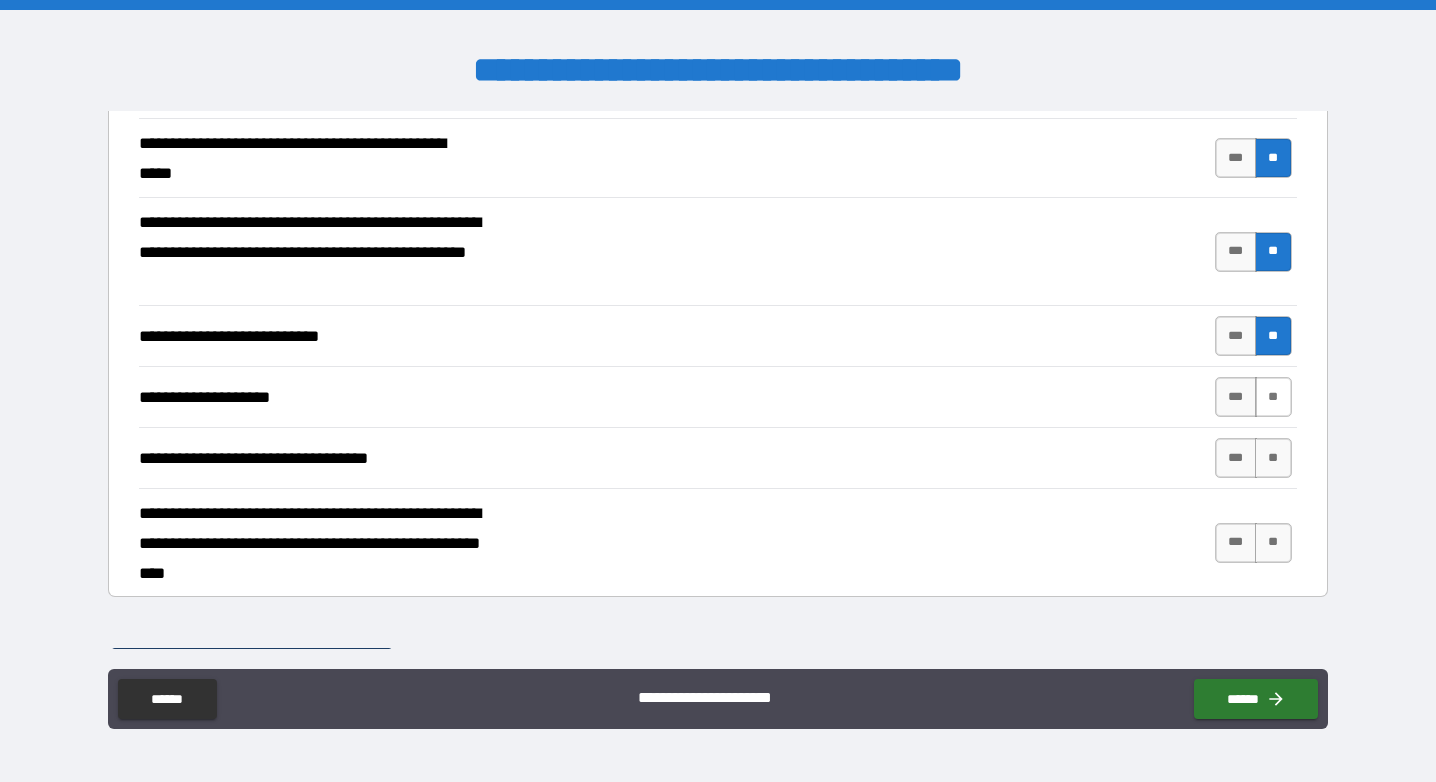click on "**" at bounding box center [1273, 397] 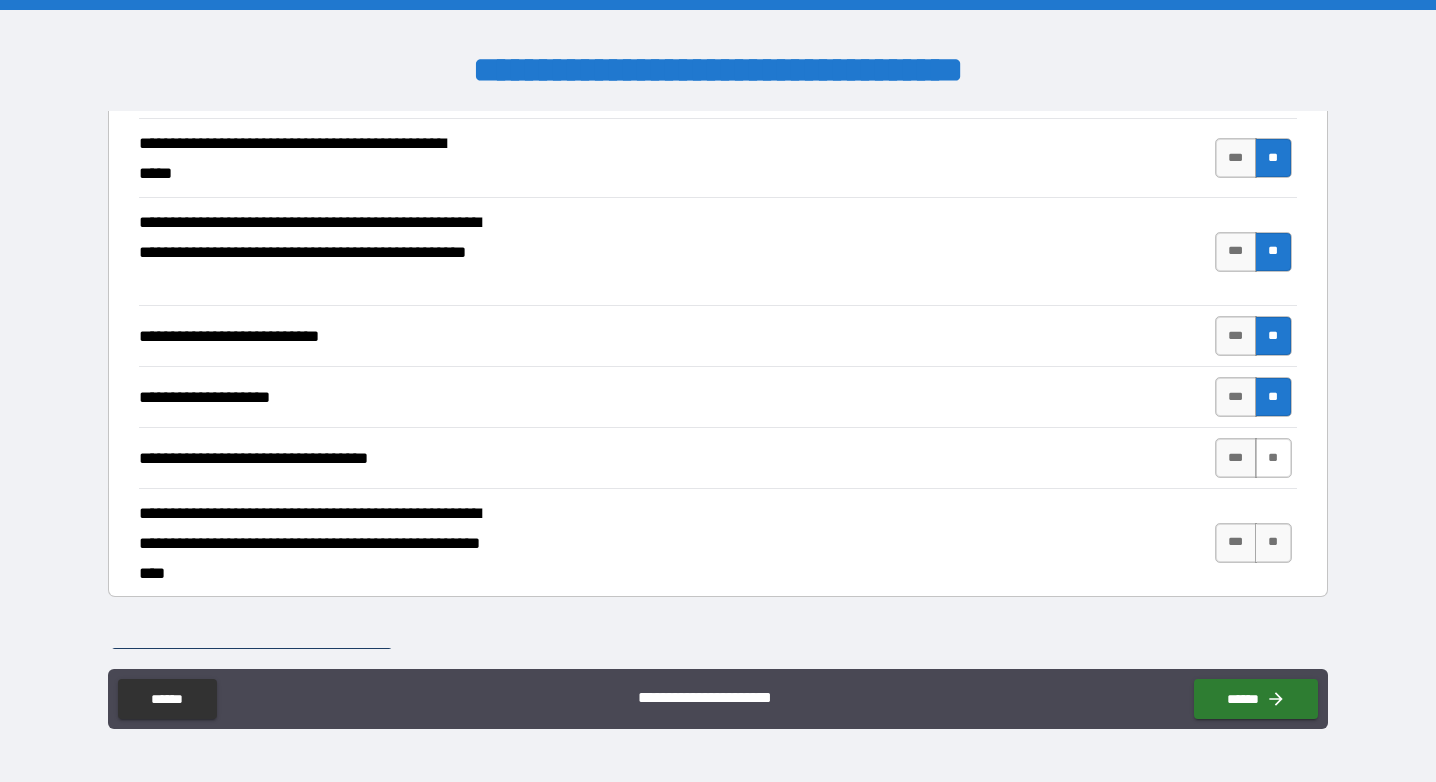 click on "**" at bounding box center [1273, 458] 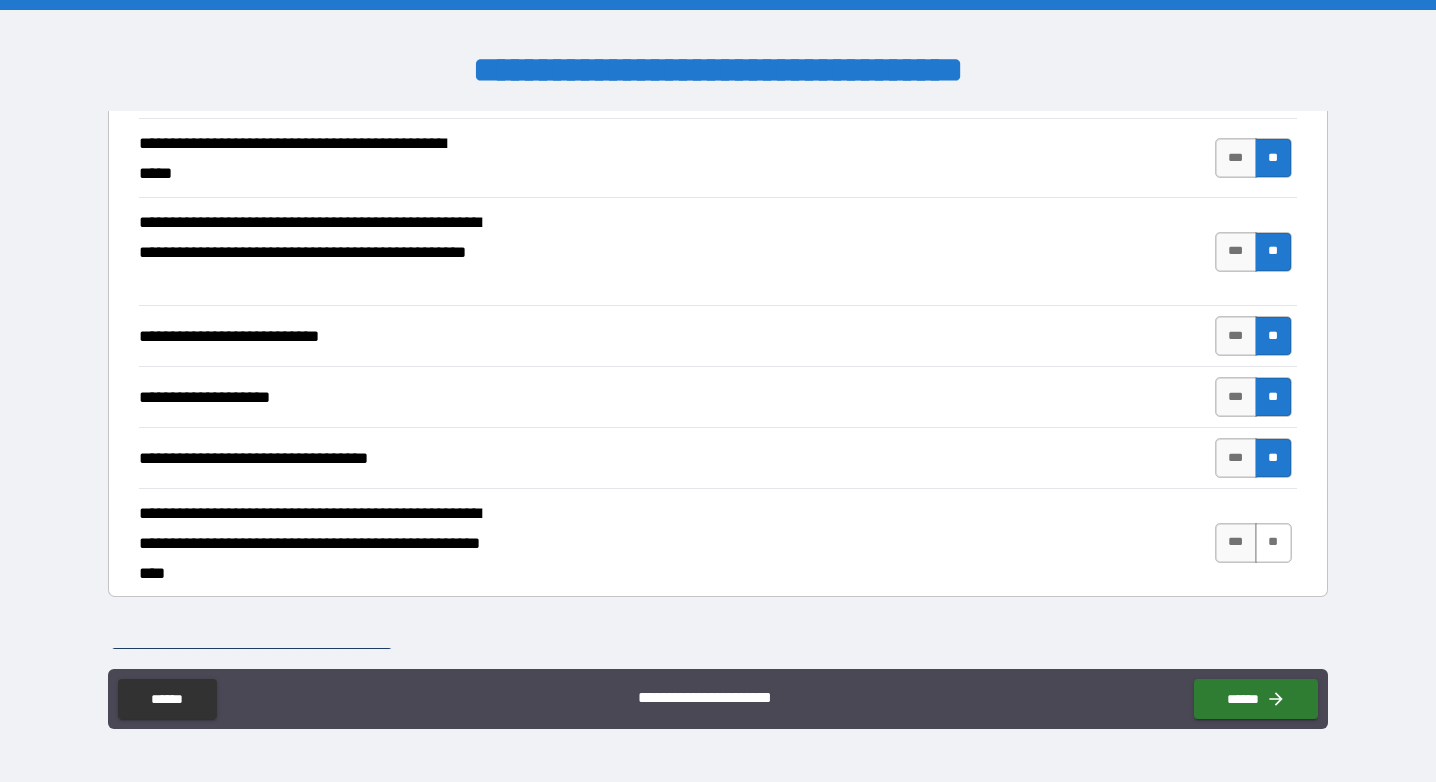 click on "**" at bounding box center (1273, 543) 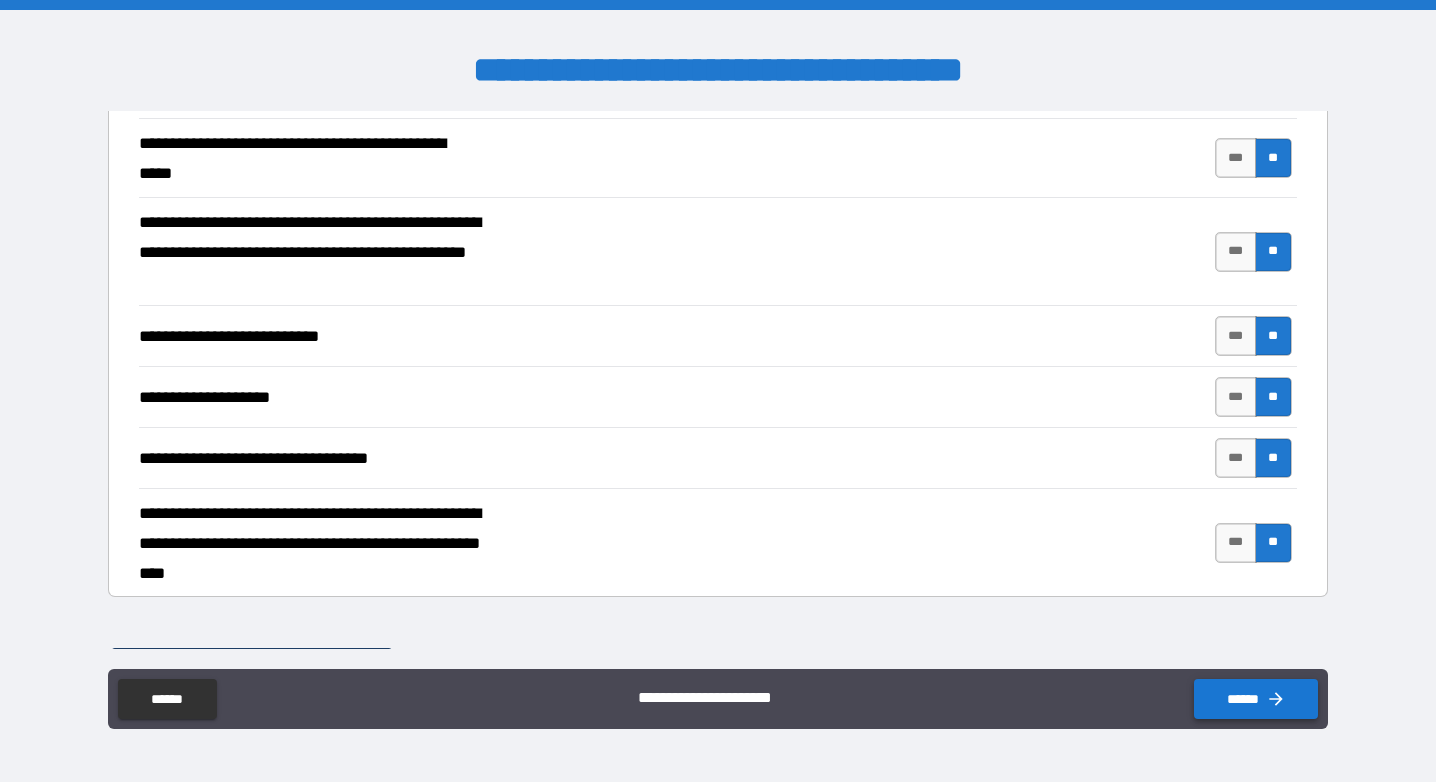 click on "******" at bounding box center [1256, 699] 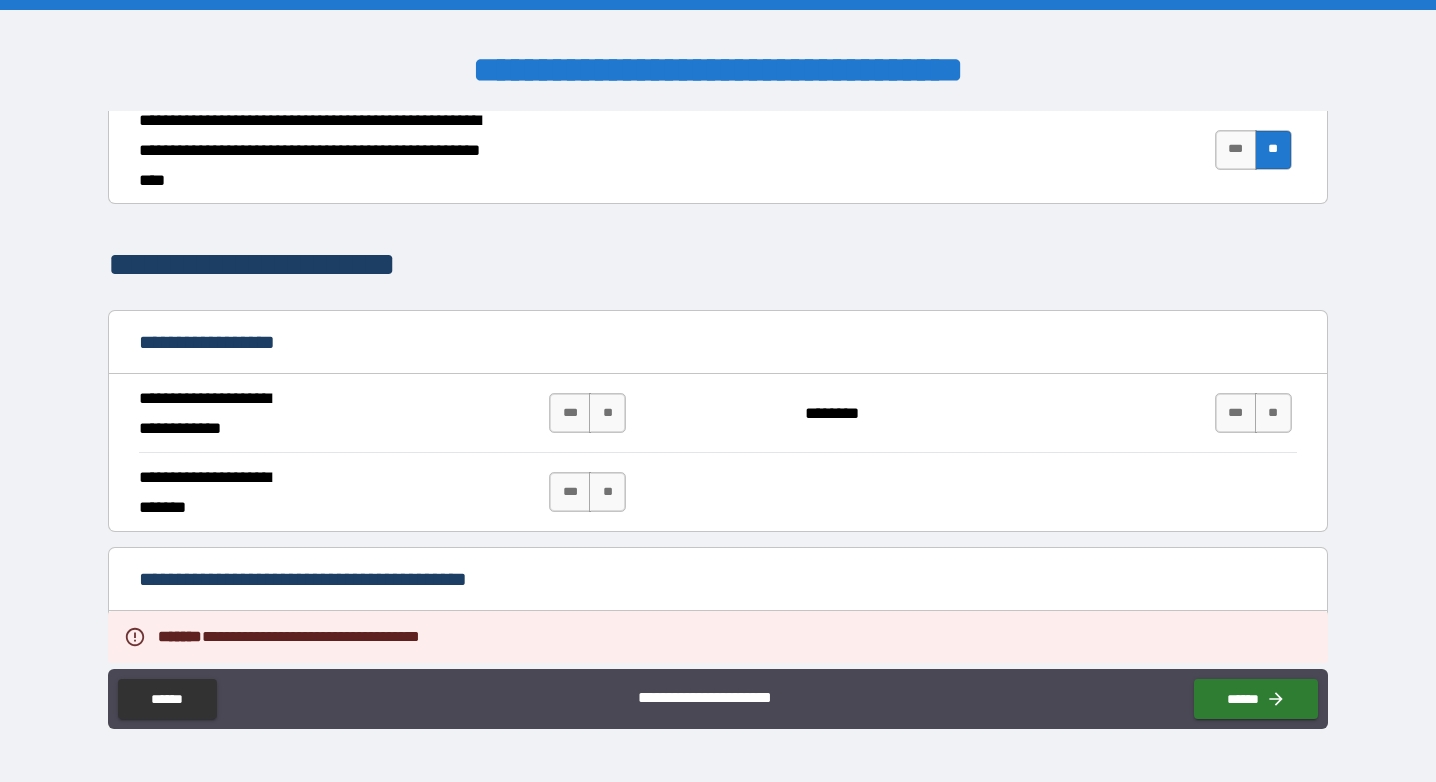 scroll, scrollTop: 1084, scrollLeft: 0, axis: vertical 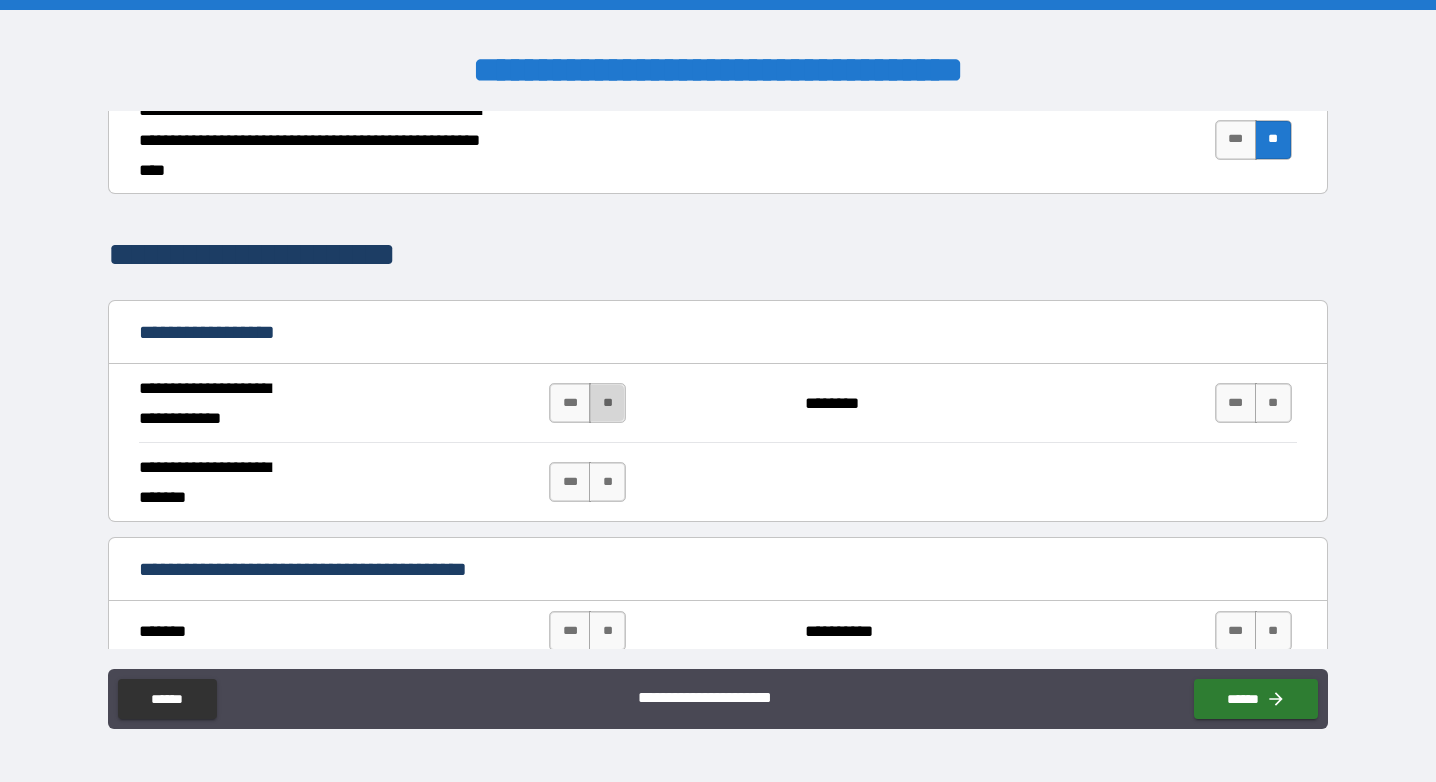 click on "**" at bounding box center [607, 403] 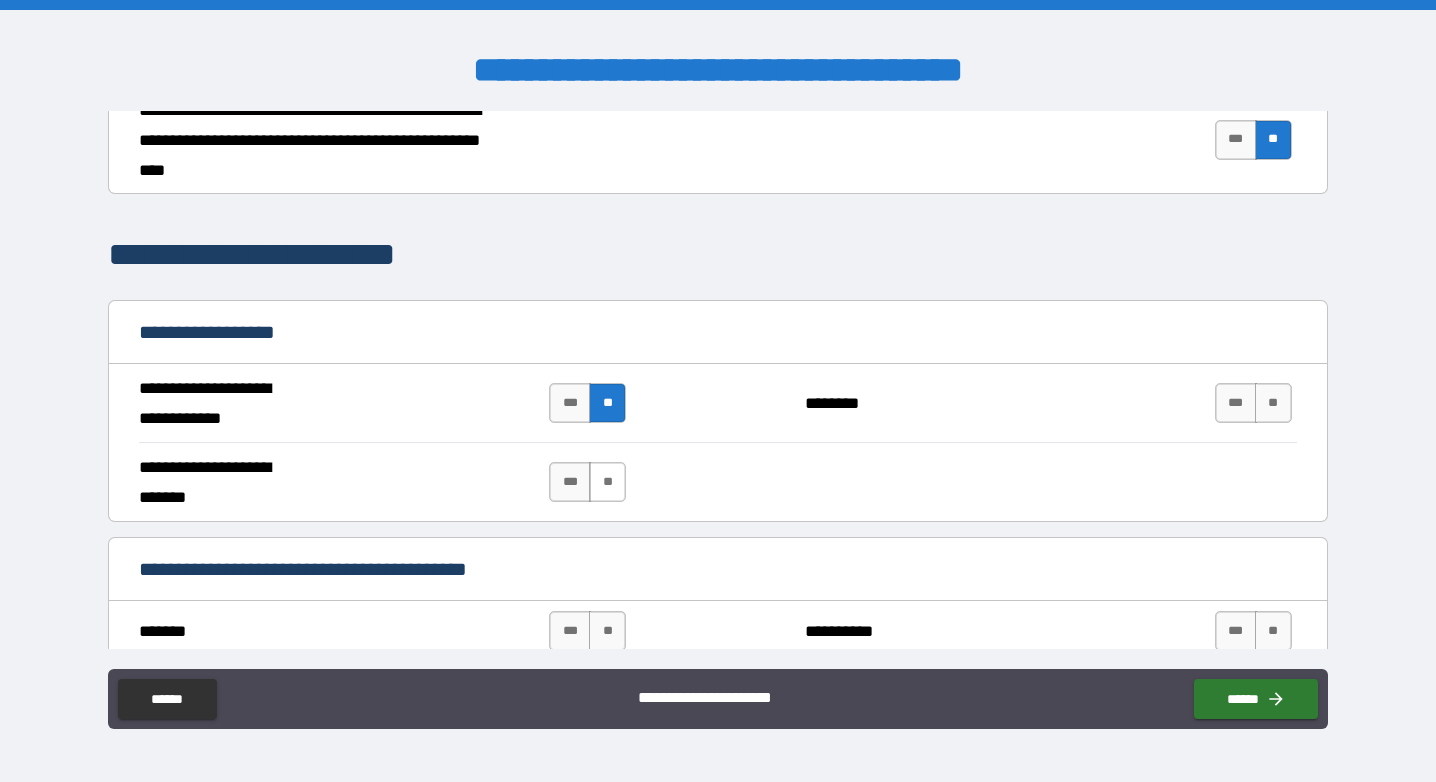 click on "**" at bounding box center [607, 482] 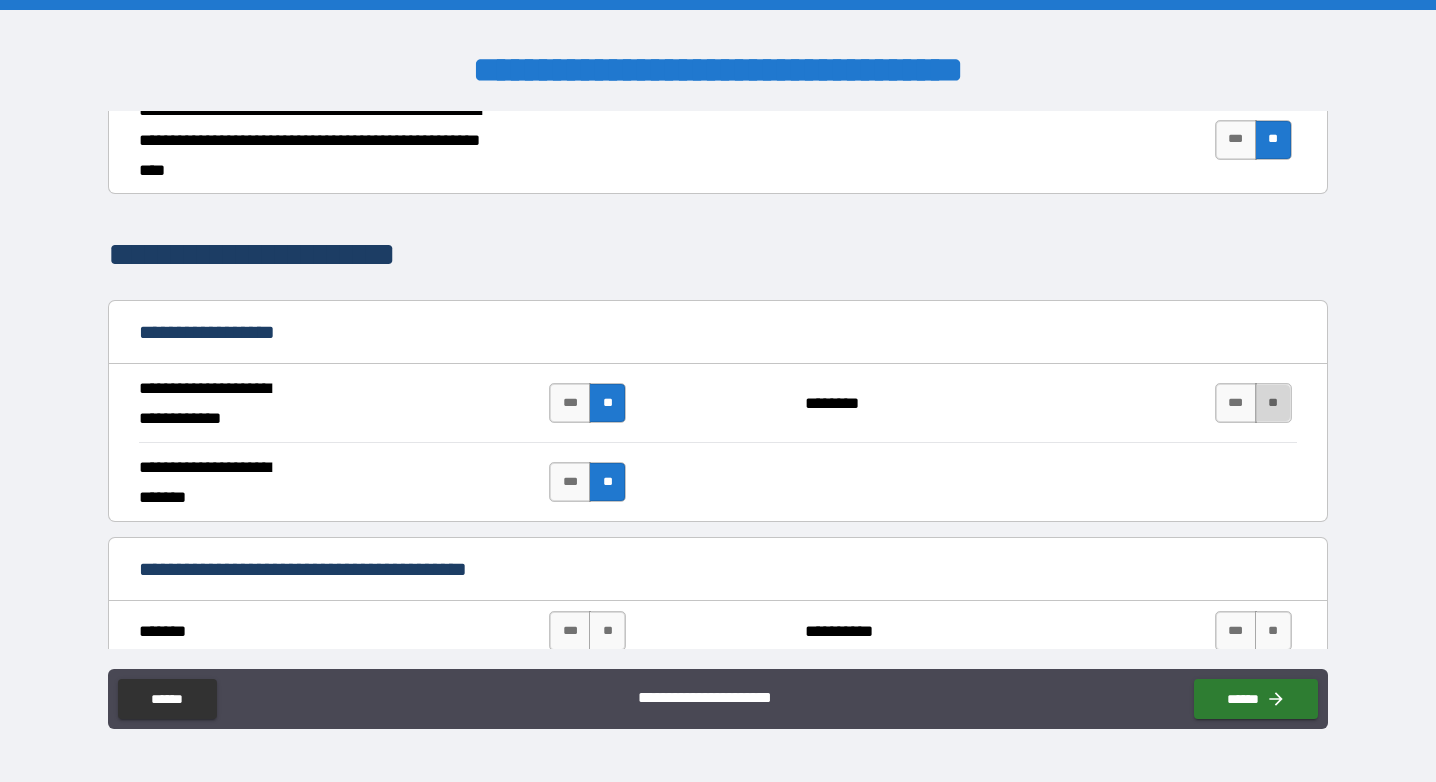 click on "**" at bounding box center (1273, 403) 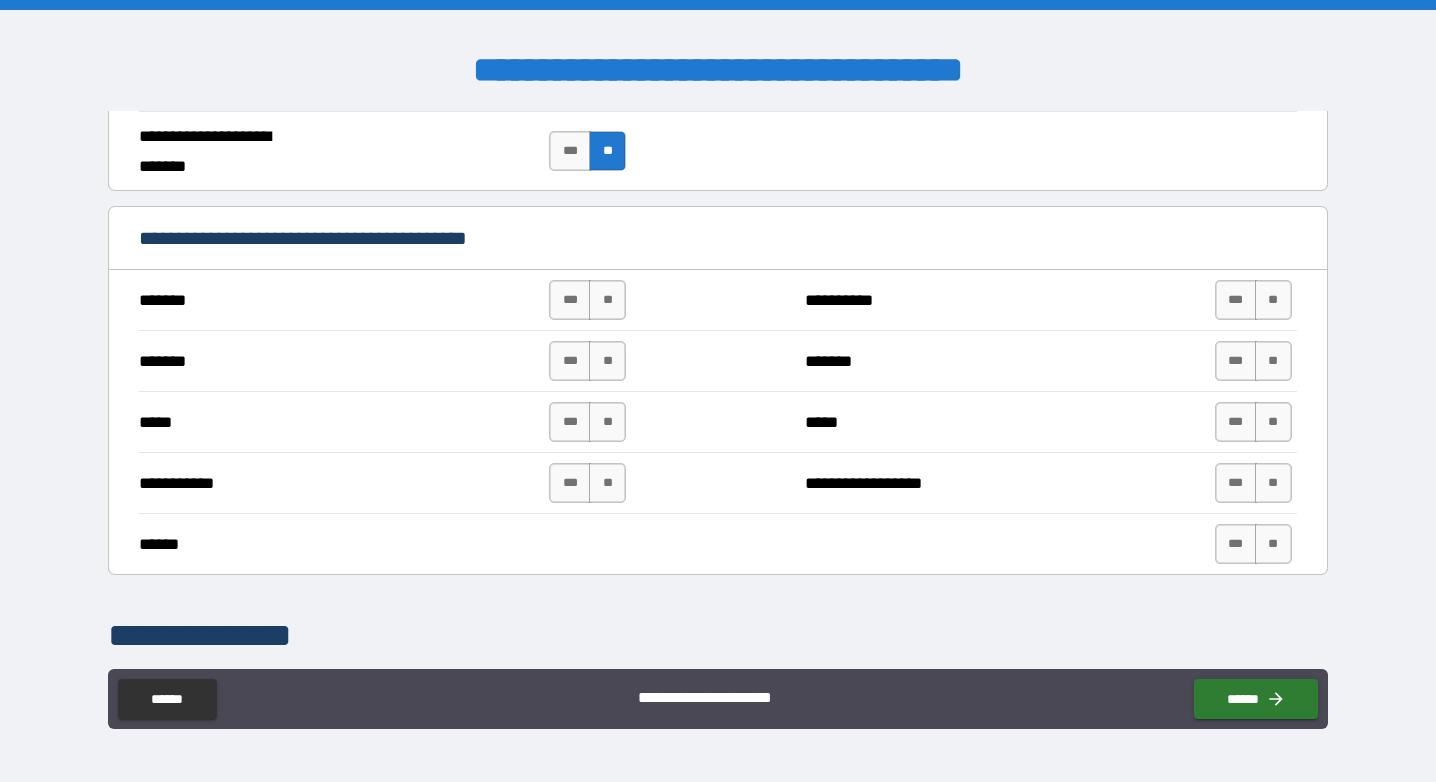 scroll, scrollTop: 1417, scrollLeft: 0, axis: vertical 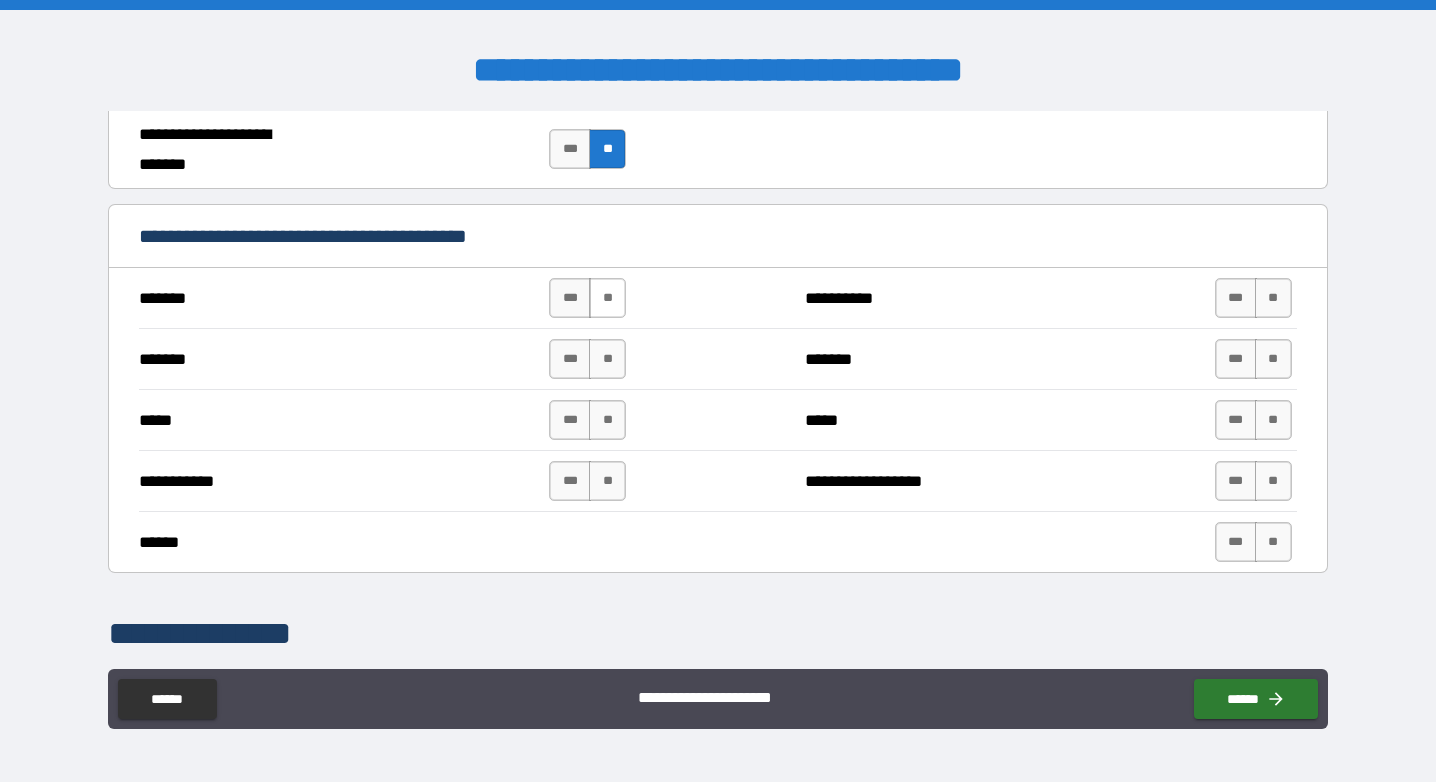 click on "**" at bounding box center (607, 298) 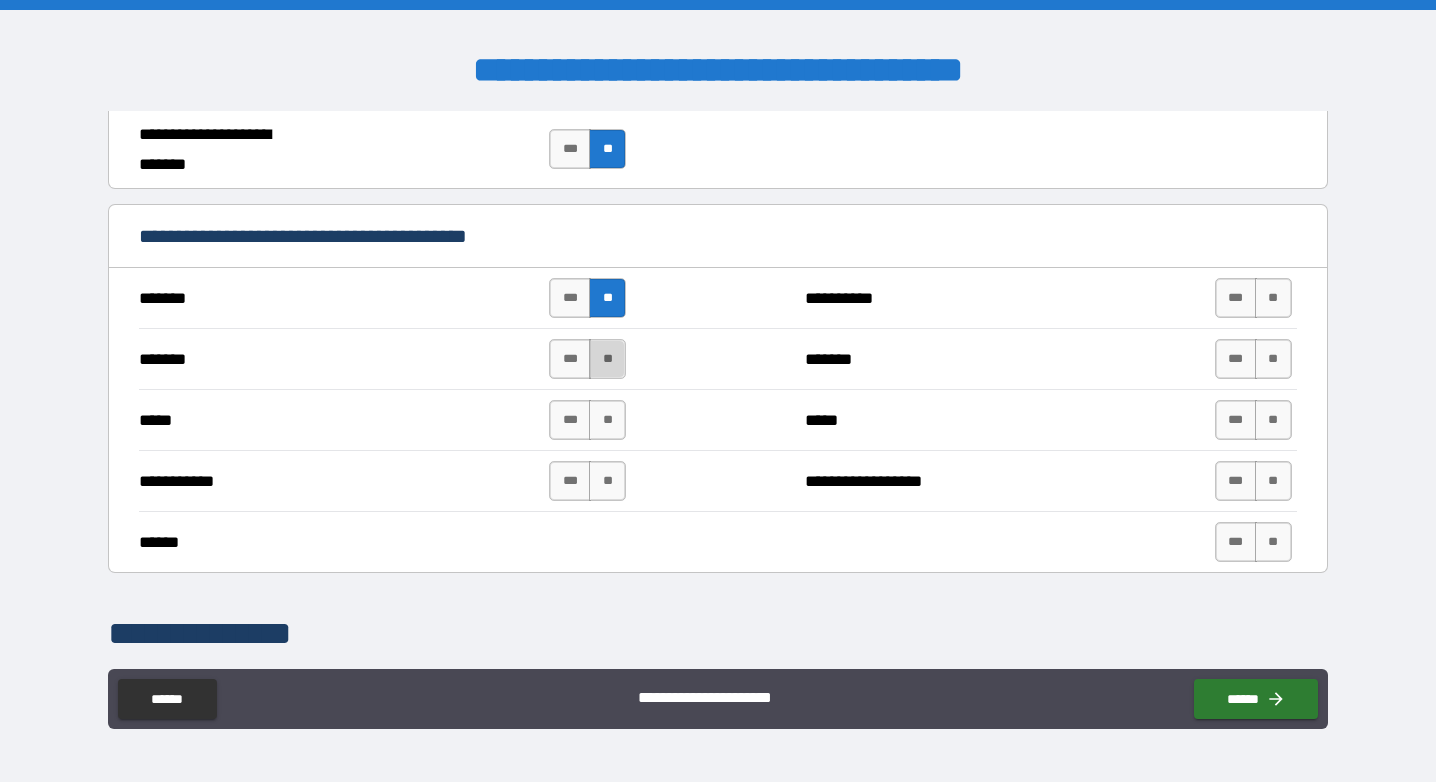 click on "**" at bounding box center (607, 359) 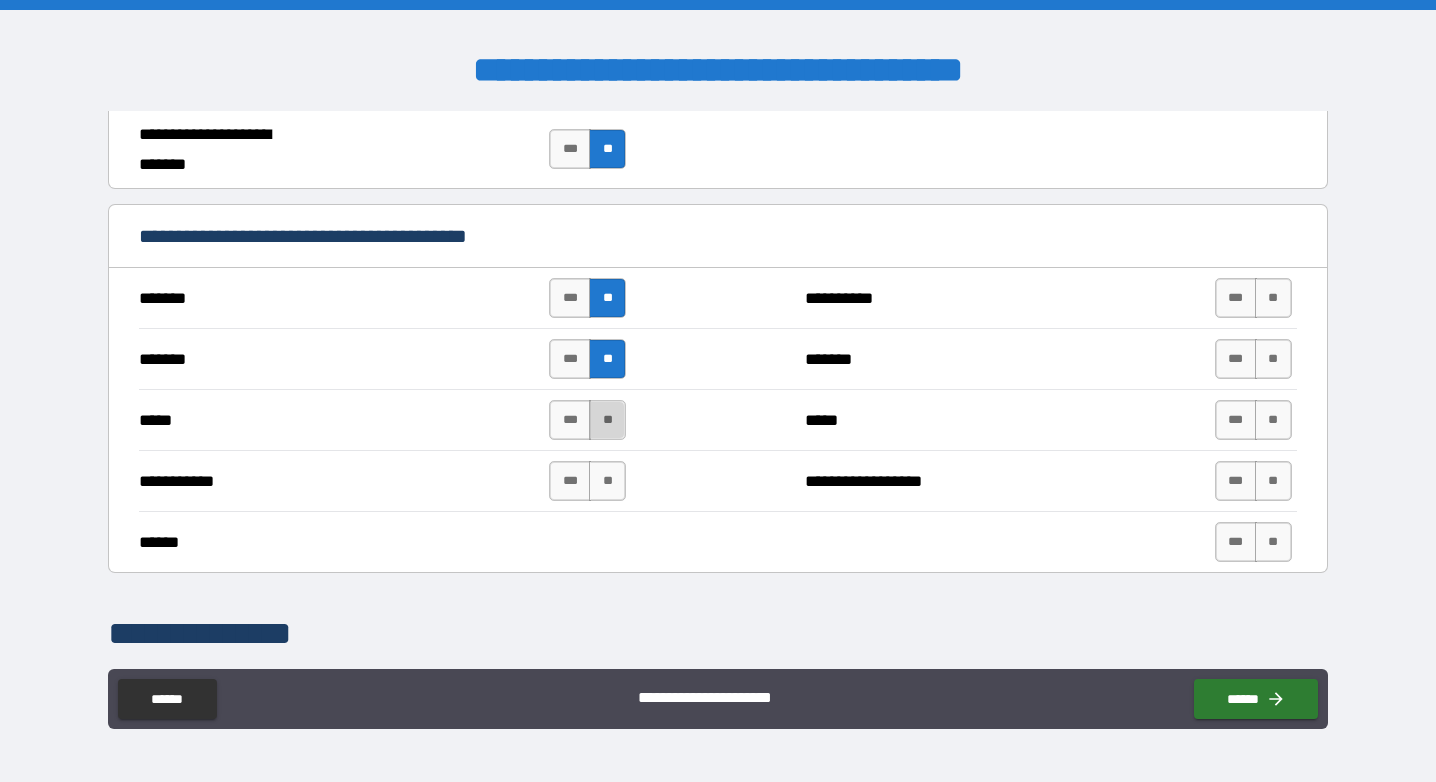 click on "**" at bounding box center (607, 420) 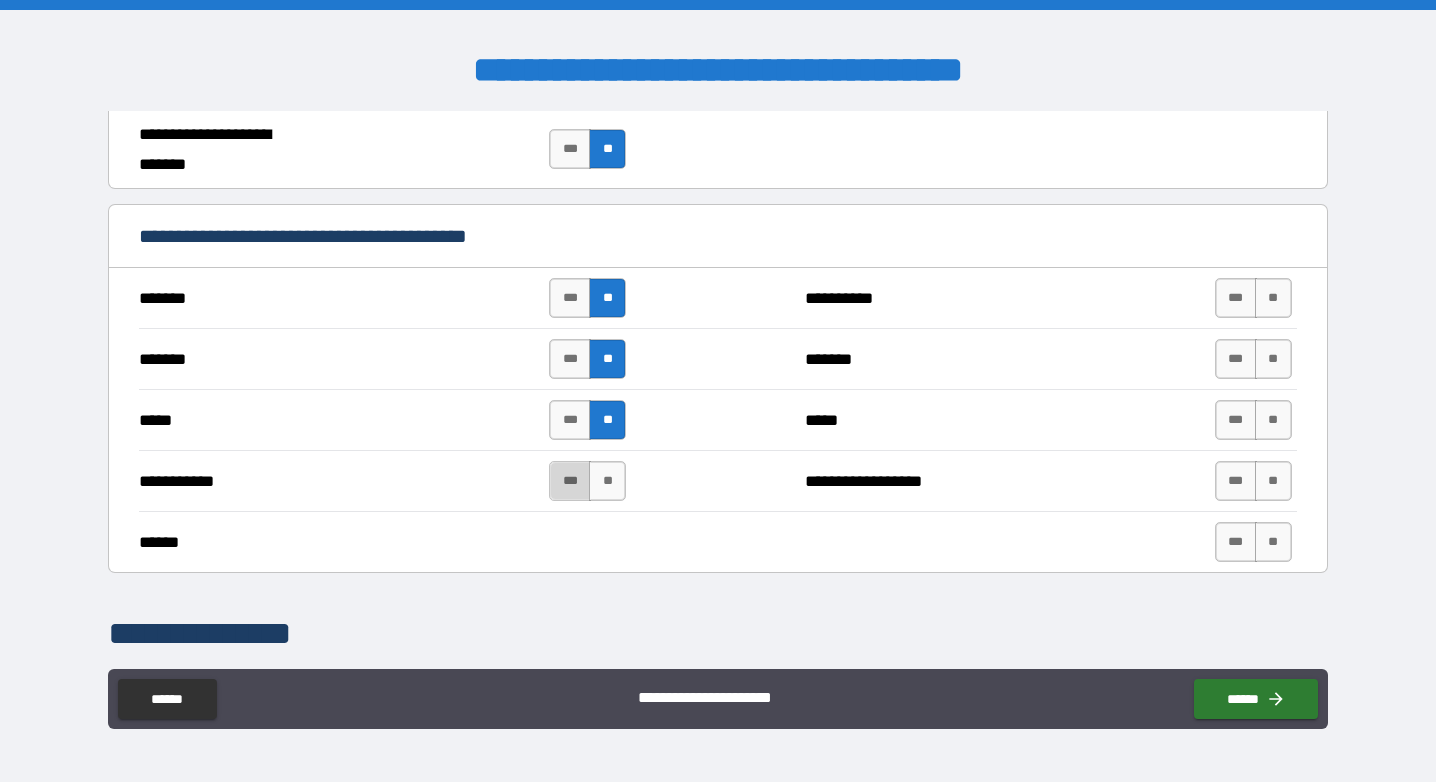 click on "***" at bounding box center (570, 481) 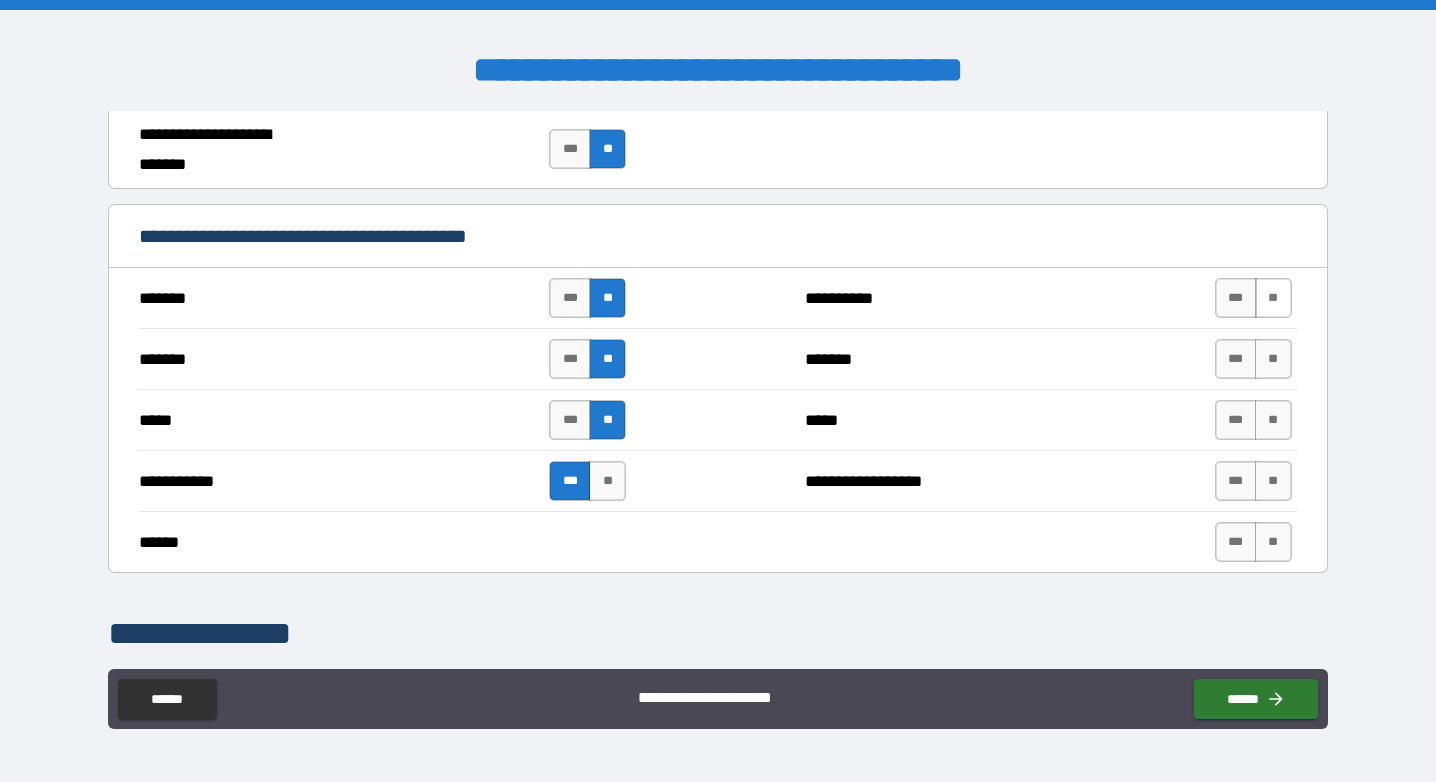 click on "**" at bounding box center (1273, 298) 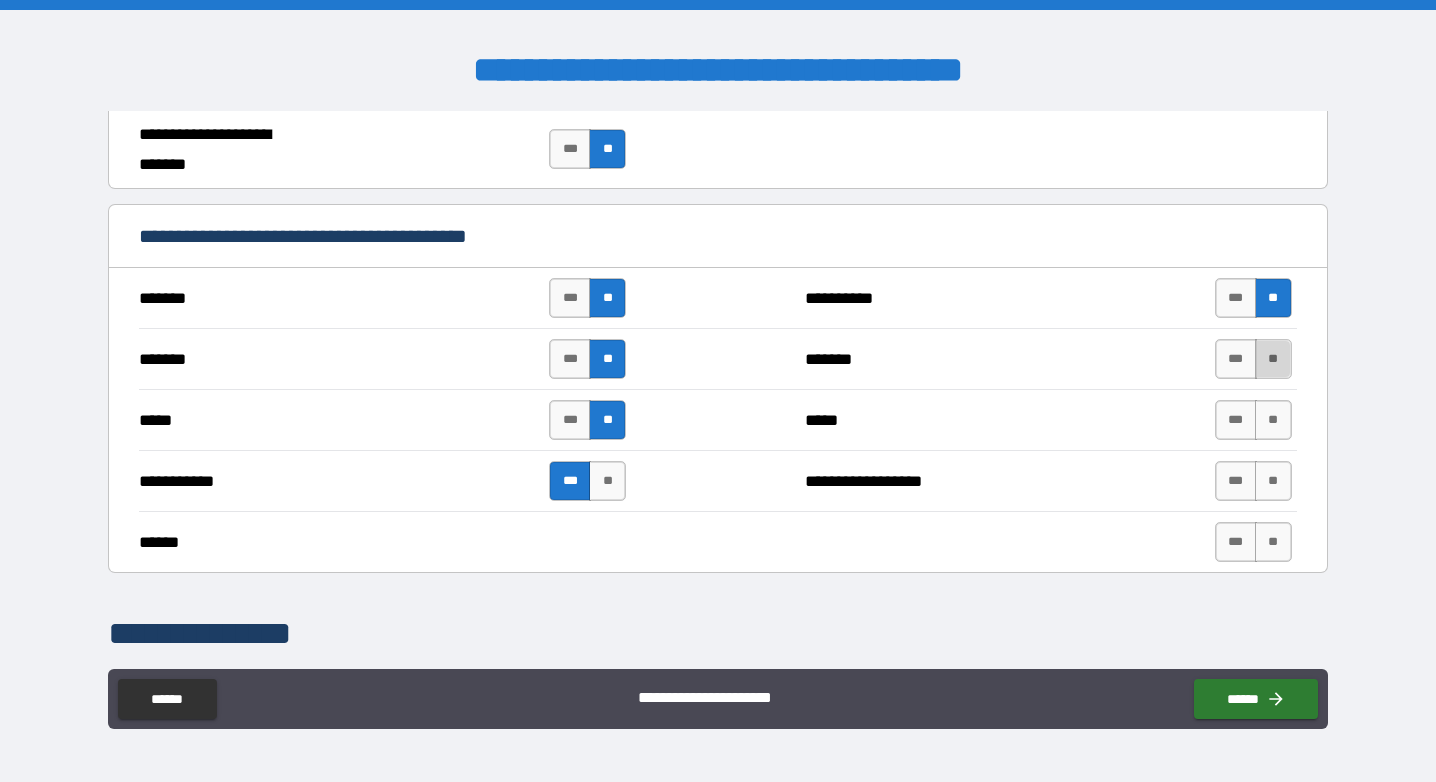 click on "**" at bounding box center [1273, 359] 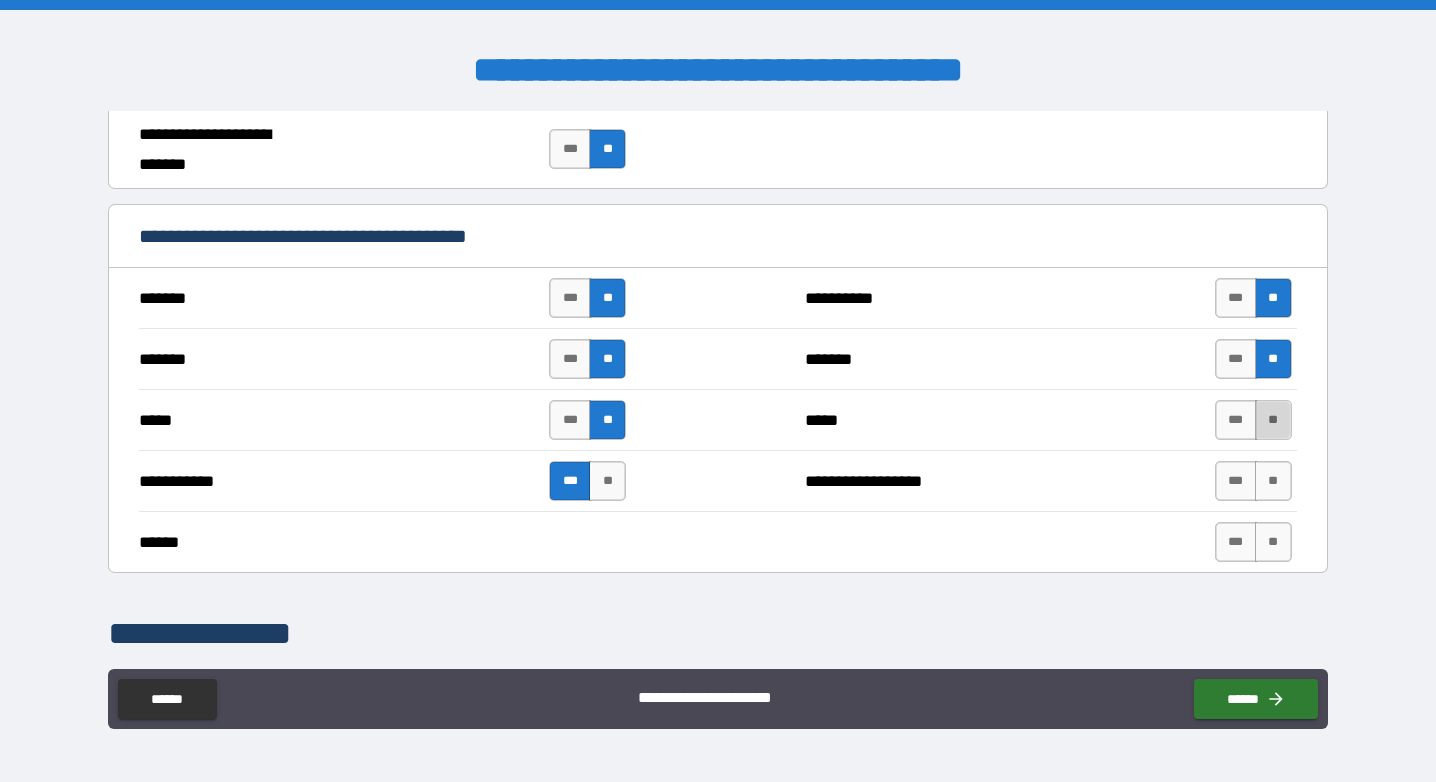 click on "**" at bounding box center [1273, 420] 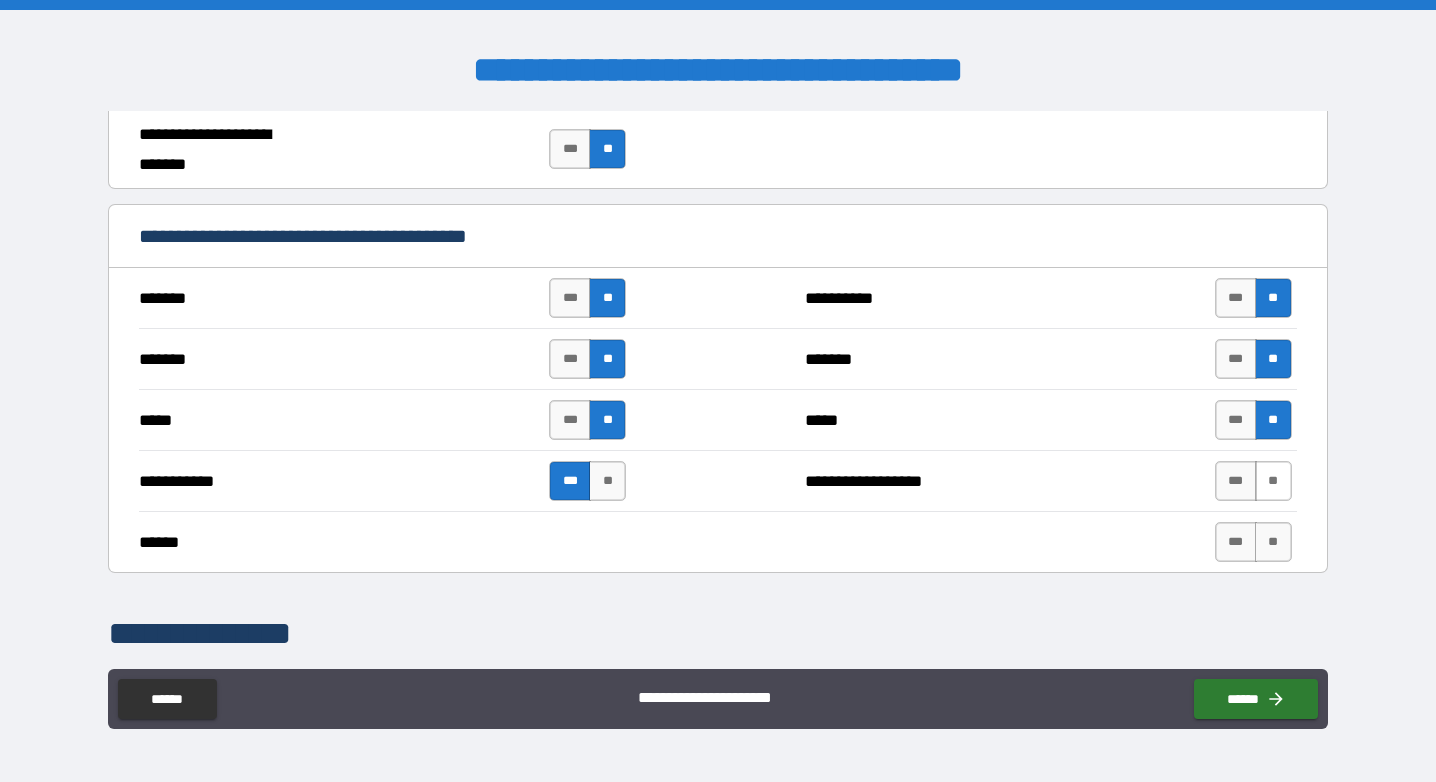 click on "**" at bounding box center (1273, 481) 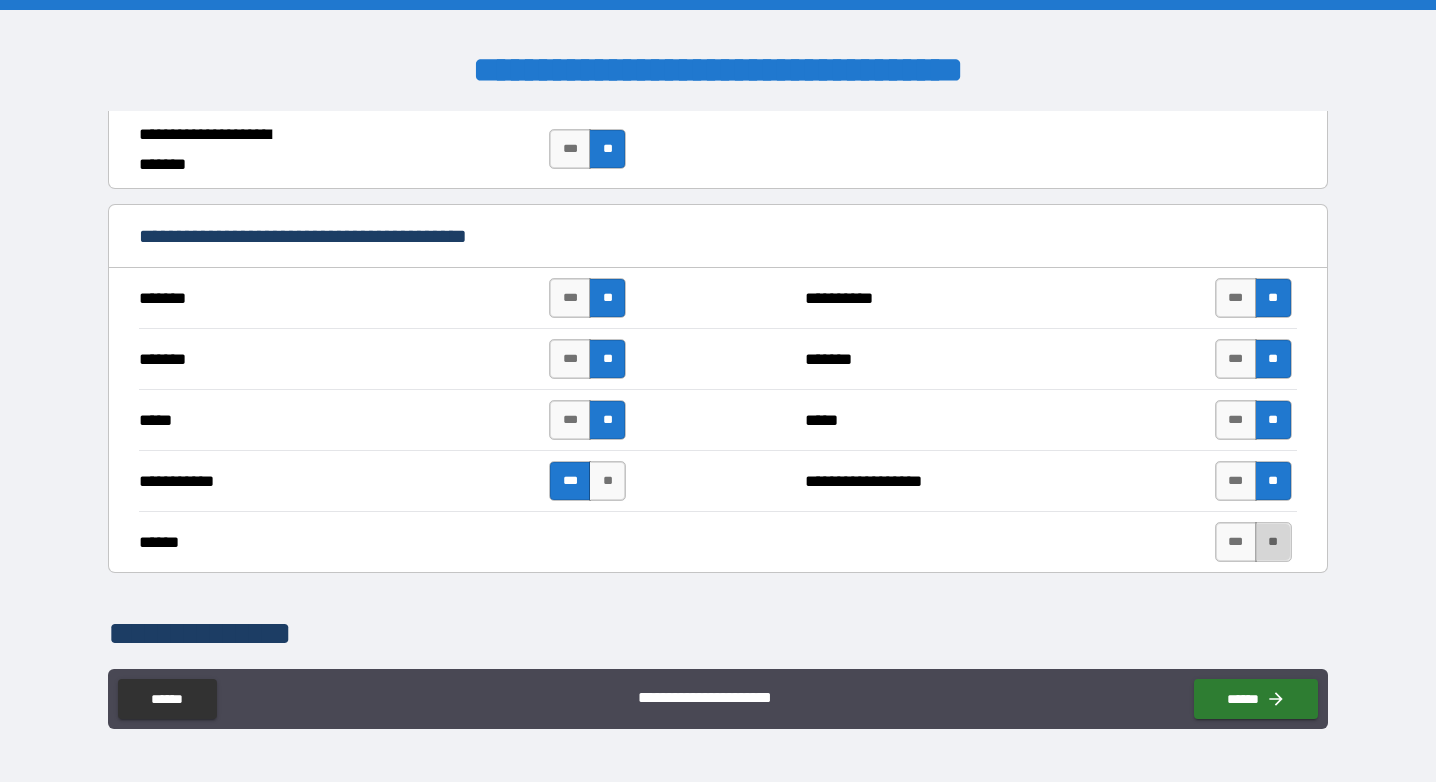 click on "**" at bounding box center [1273, 542] 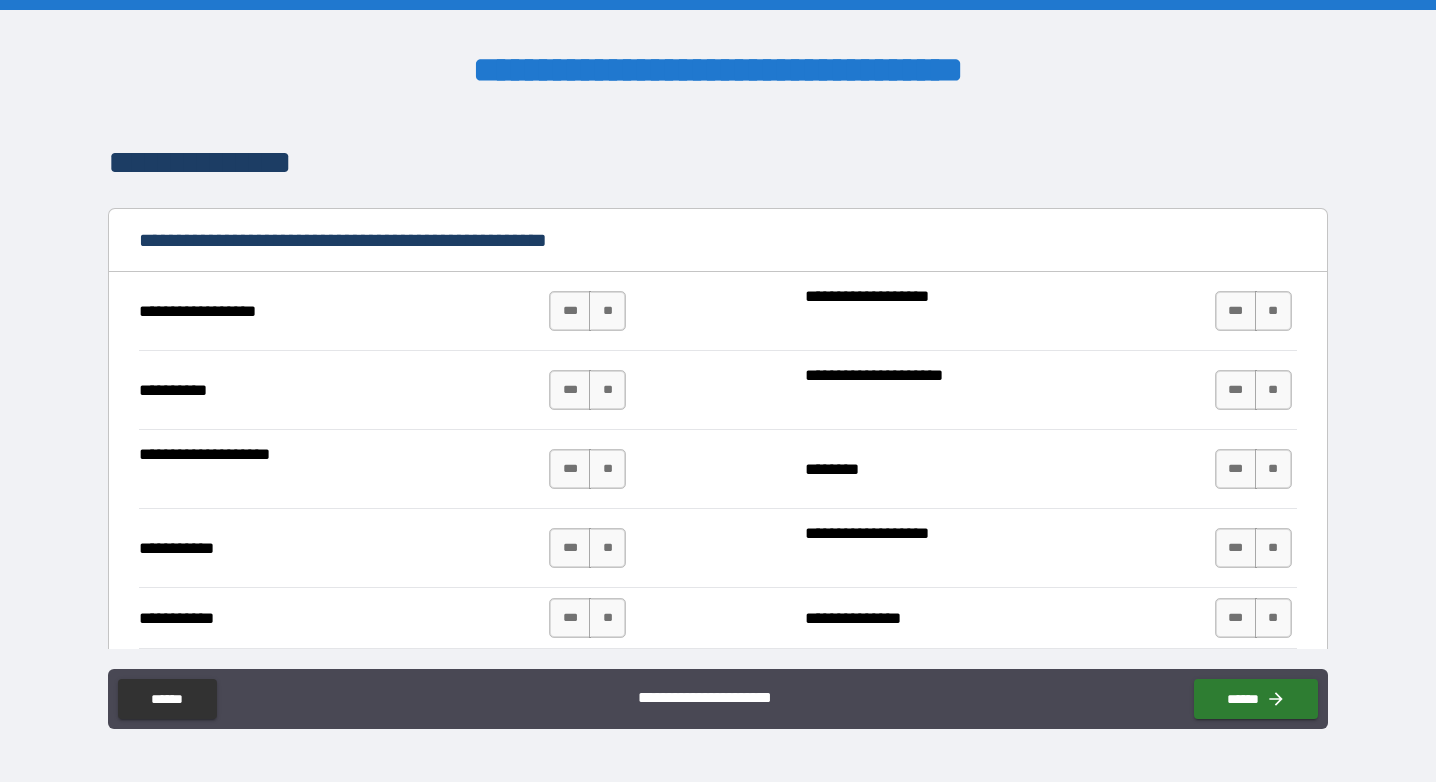 scroll, scrollTop: 1886, scrollLeft: 0, axis: vertical 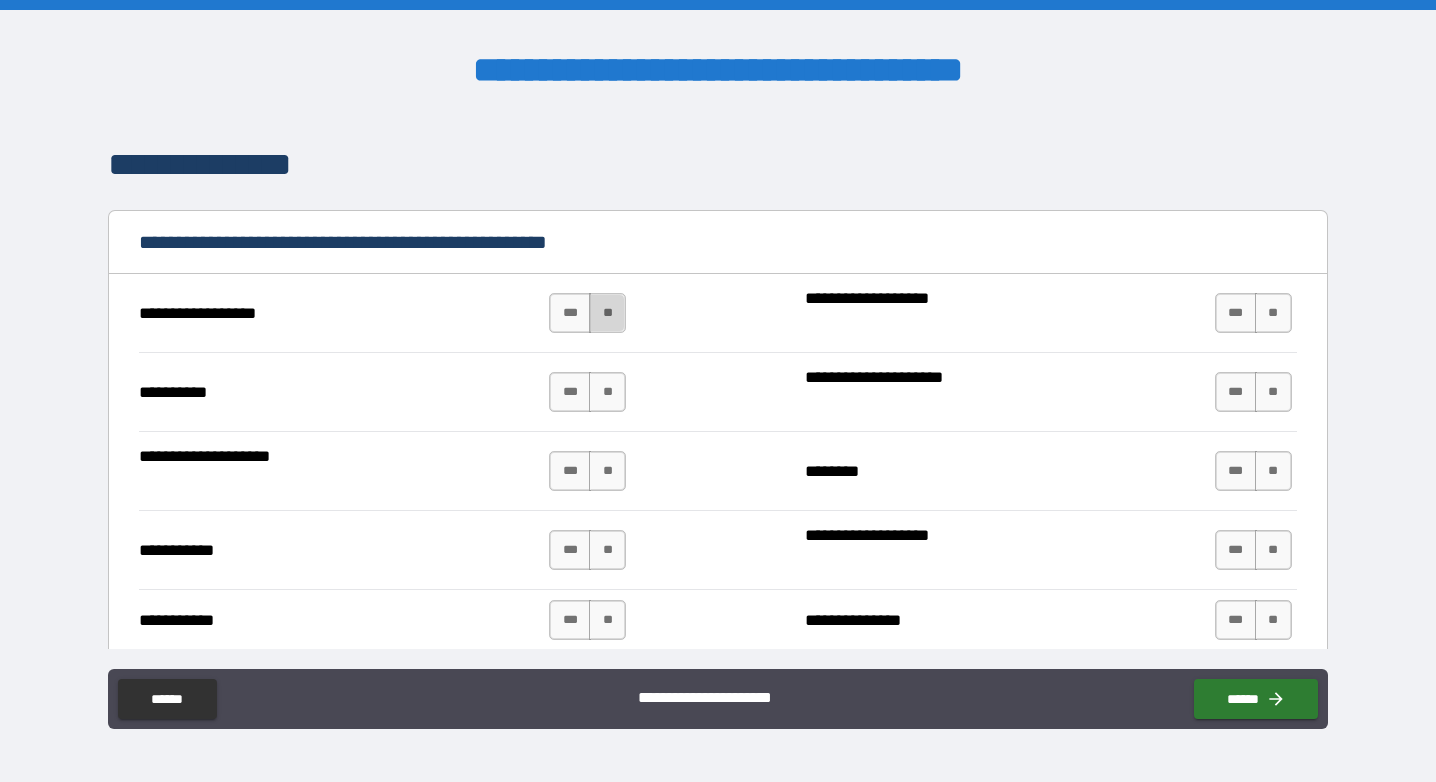click on "**" at bounding box center (607, 313) 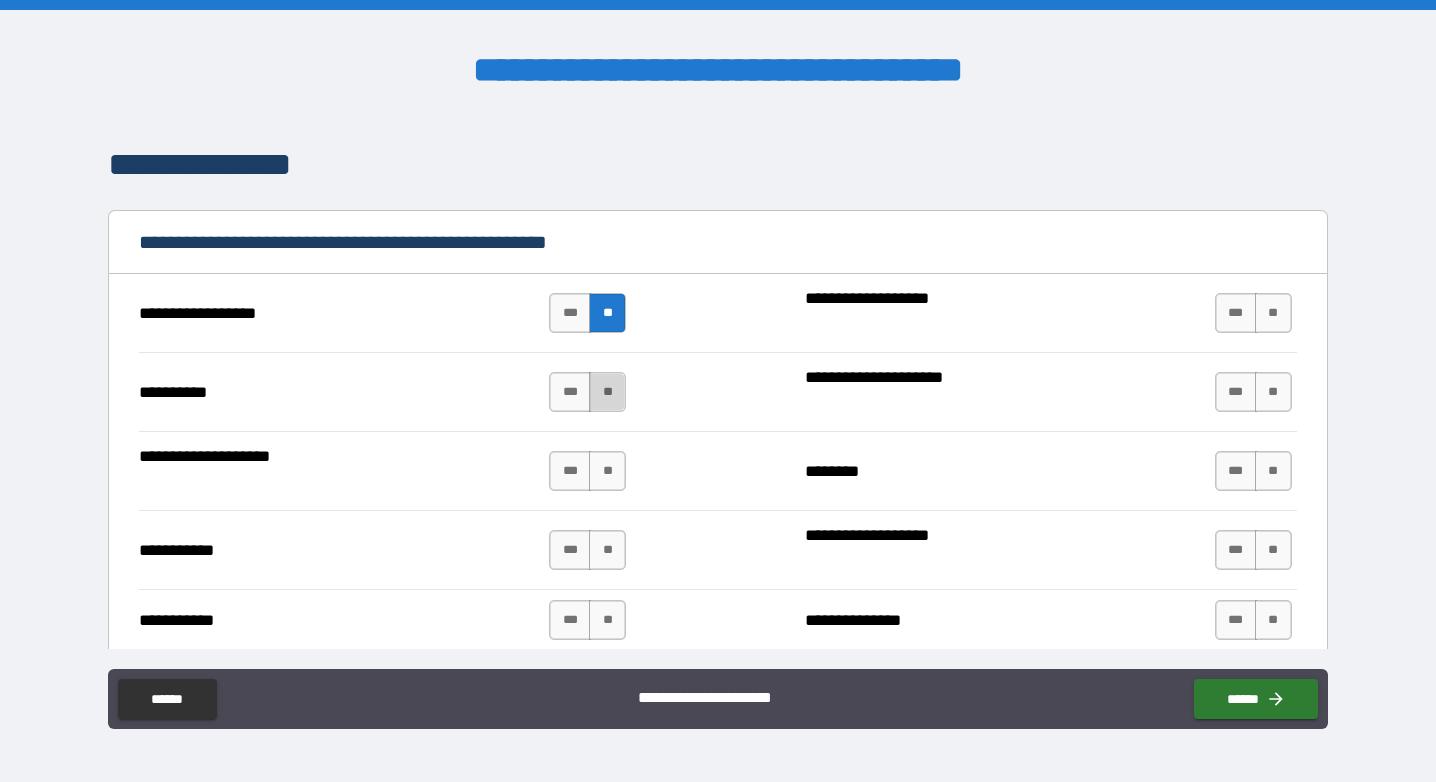 click on "**" at bounding box center (607, 392) 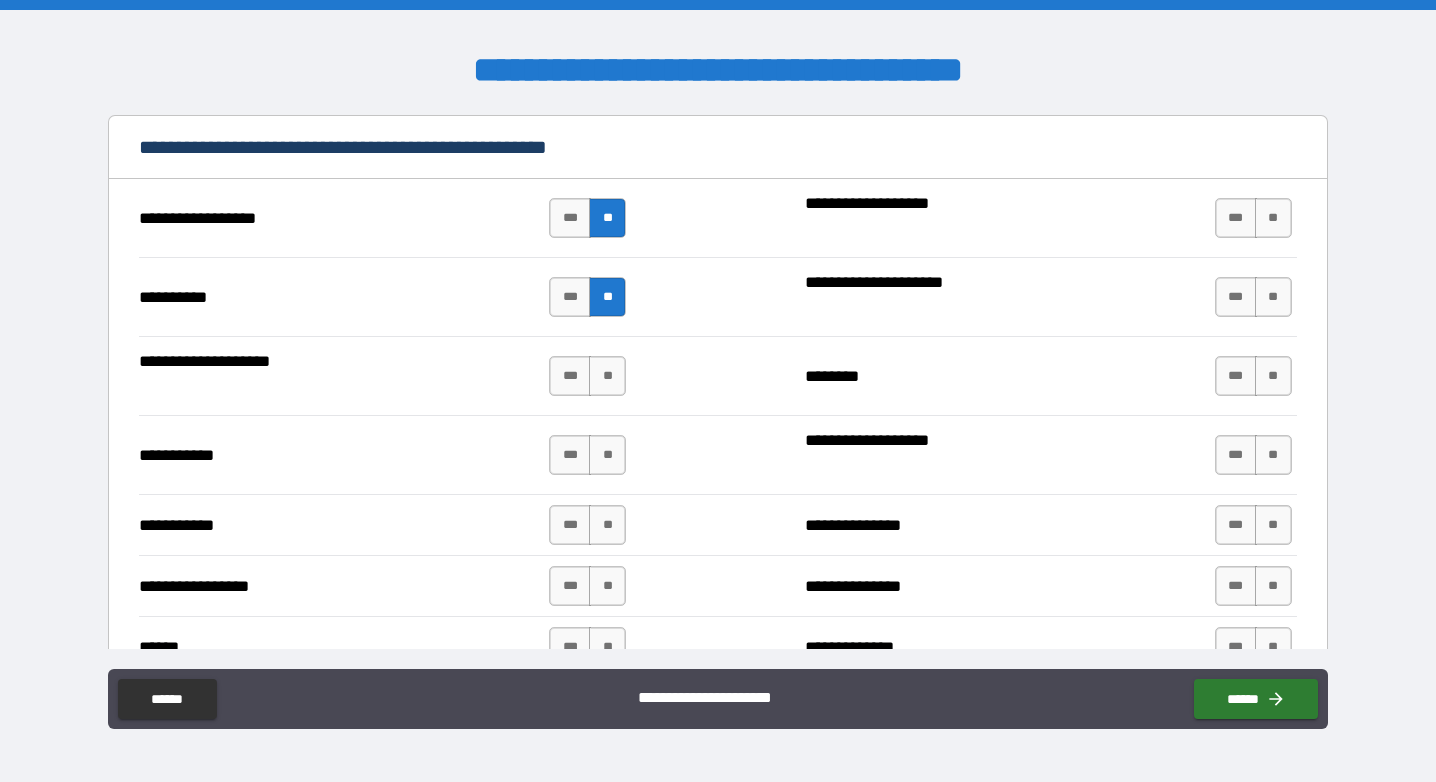 scroll, scrollTop: 1980, scrollLeft: 0, axis: vertical 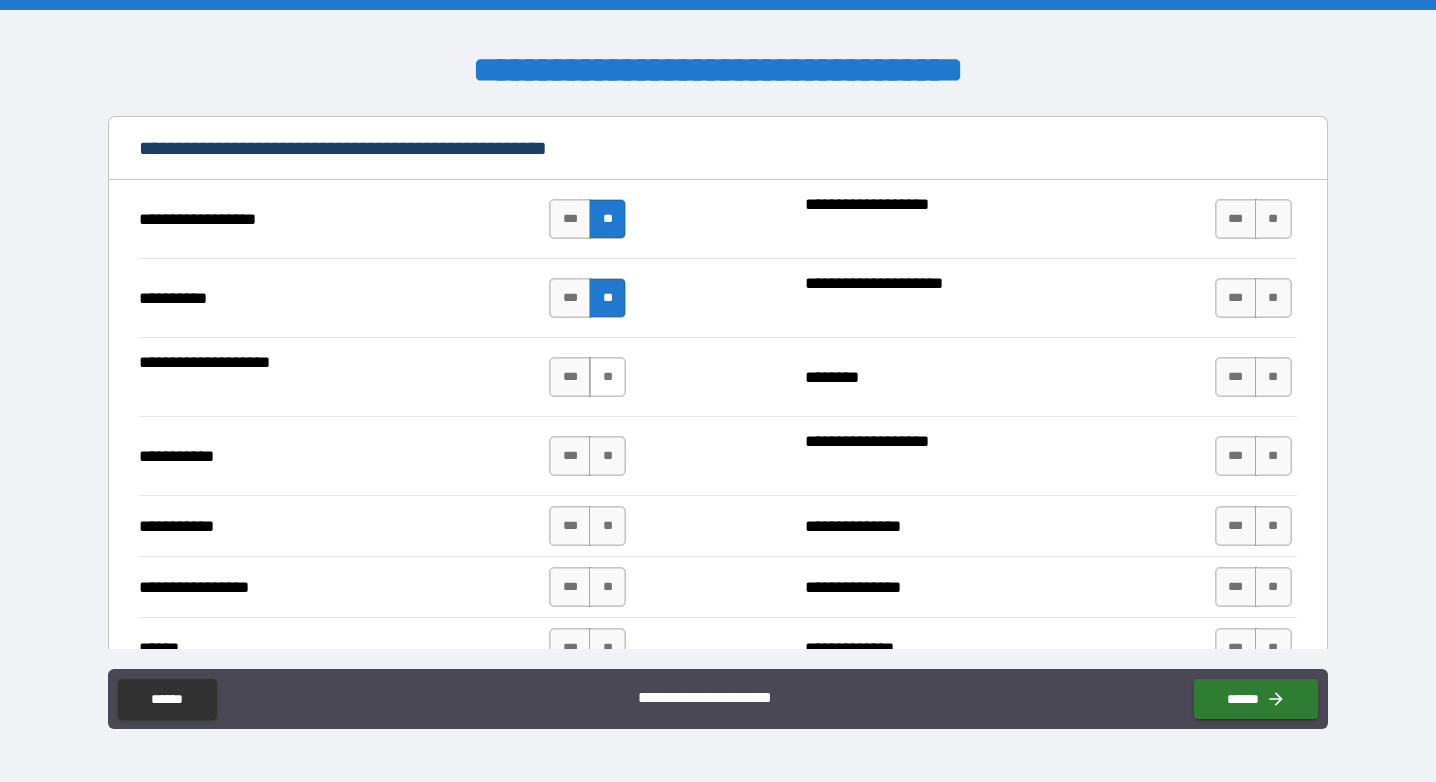 click on "**" at bounding box center [607, 377] 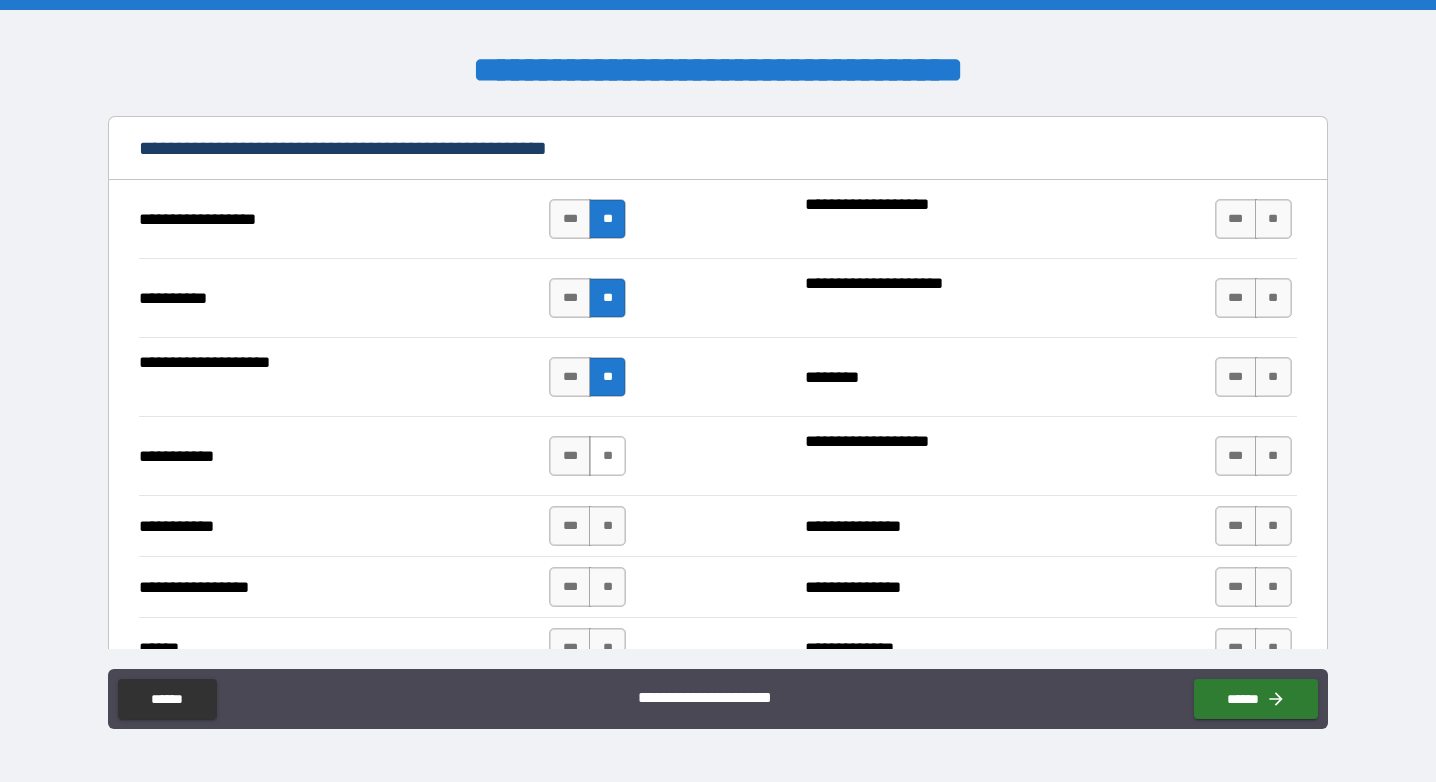 click on "**" at bounding box center (607, 456) 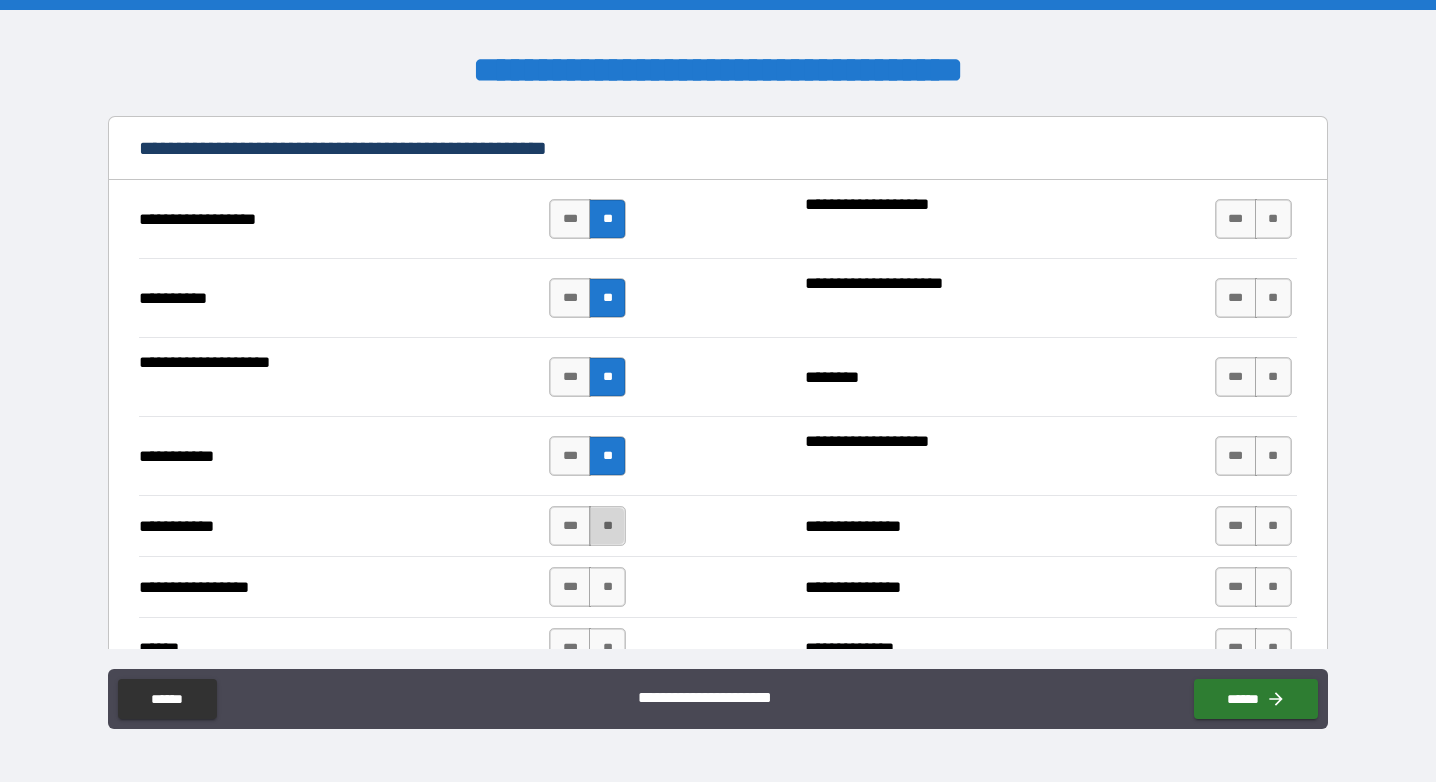 click on "**" at bounding box center [607, 526] 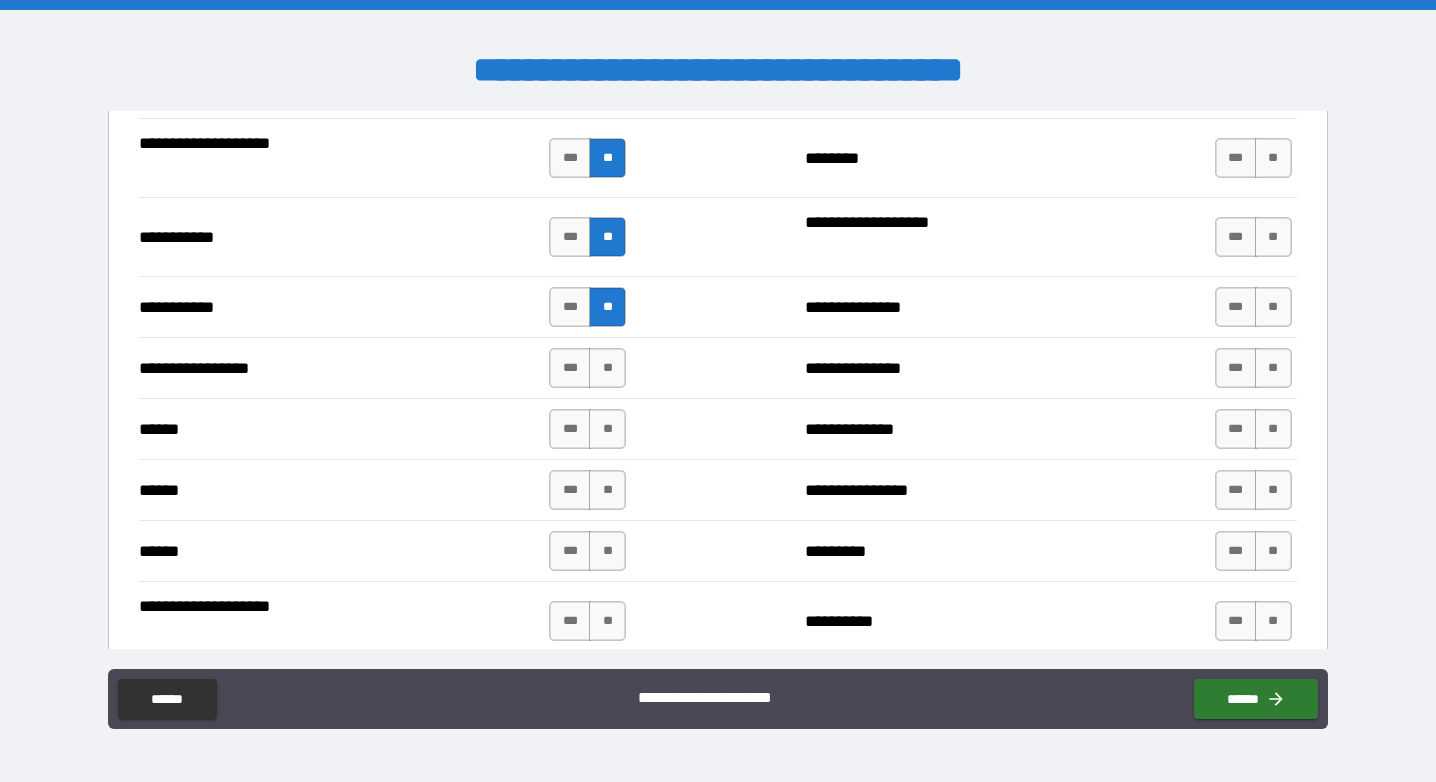 scroll, scrollTop: 2214, scrollLeft: 0, axis: vertical 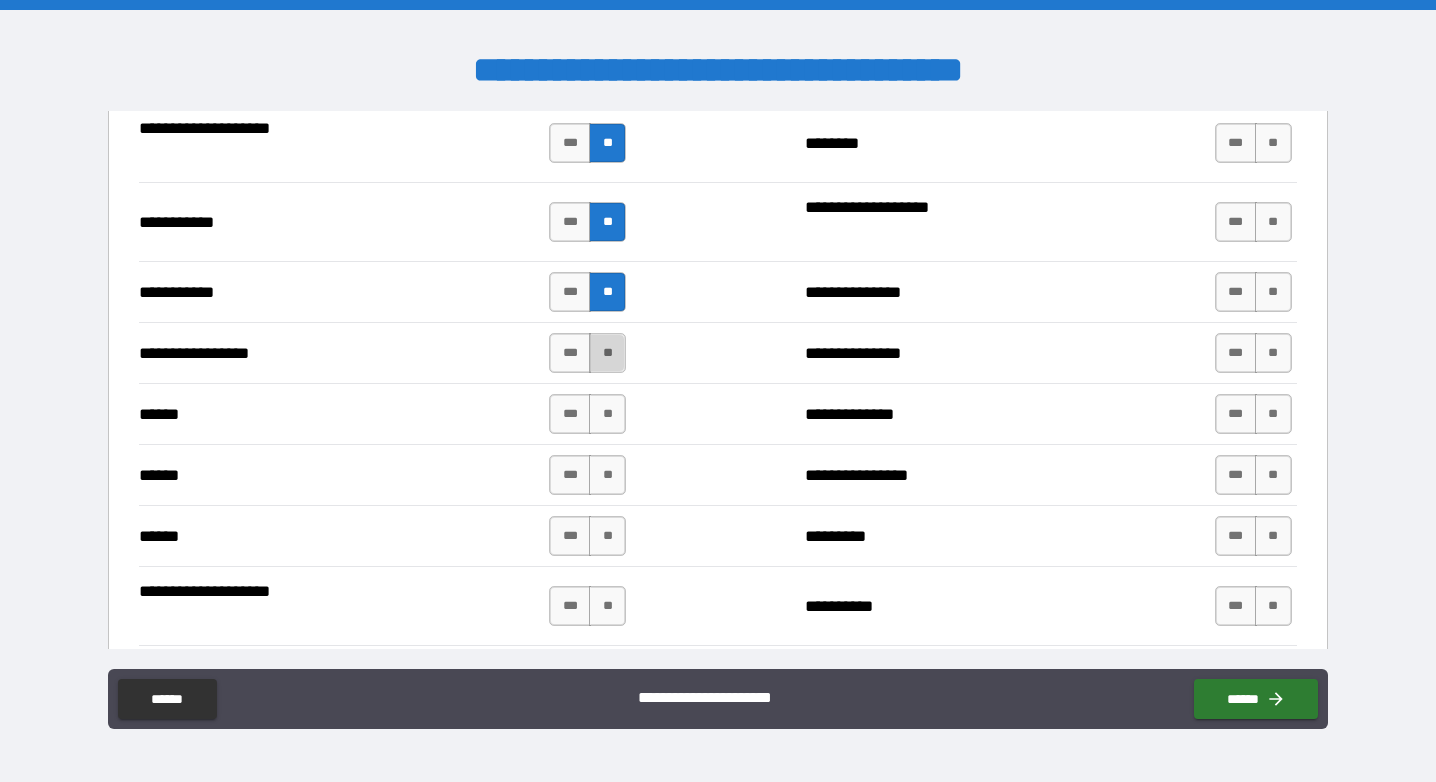 click on "**" at bounding box center (607, 353) 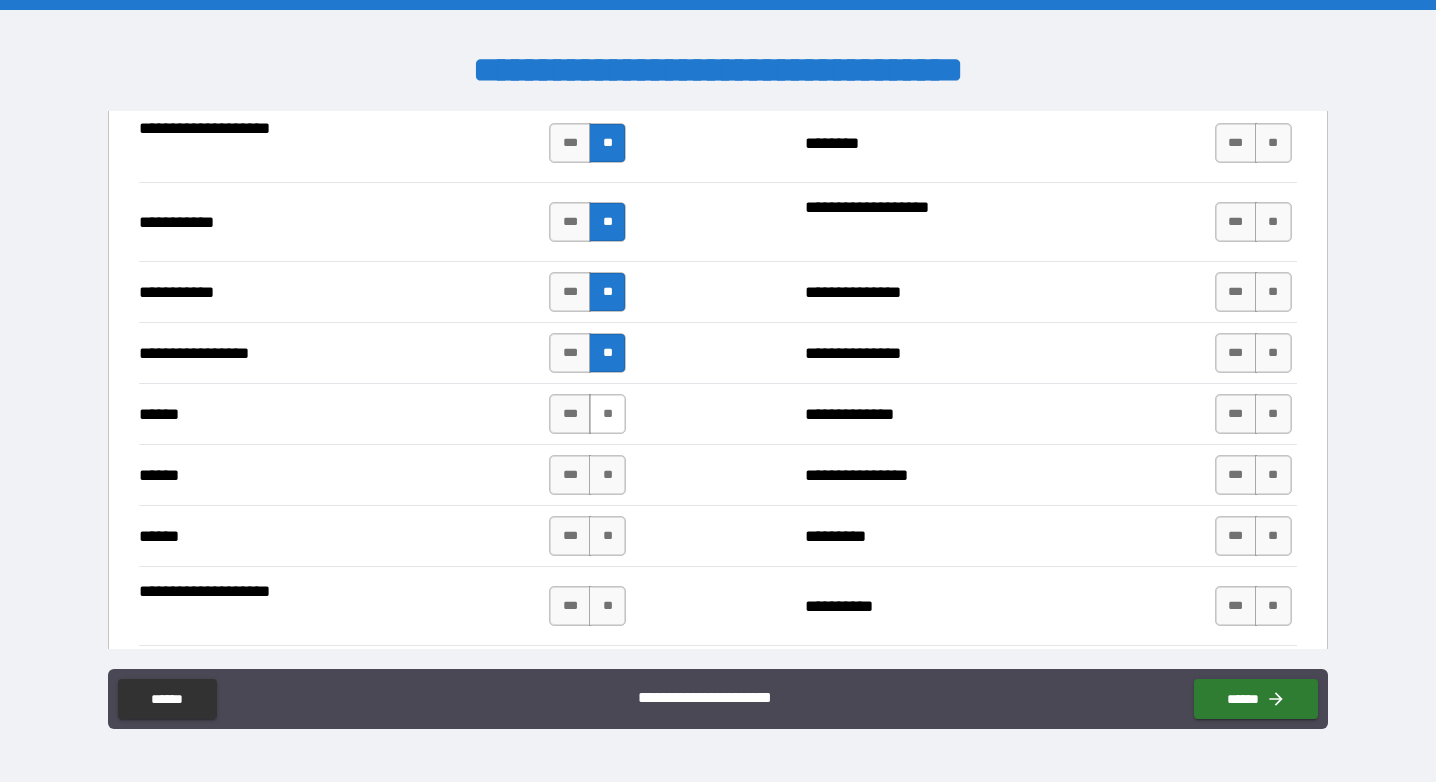 click on "**" at bounding box center [607, 414] 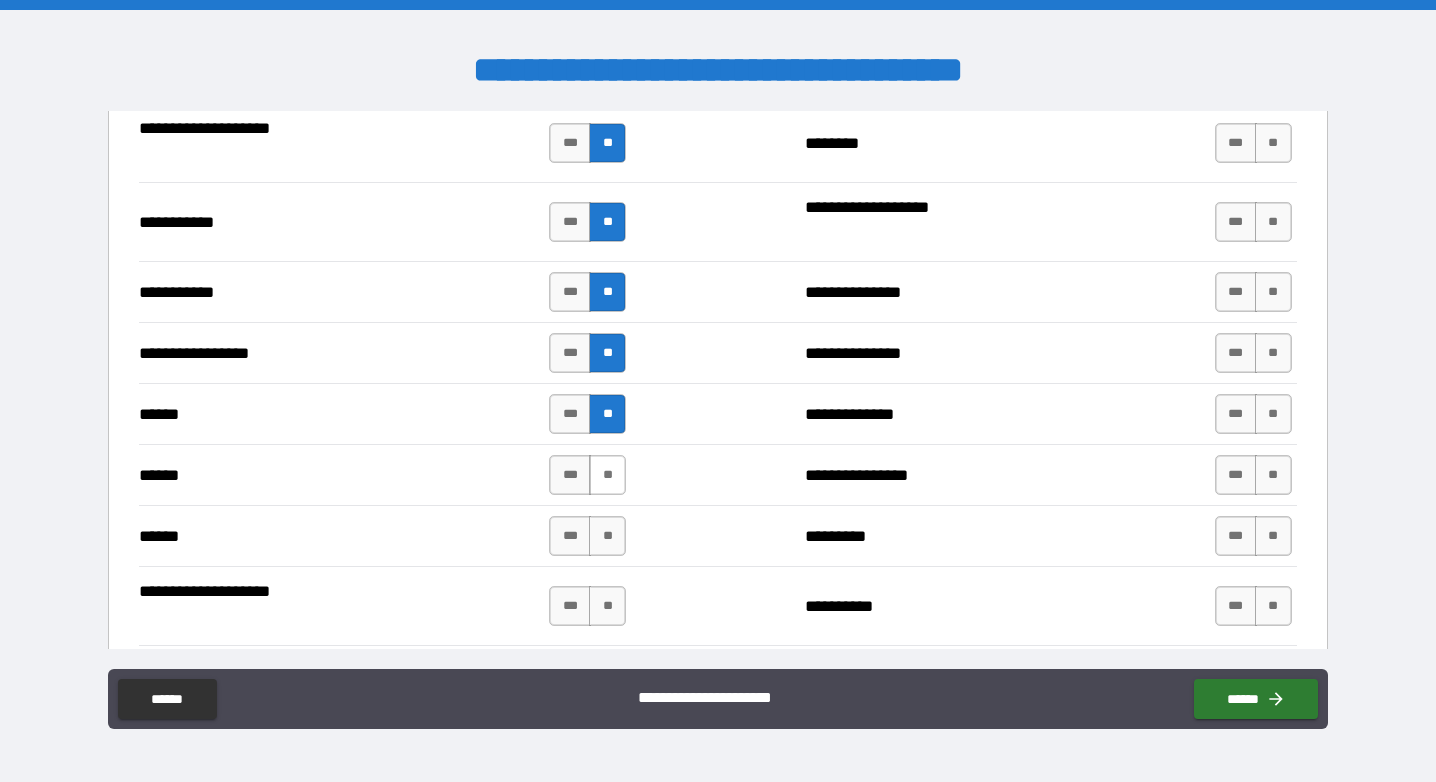 click on "**" at bounding box center (607, 475) 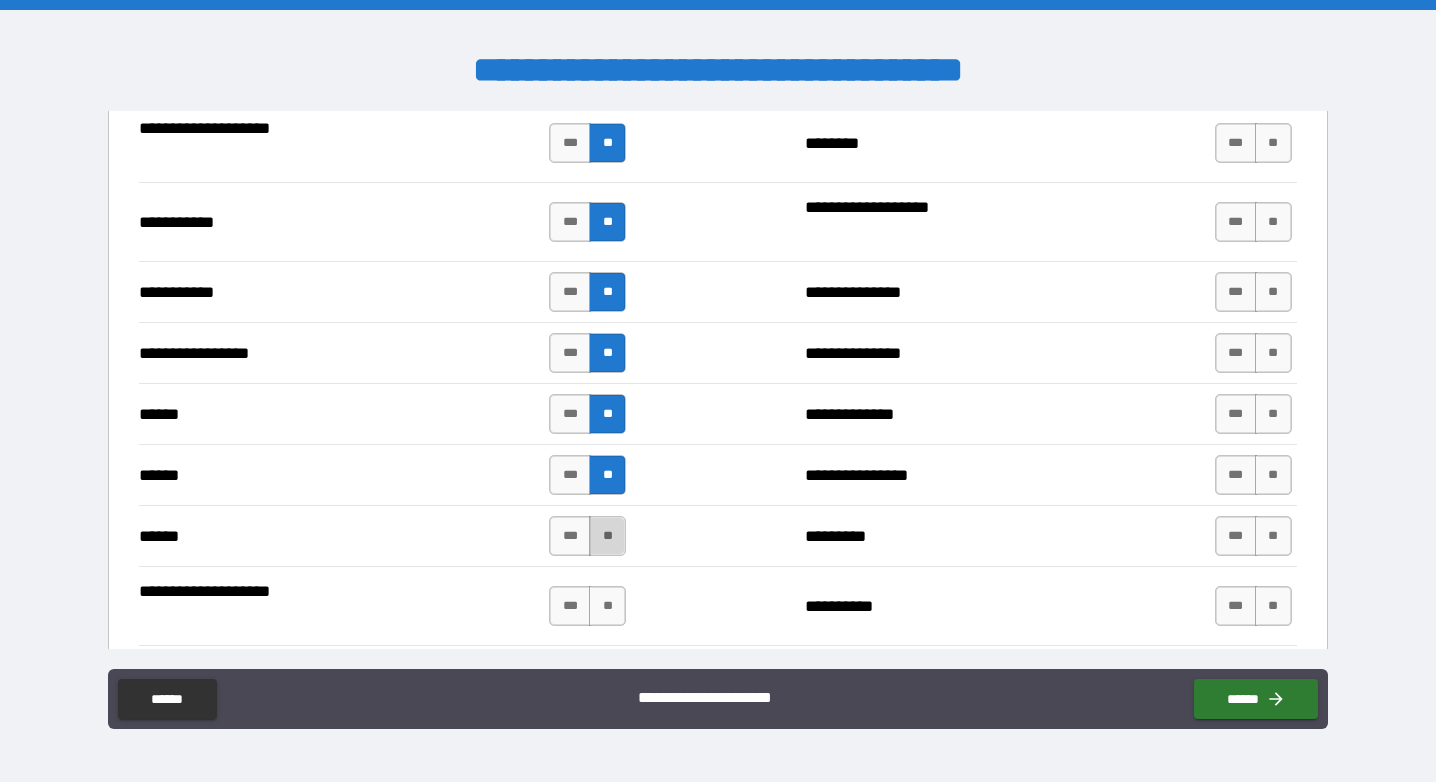 click on "**" at bounding box center [607, 536] 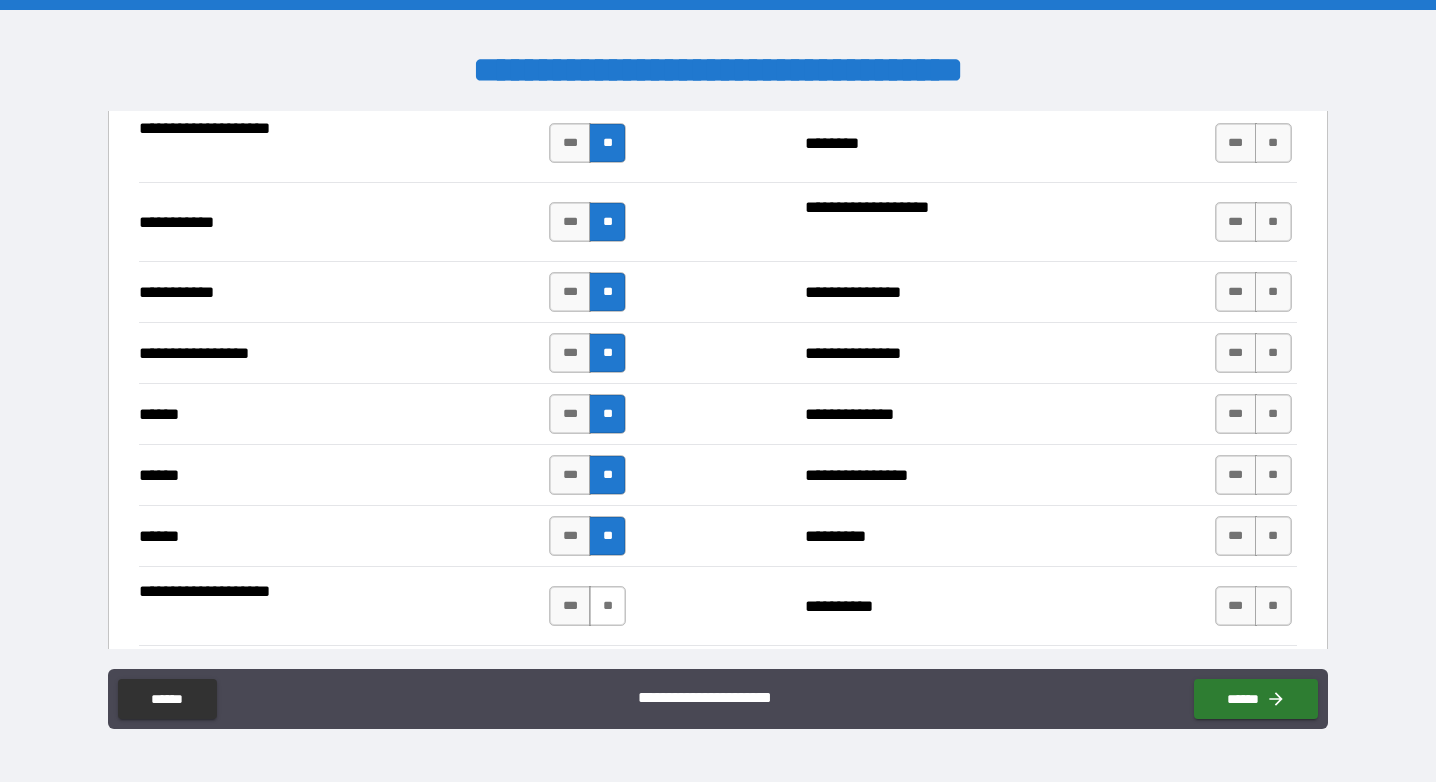 click on "**" at bounding box center [607, 606] 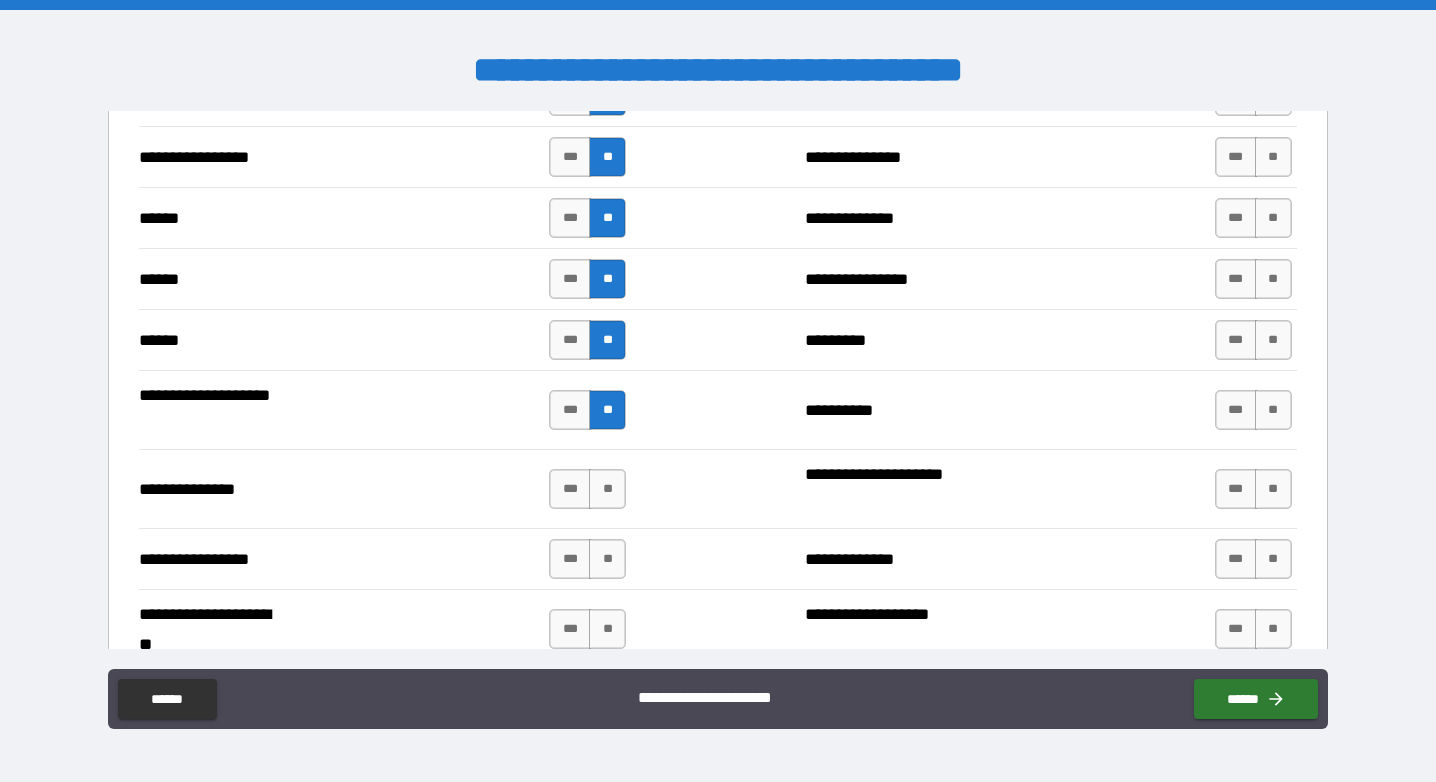 scroll, scrollTop: 2420, scrollLeft: 0, axis: vertical 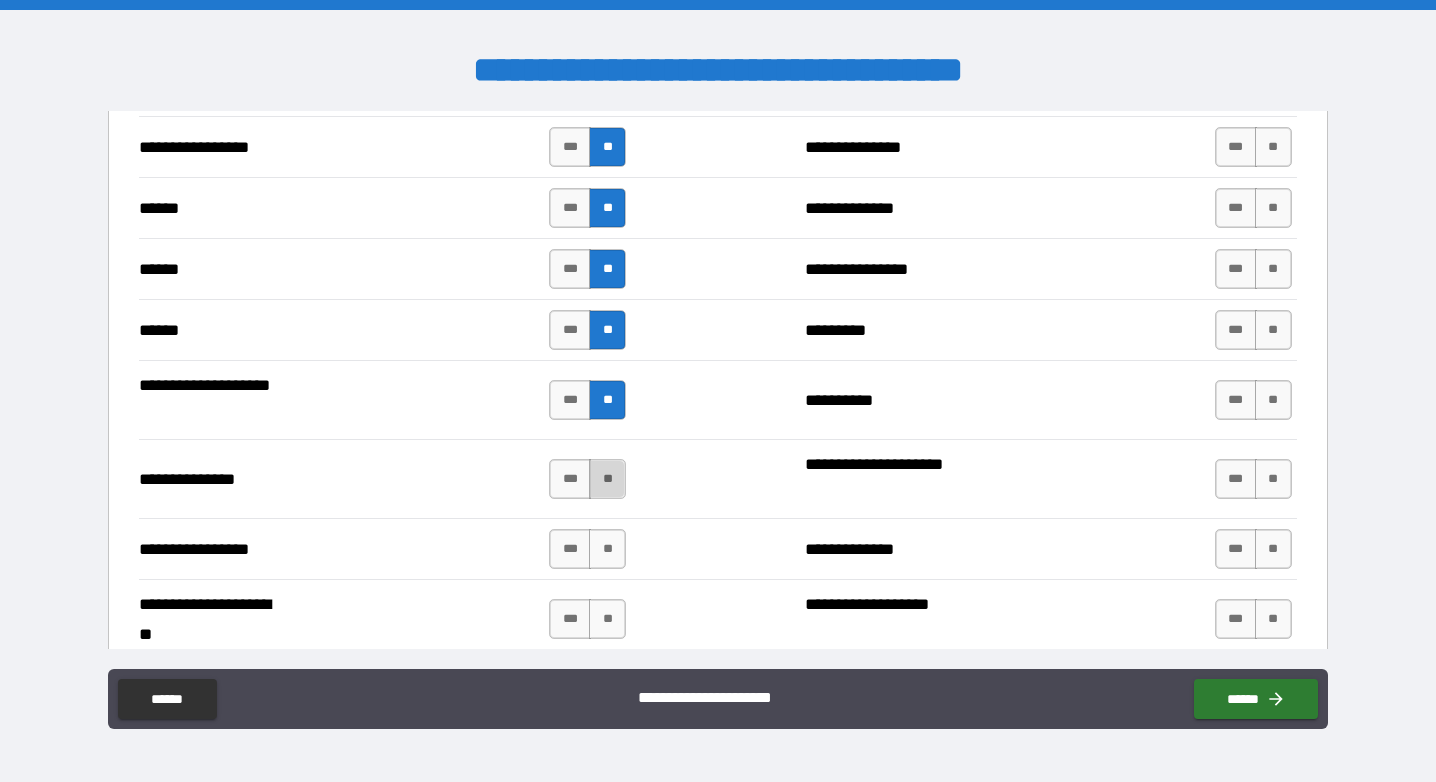 click on "**" at bounding box center [607, 479] 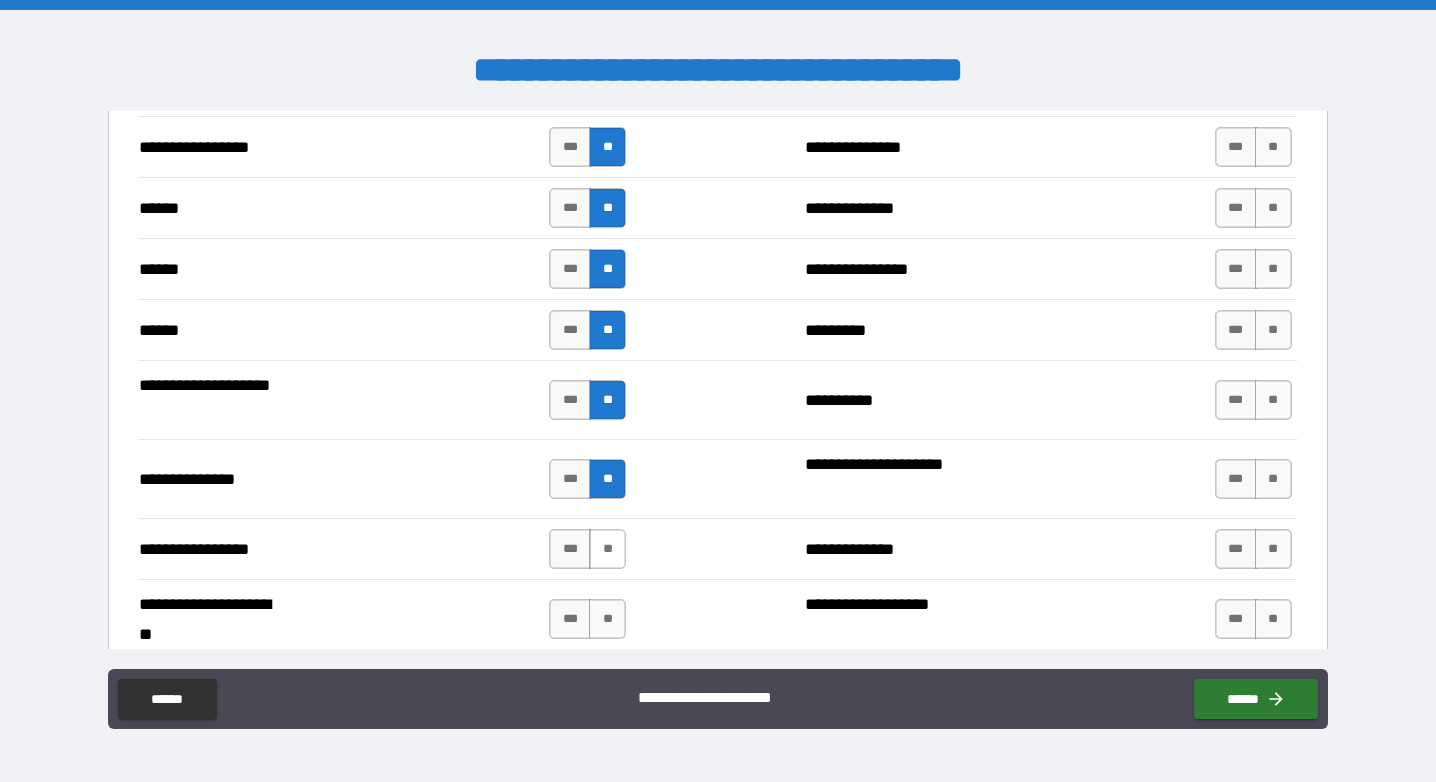 click on "**" at bounding box center (607, 549) 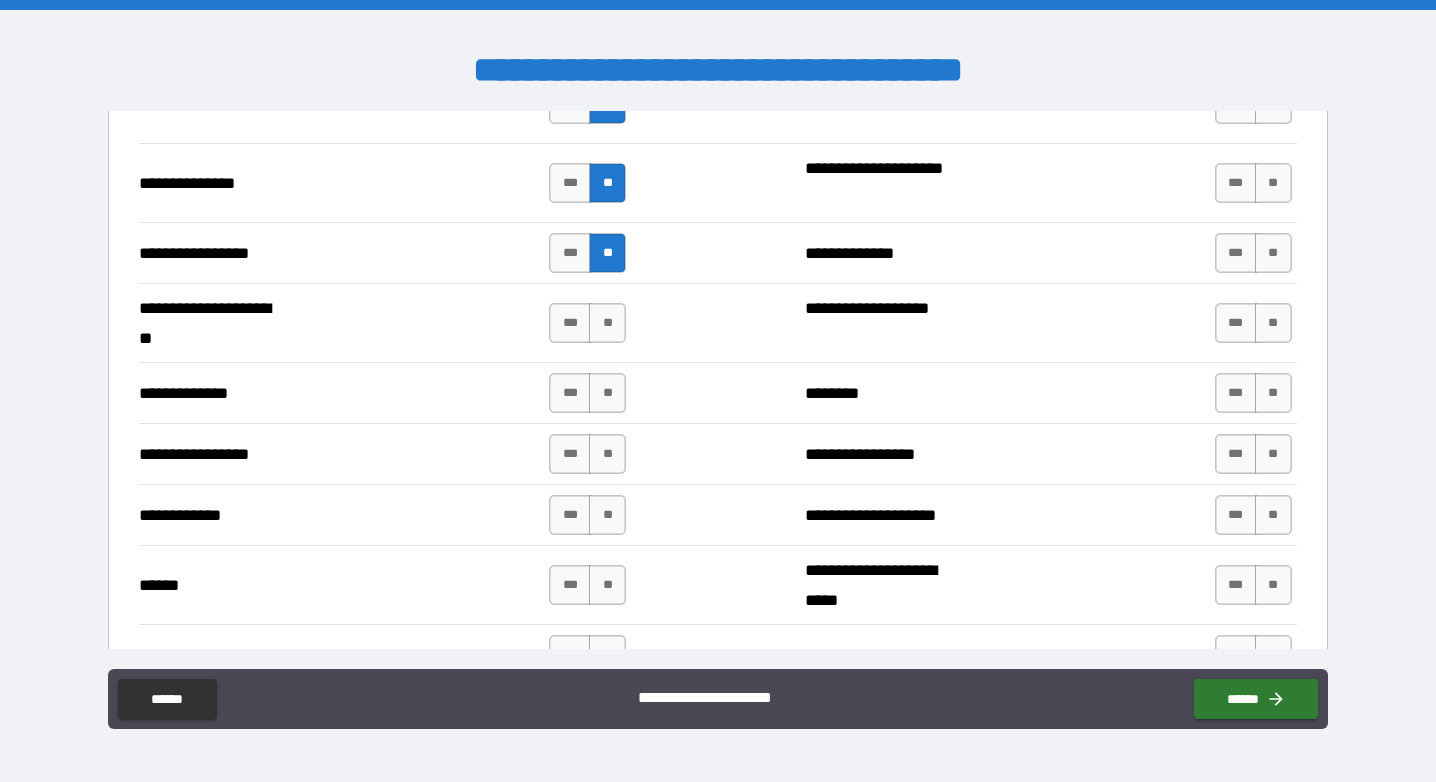 scroll, scrollTop: 2720, scrollLeft: 0, axis: vertical 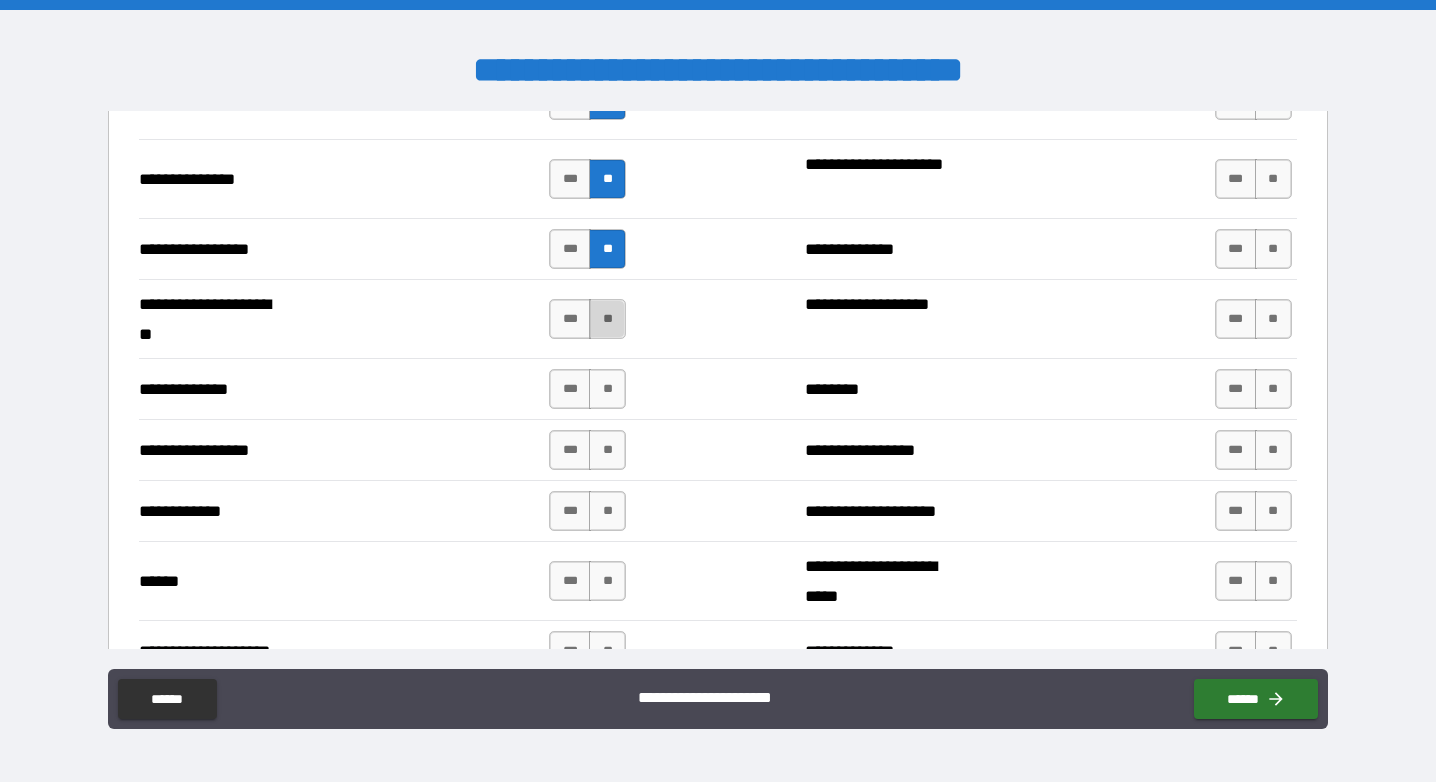 click on "**" at bounding box center (607, 319) 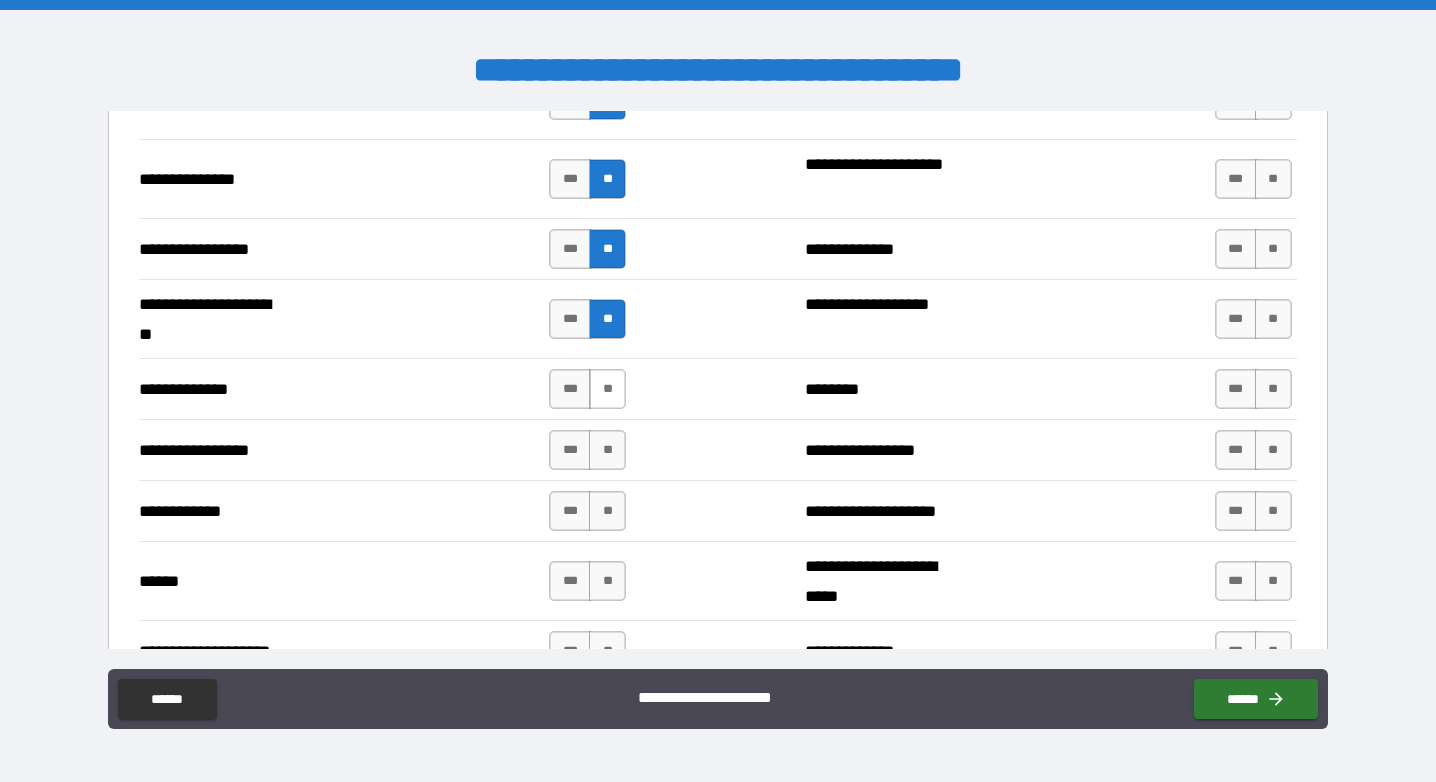 click on "**" at bounding box center (607, 389) 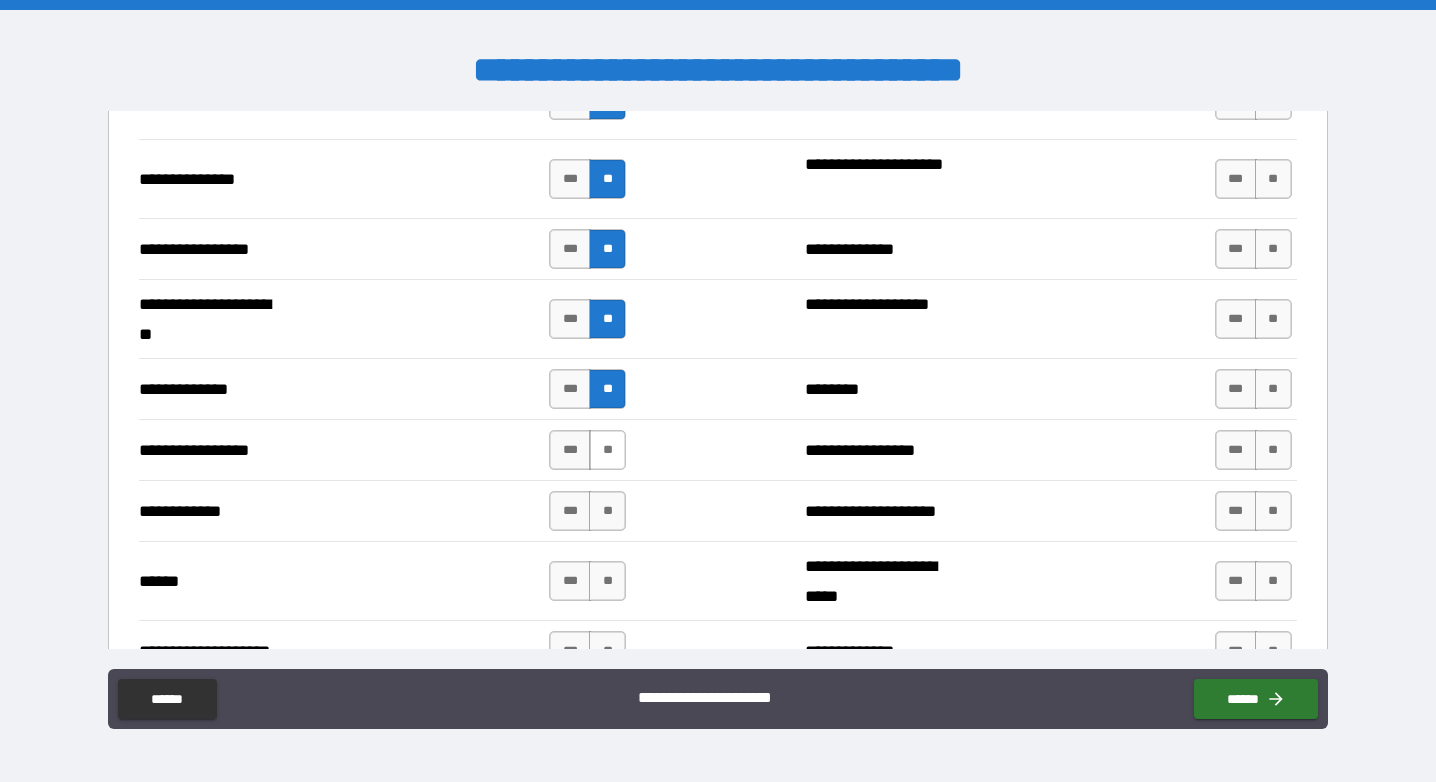 click on "**" at bounding box center (607, 450) 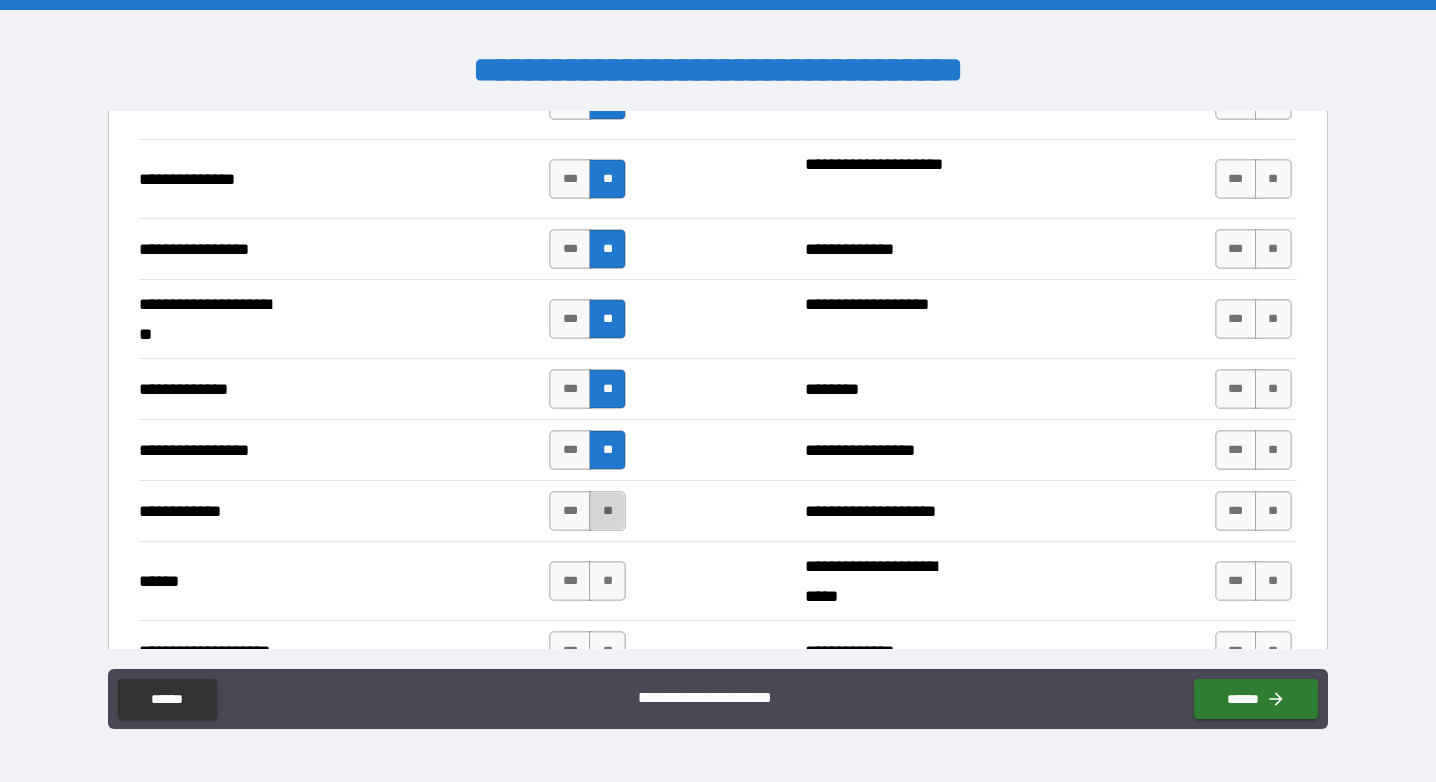 click on "**" at bounding box center (607, 511) 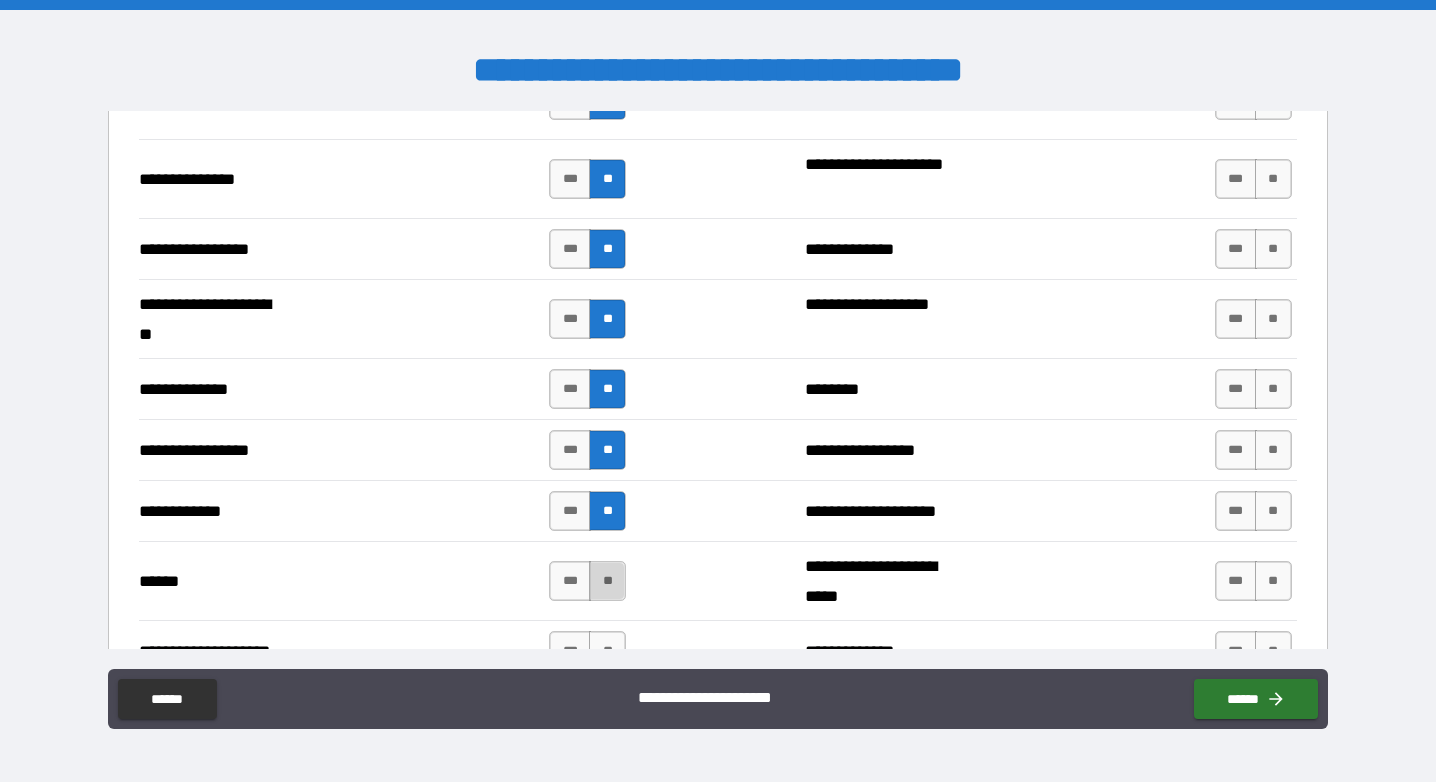 click on "**" at bounding box center (607, 581) 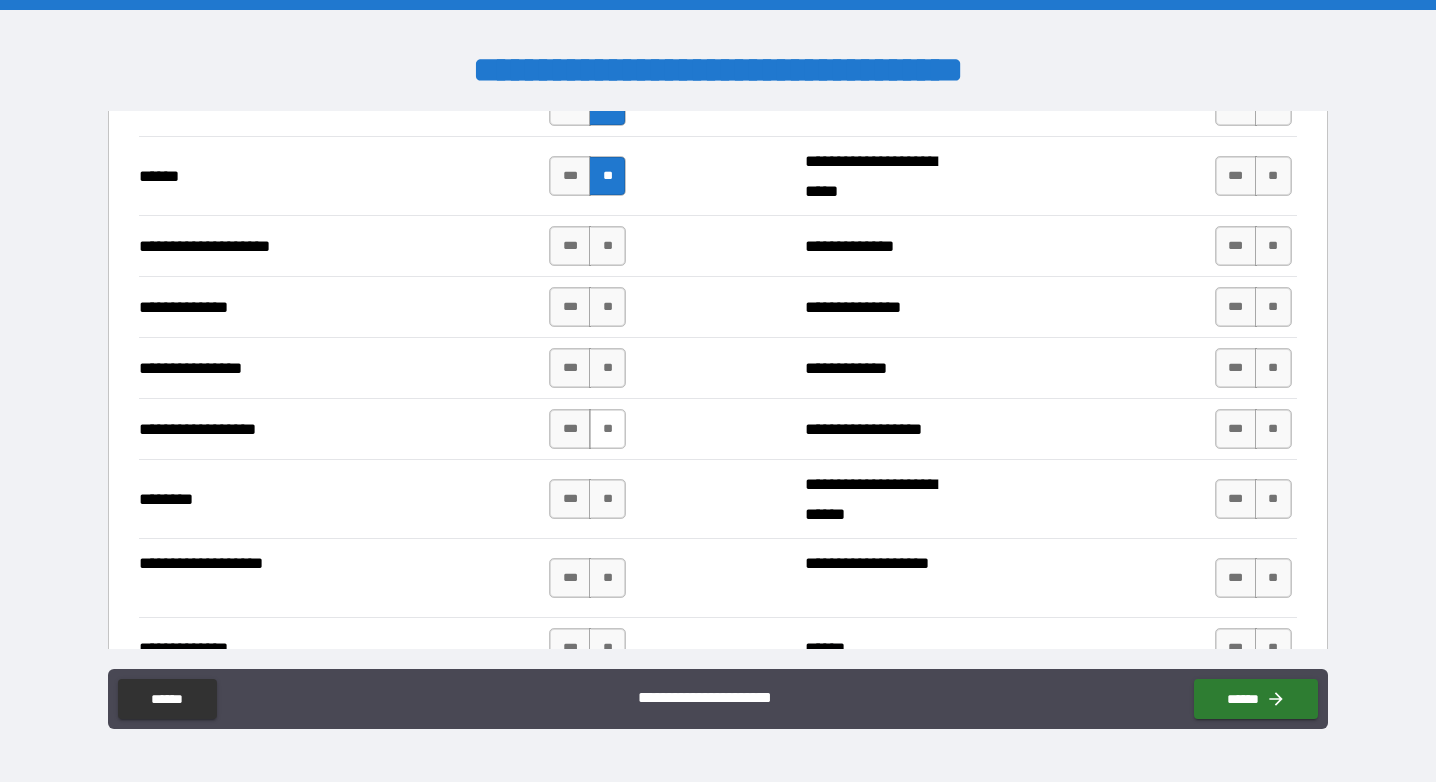 scroll, scrollTop: 3126, scrollLeft: 0, axis: vertical 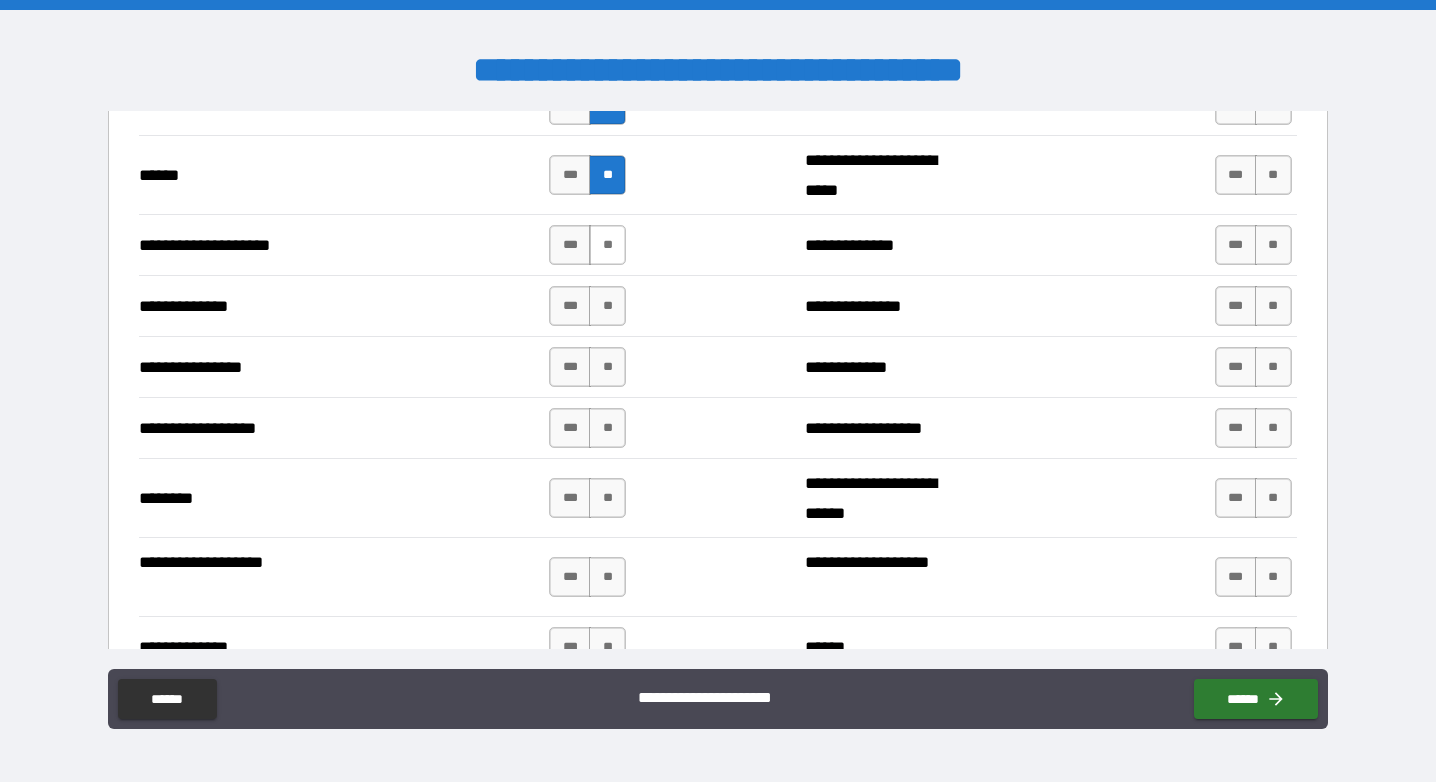 click on "**" at bounding box center [607, 245] 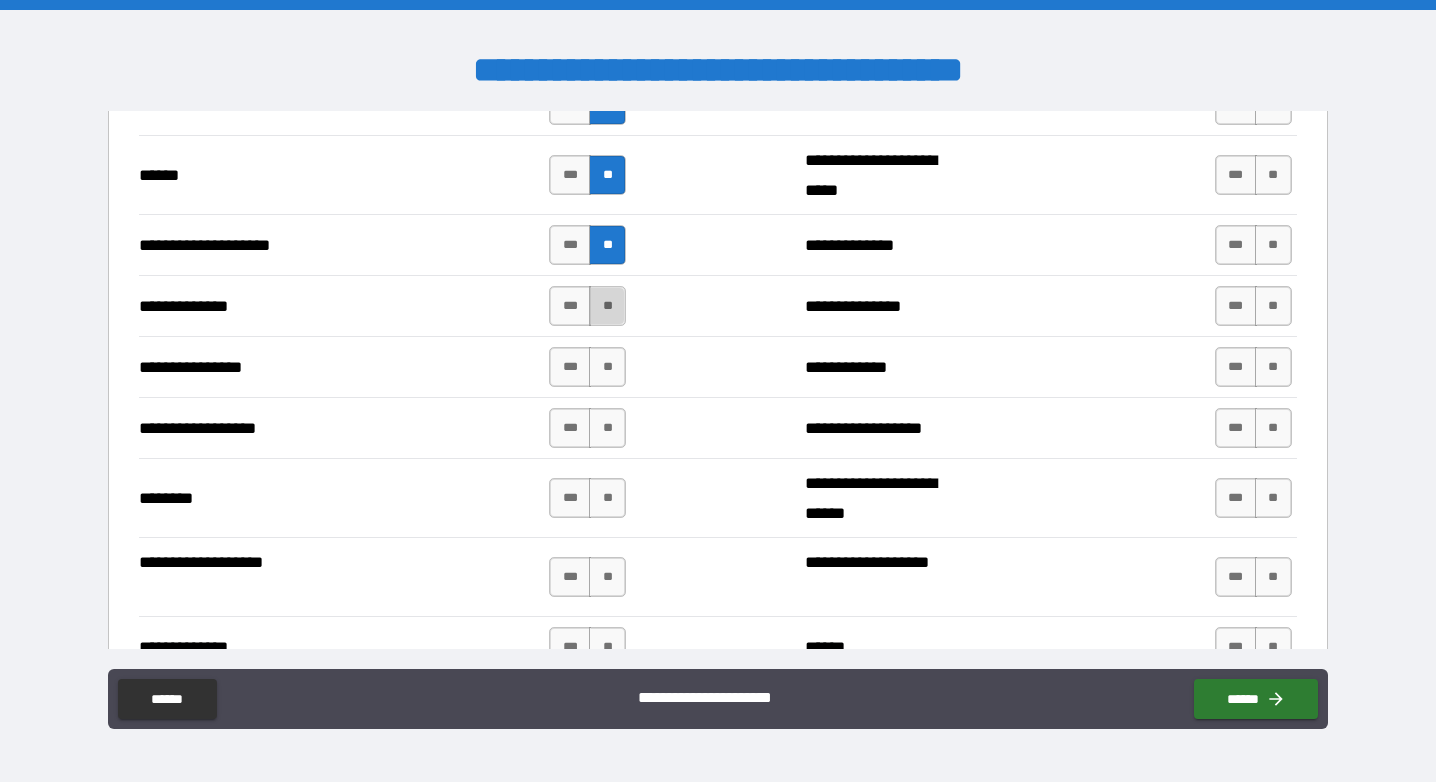 click on "**" at bounding box center (607, 306) 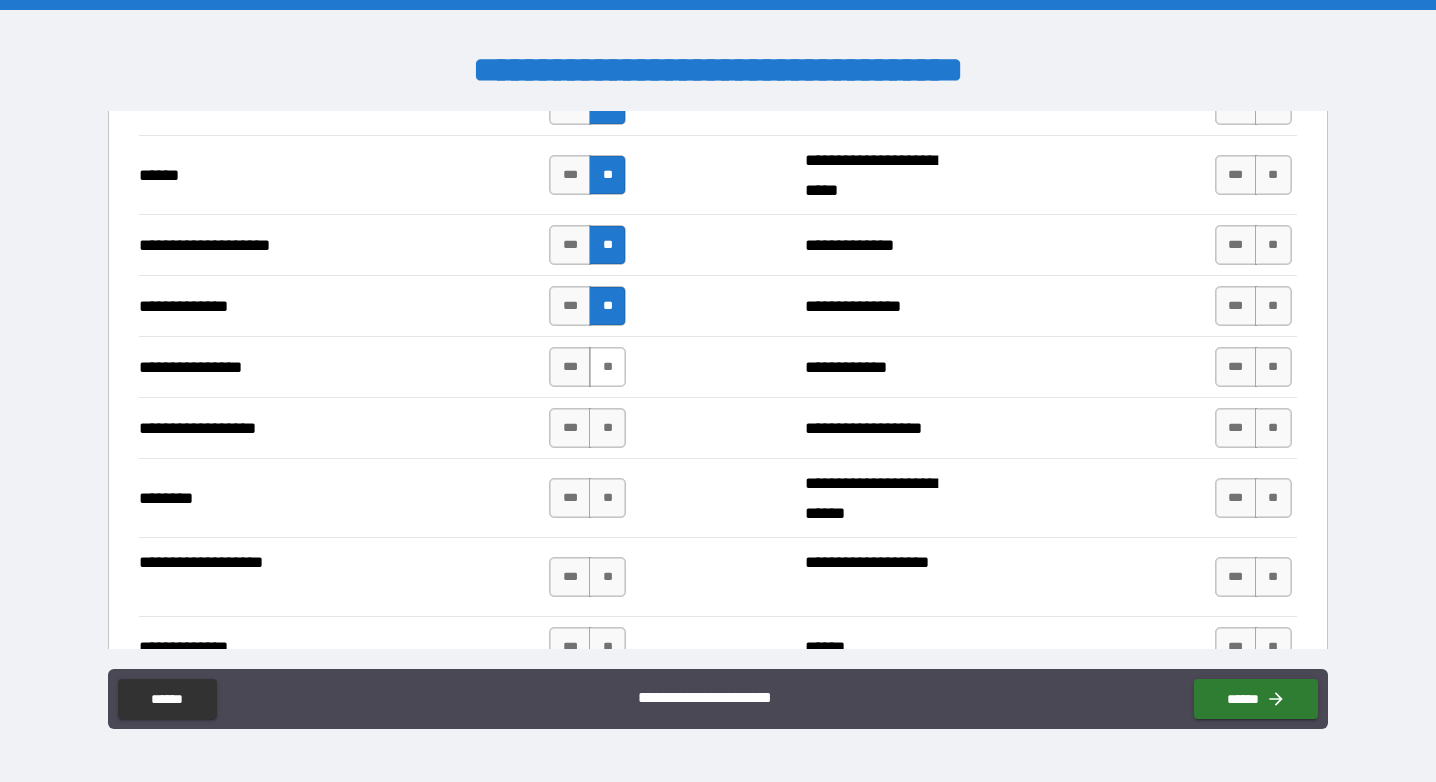click on "**" at bounding box center [607, 367] 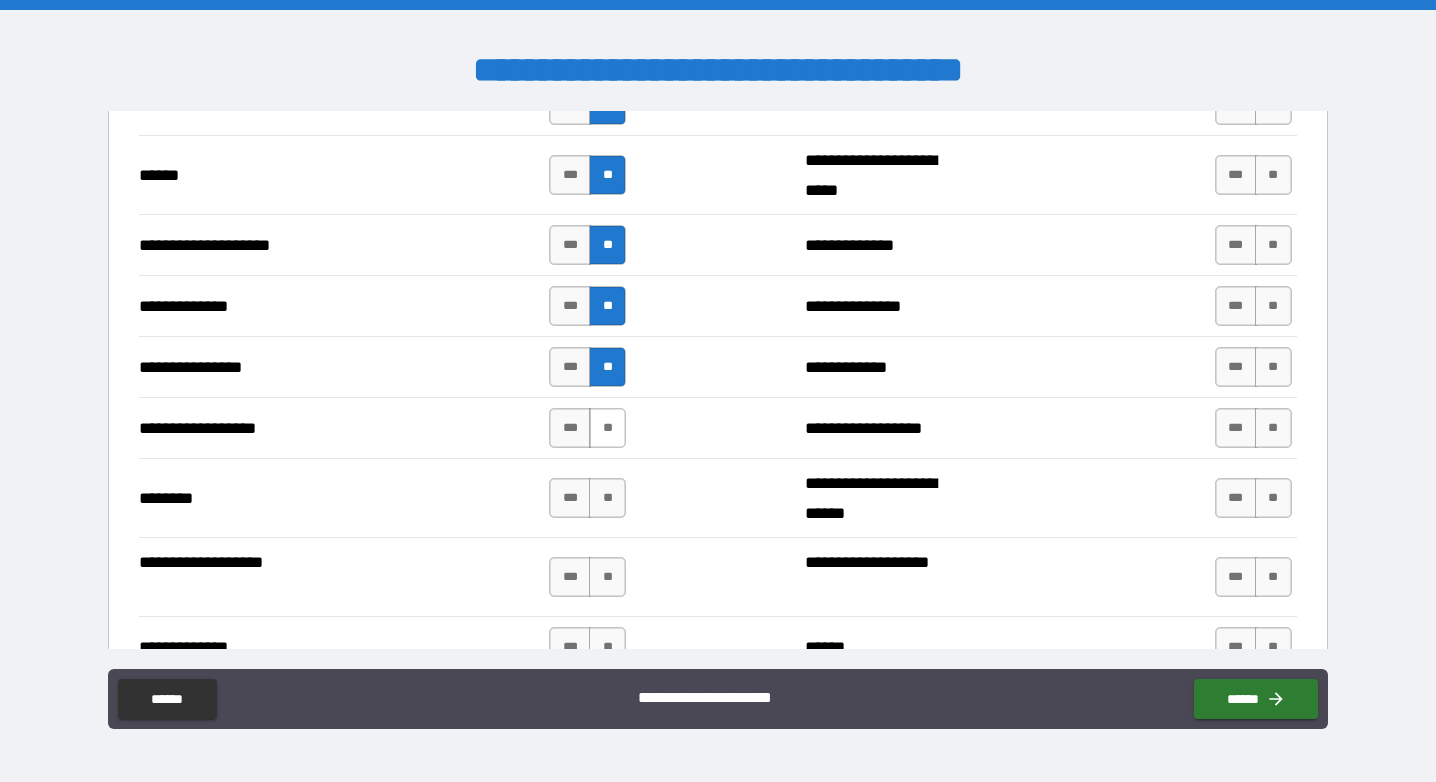 click on "**" at bounding box center [607, 428] 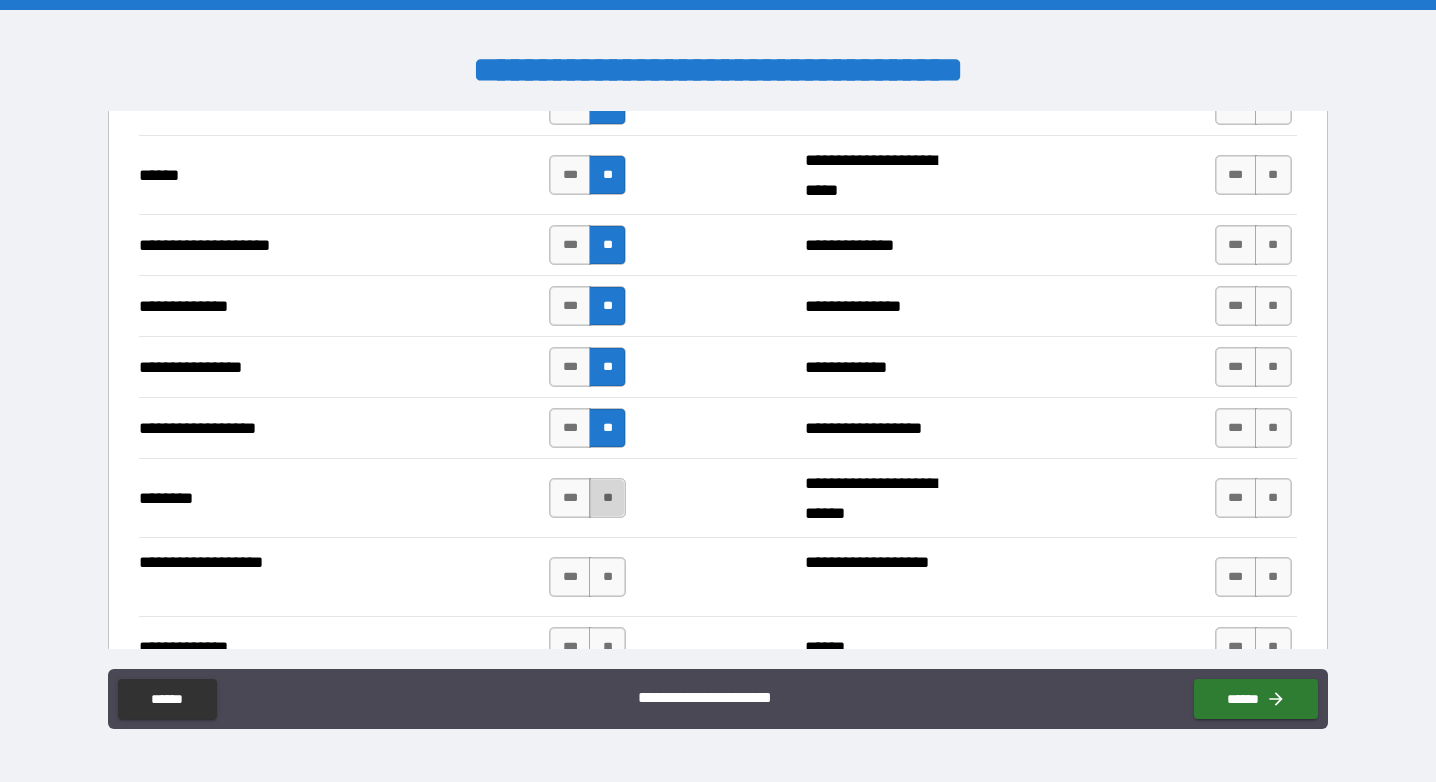 click on "**" at bounding box center [607, 498] 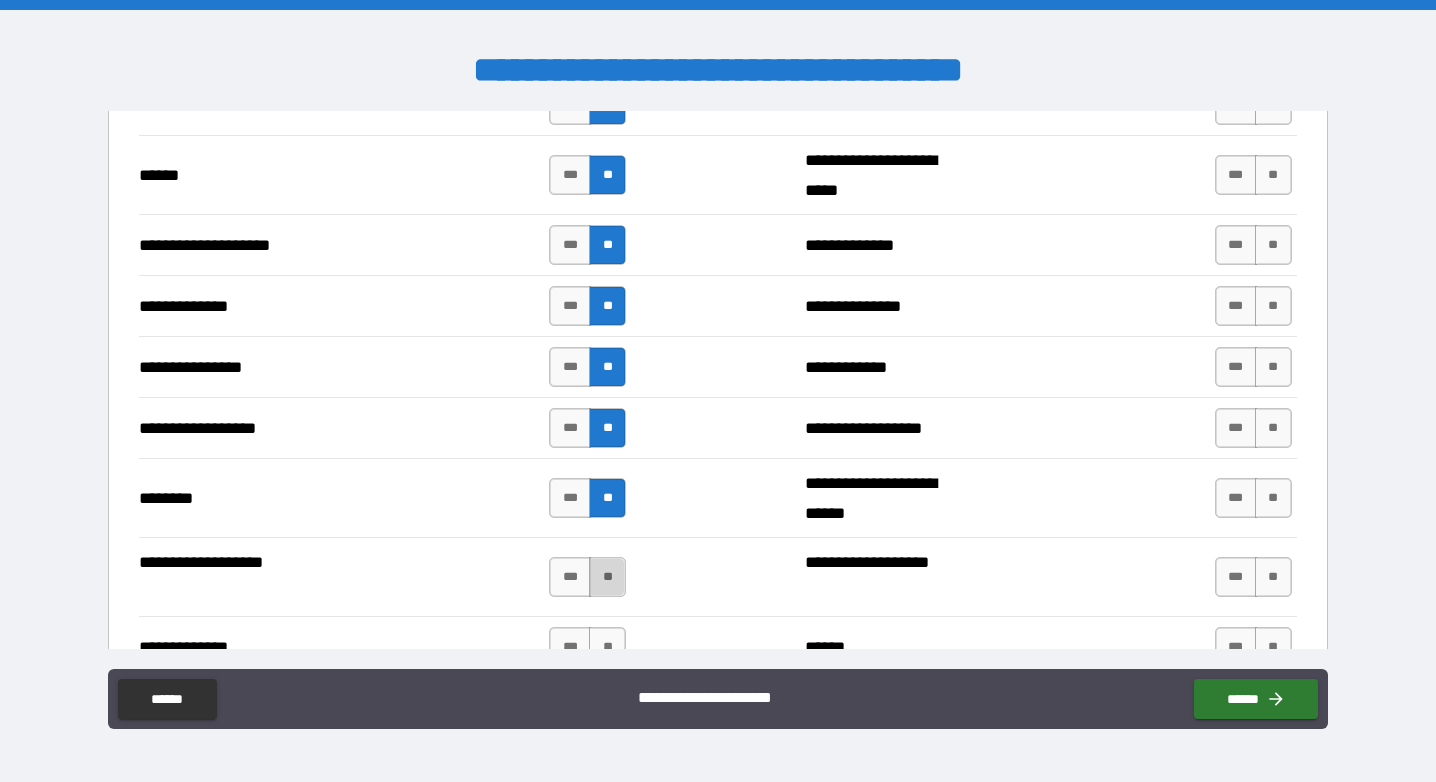 click on "**" at bounding box center (607, 577) 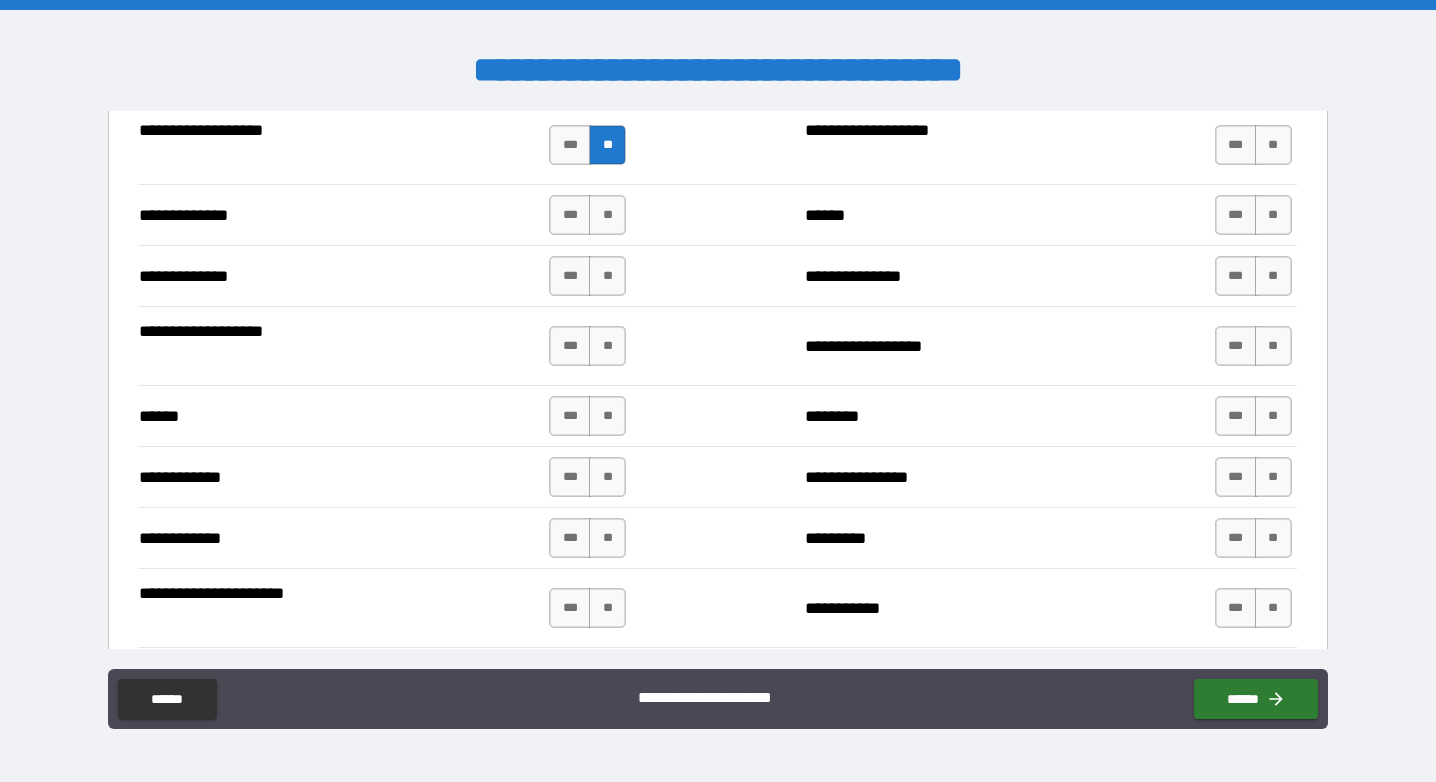 scroll, scrollTop: 3574, scrollLeft: 0, axis: vertical 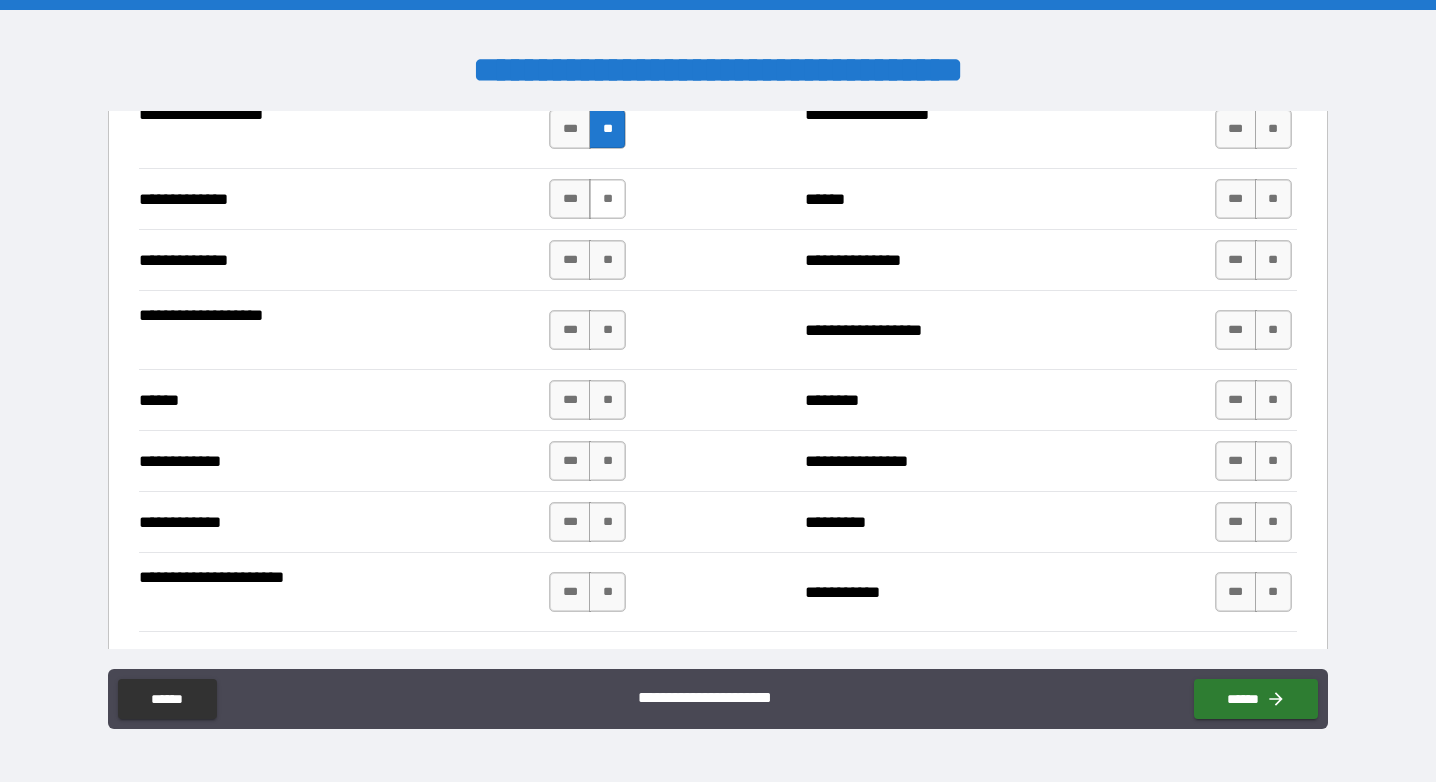 click on "**" at bounding box center (607, 199) 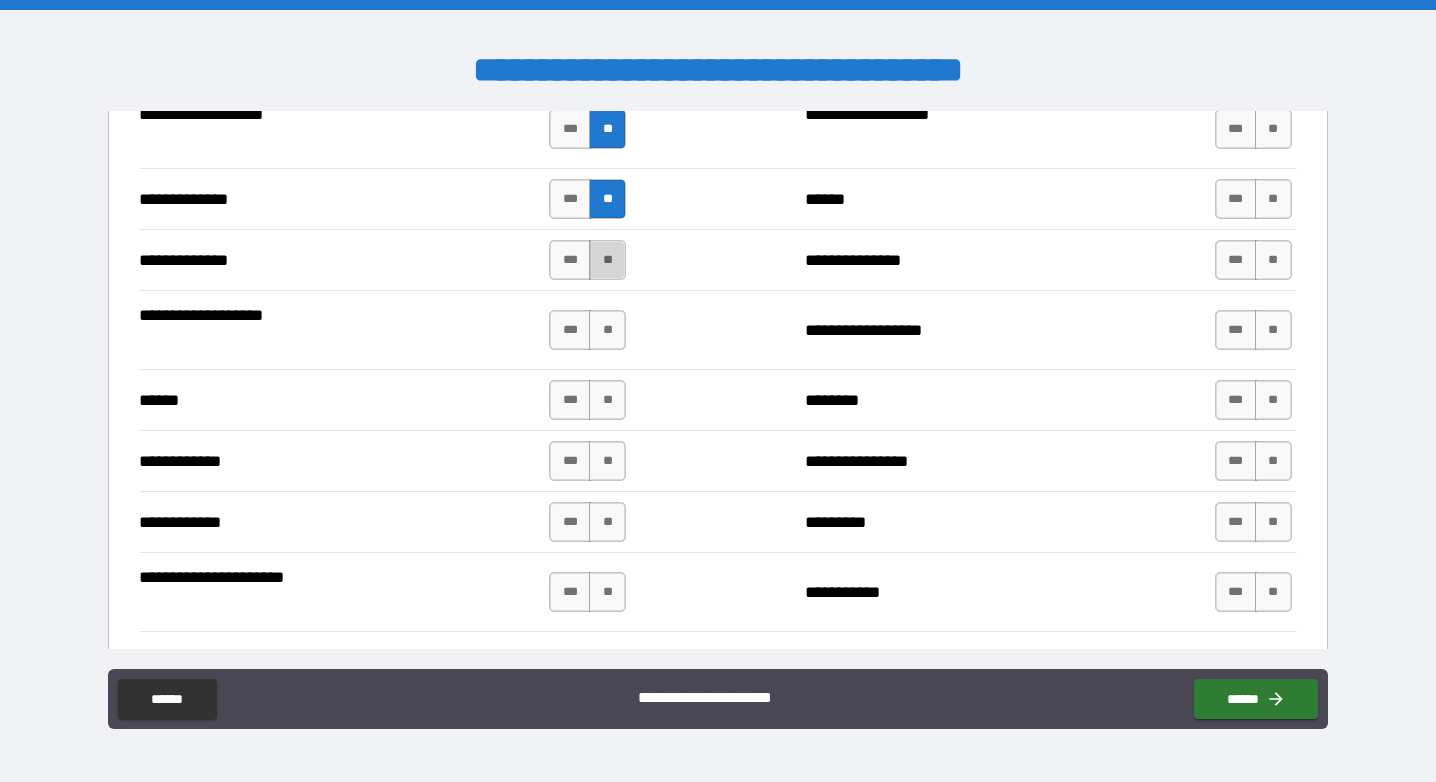 click on "**" at bounding box center (607, 260) 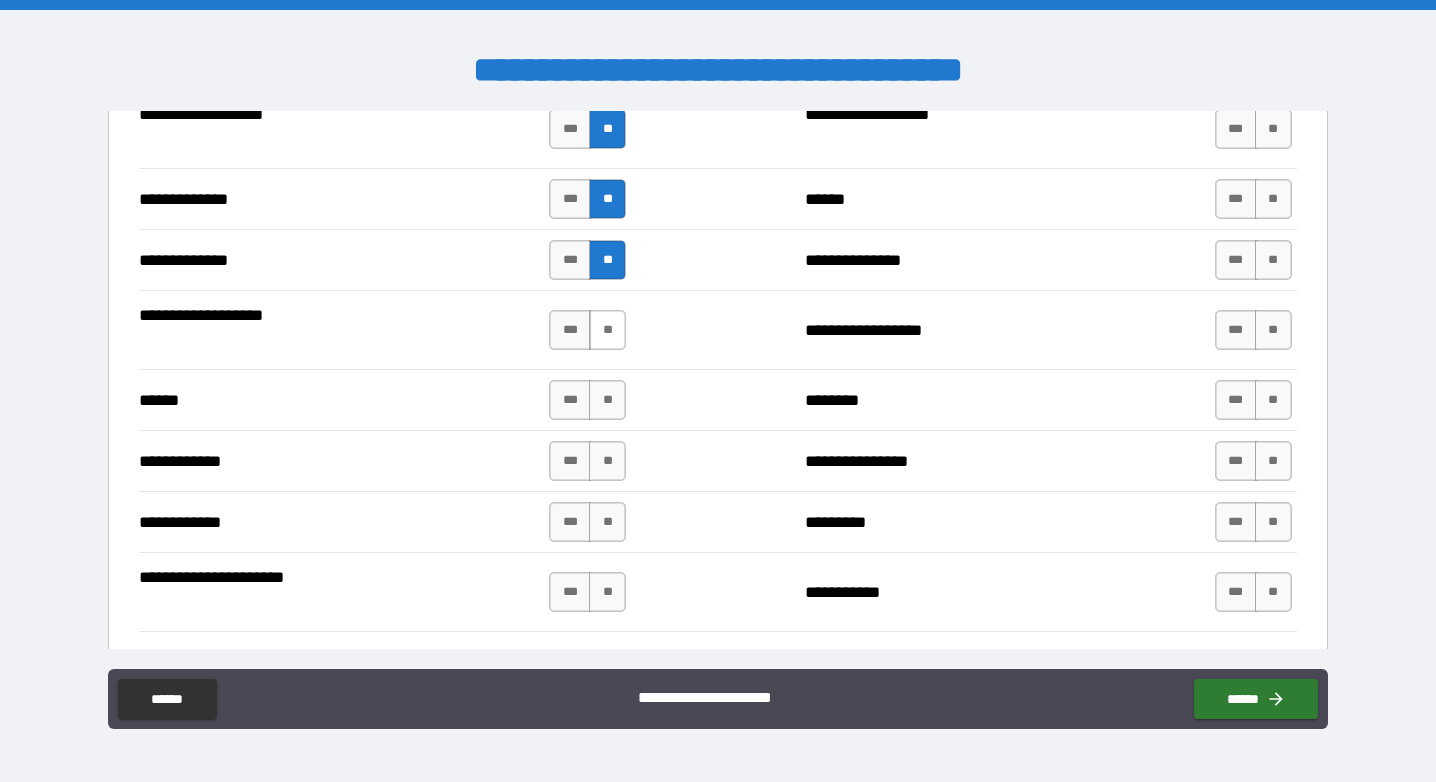 click on "**" at bounding box center [607, 330] 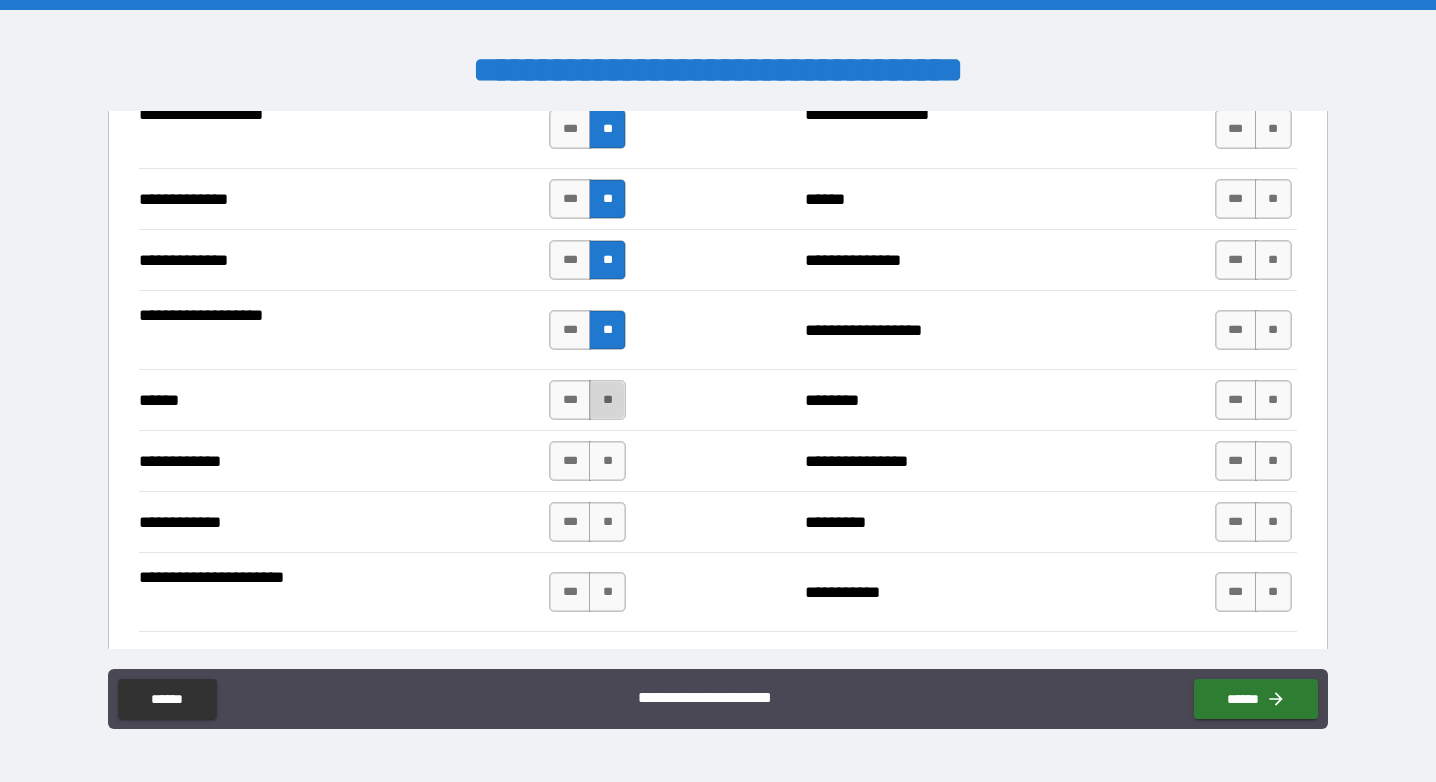 click on "**" at bounding box center [607, 400] 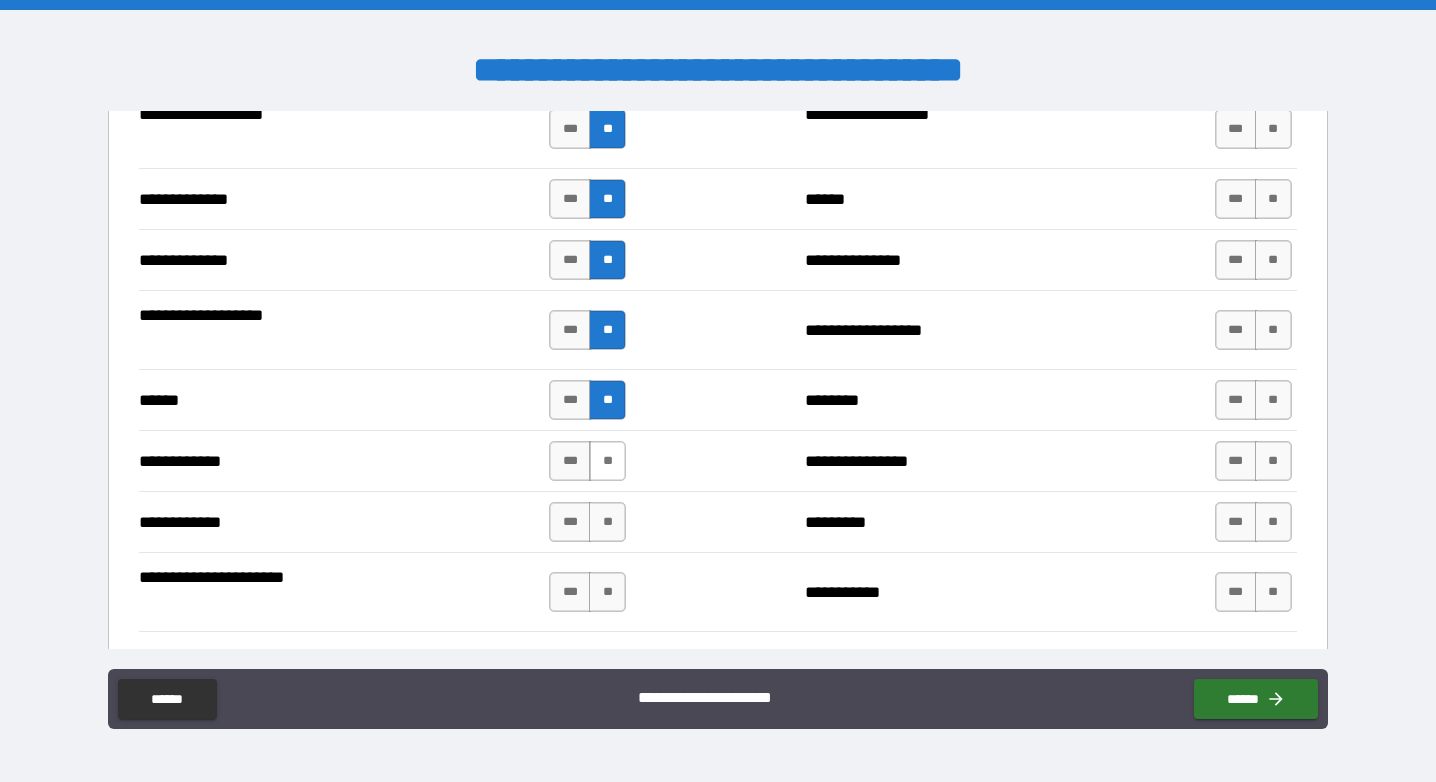 click on "**" at bounding box center [607, 461] 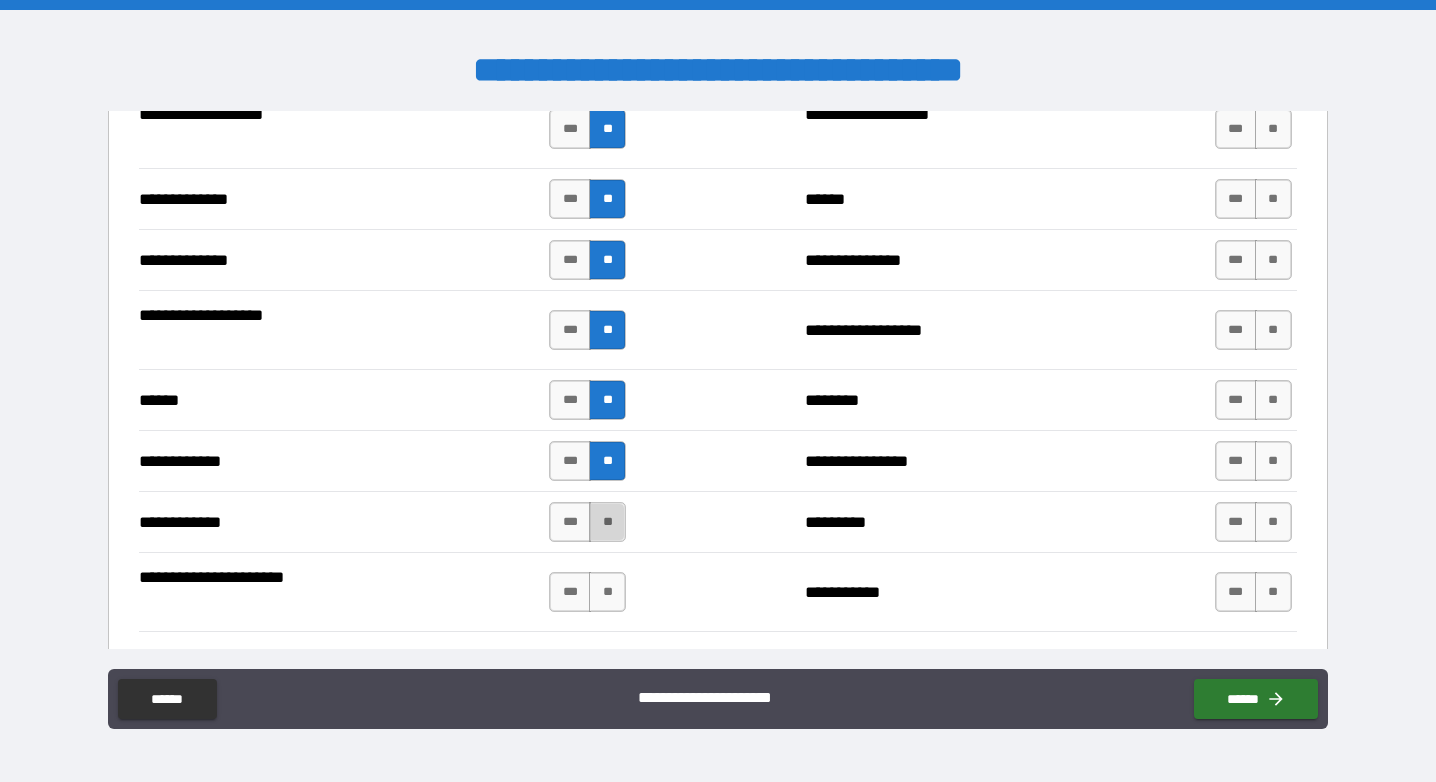 click on "**" at bounding box center [607, 522] 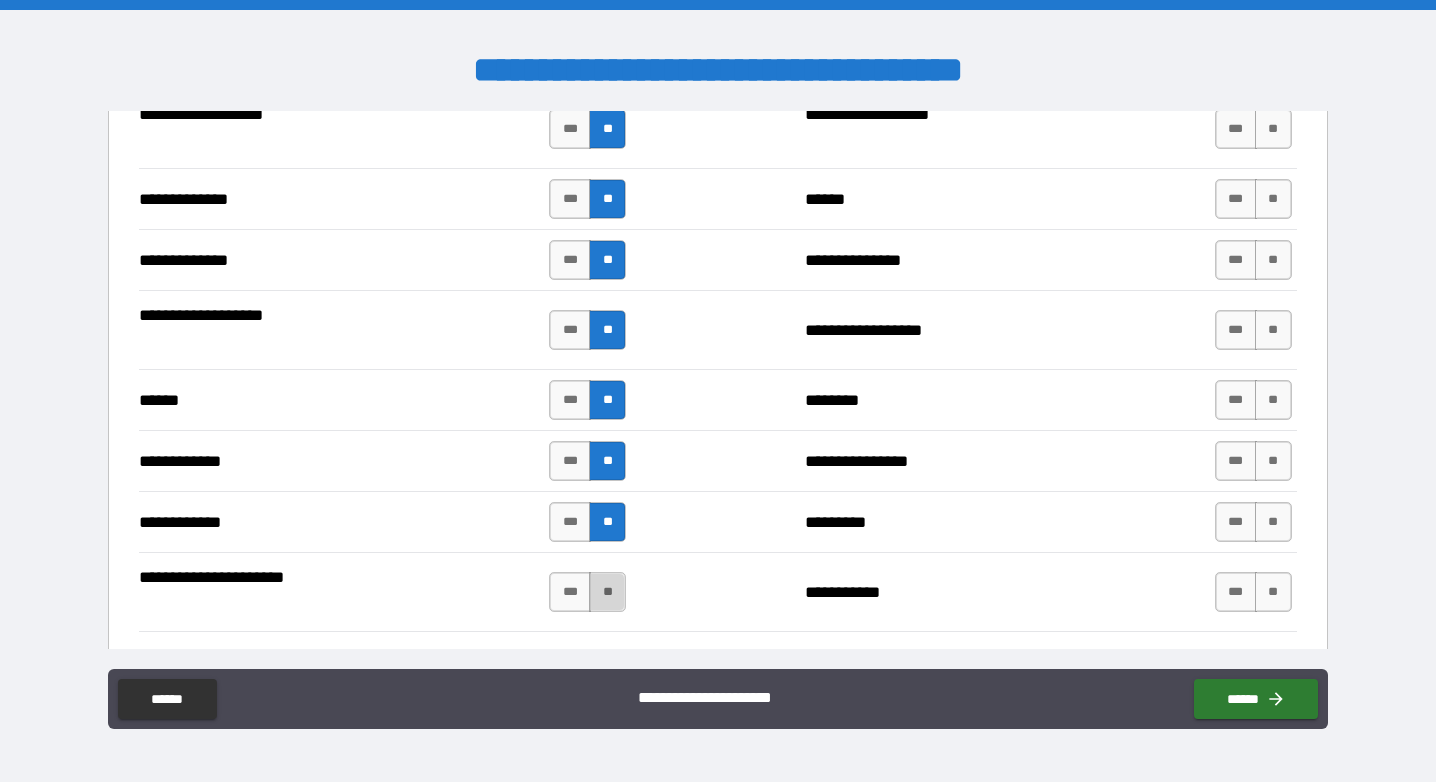click on "**" at bounding box center [607, 592] 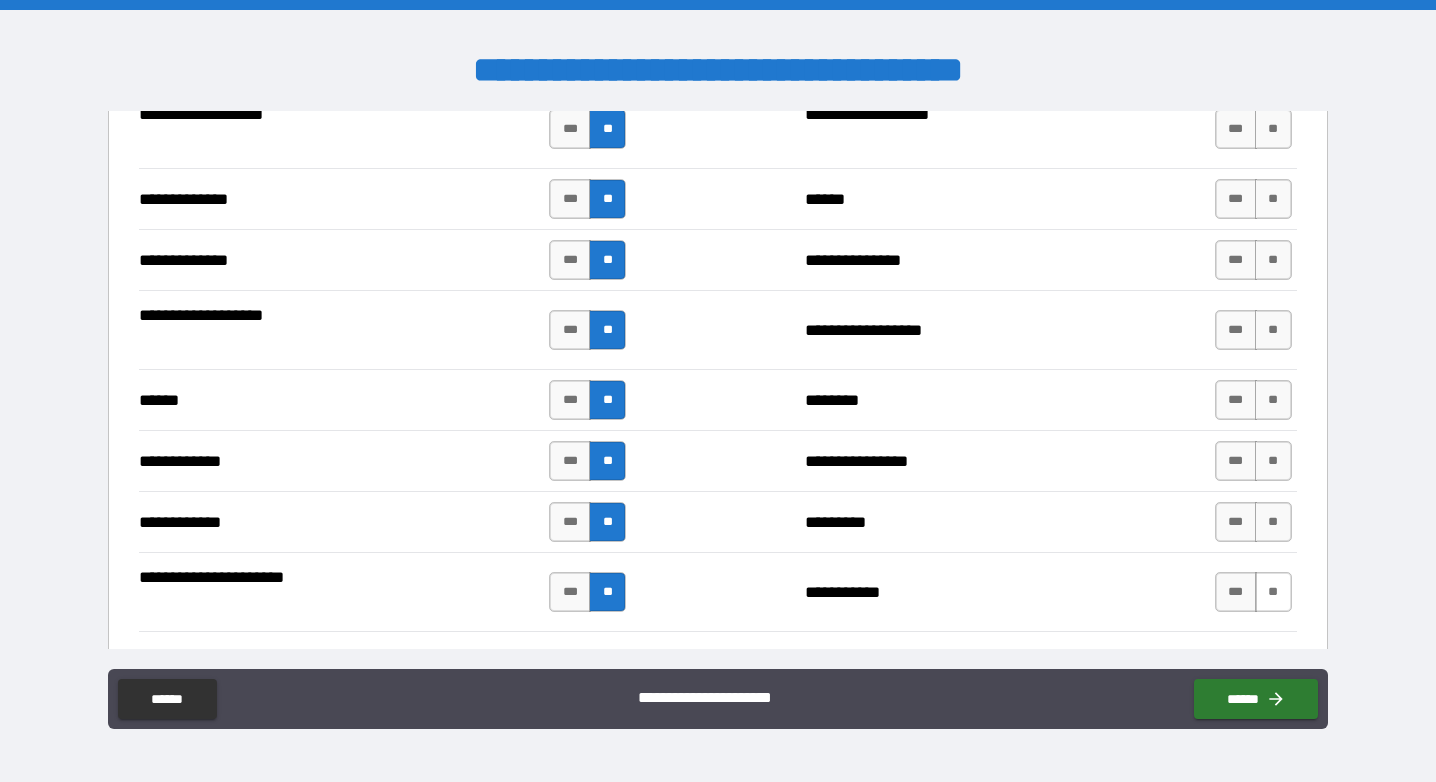 click on "**" at bounding box center (1273, 592) 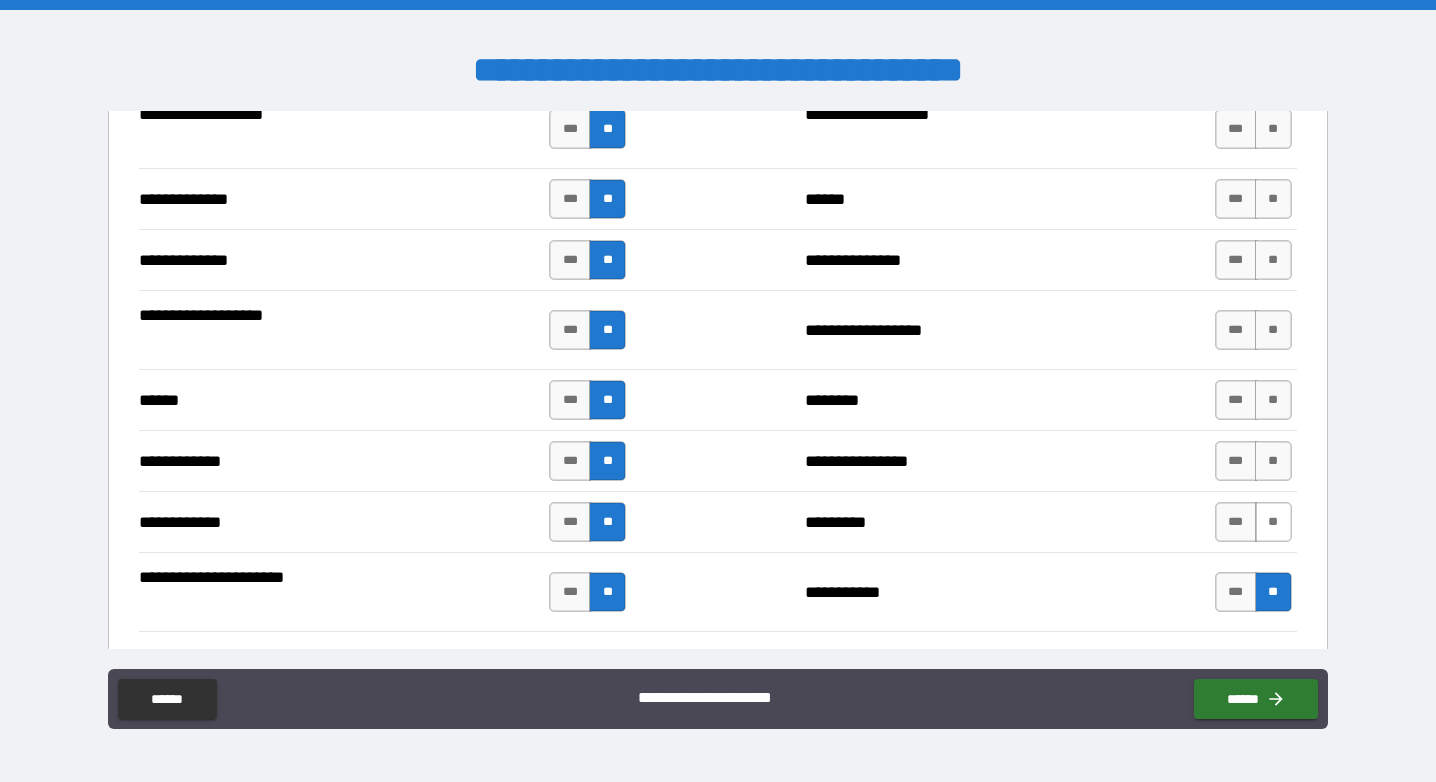 click on "**" at bounding box center [1273, 522] 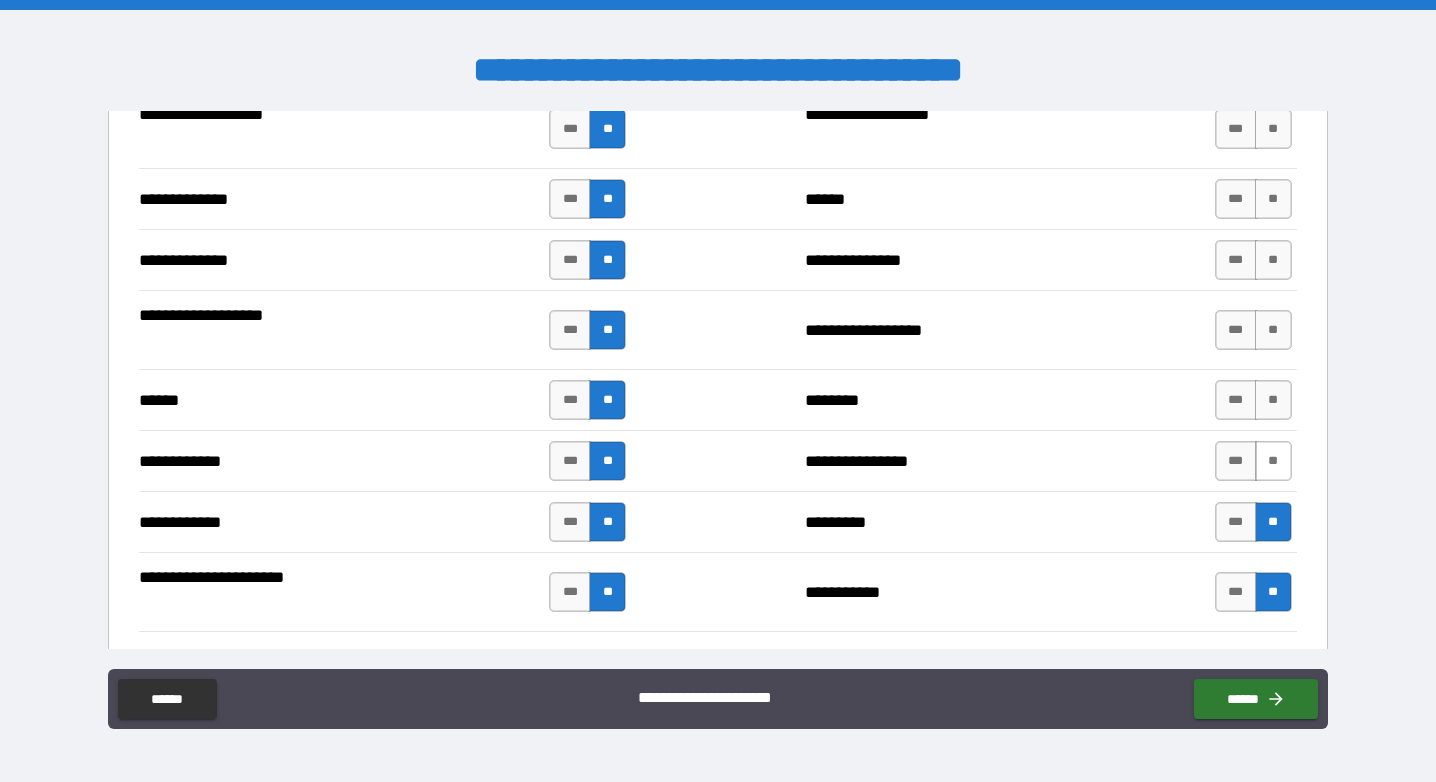 click on "**" at bounding box center (1273, 461) 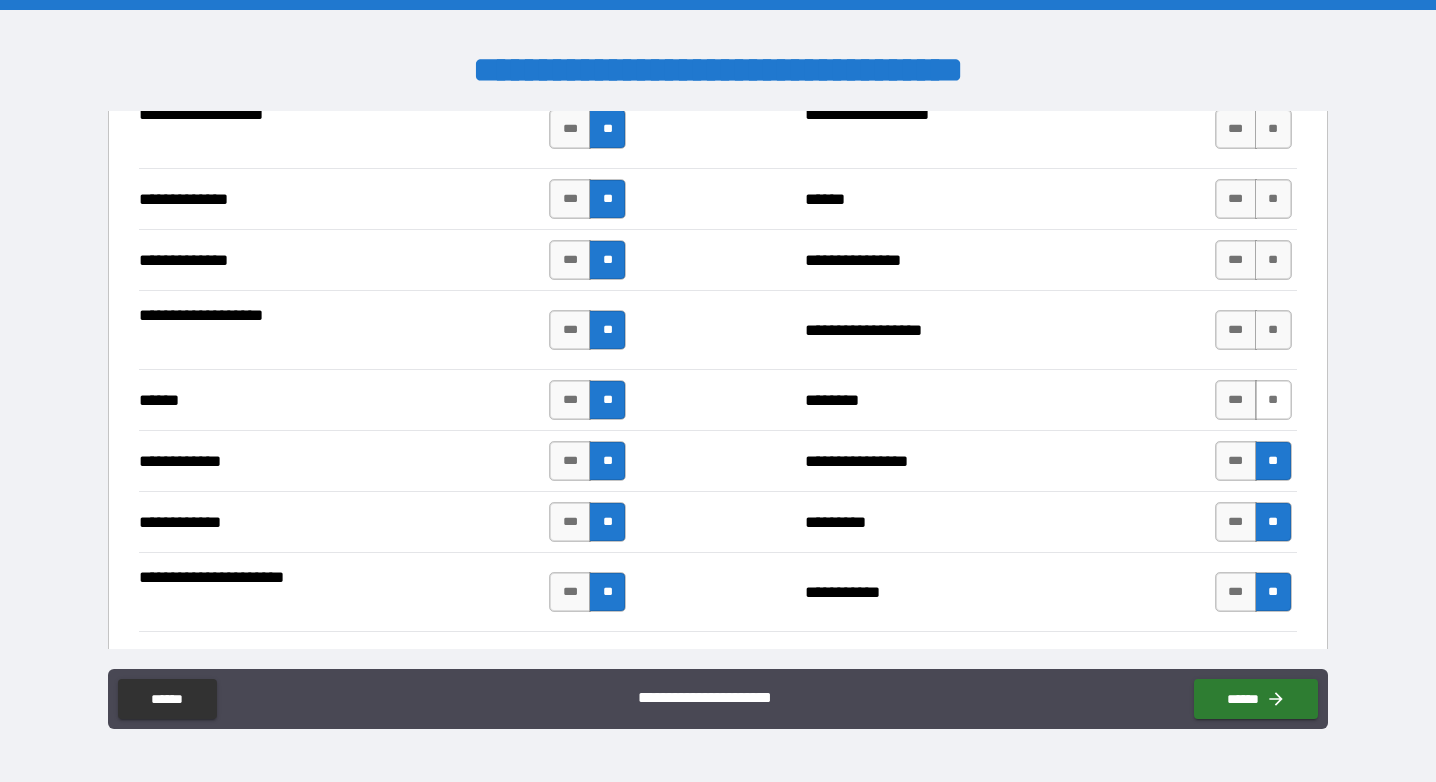click on "**" at bounding box center (1273, 400) 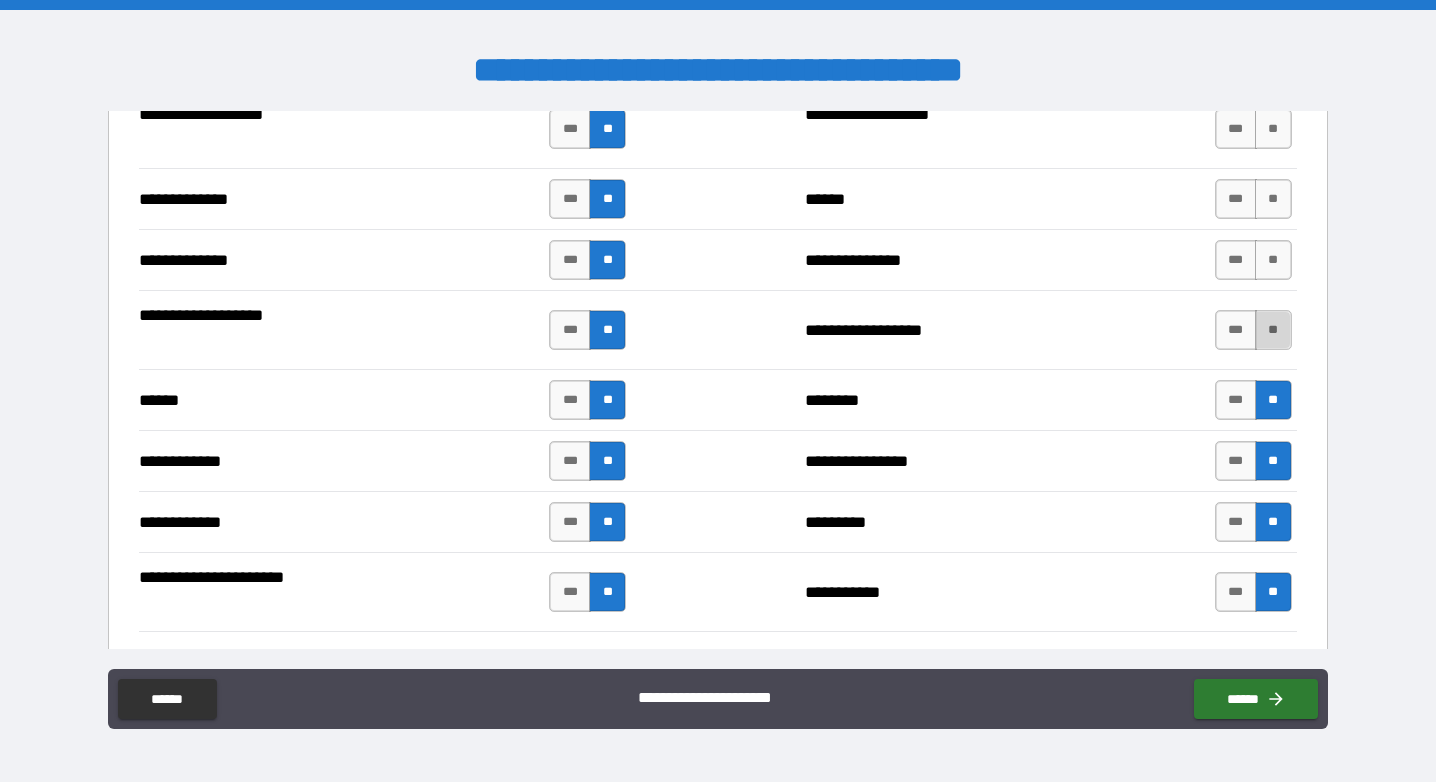 click on "**" at bounding box center (1273, 330) 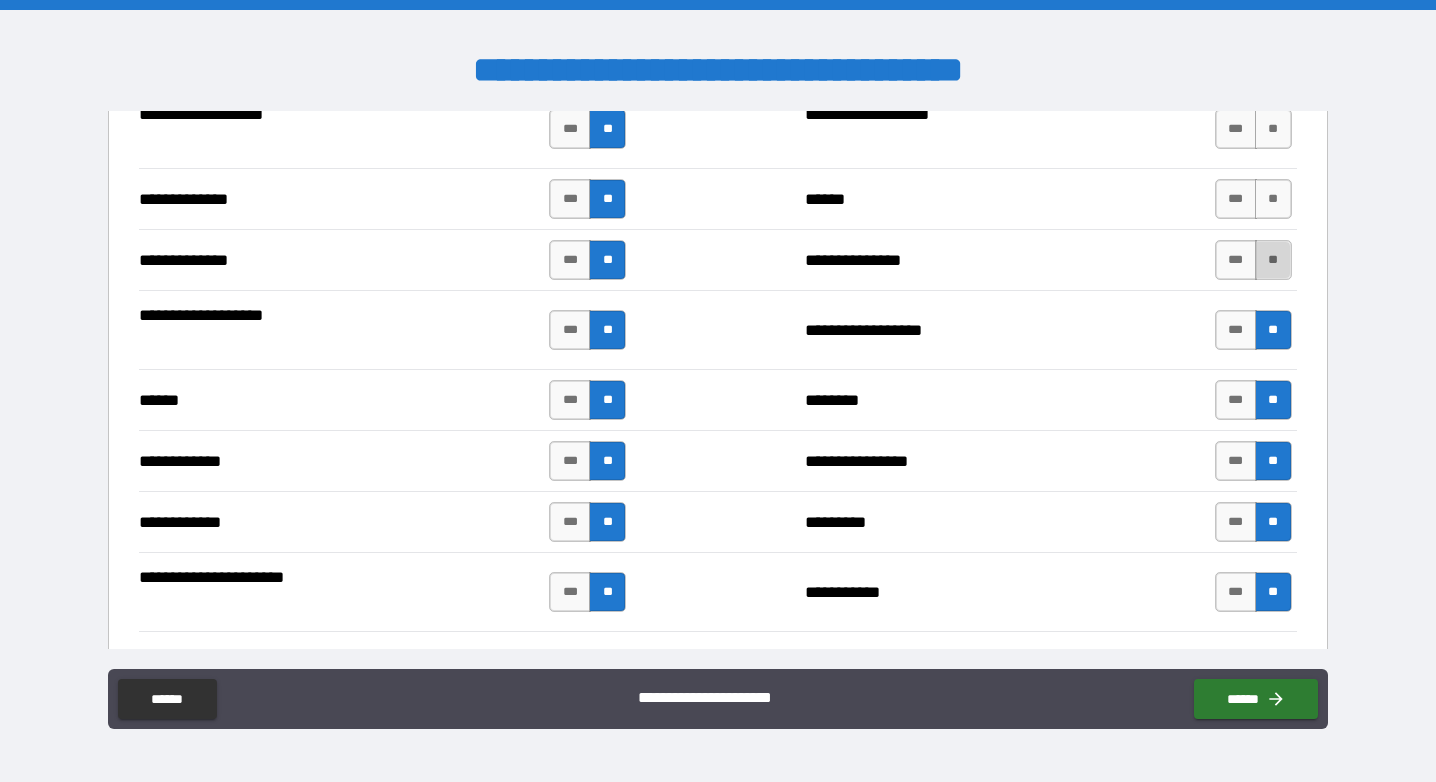 click on "**" at bounding box center (1273, 260) 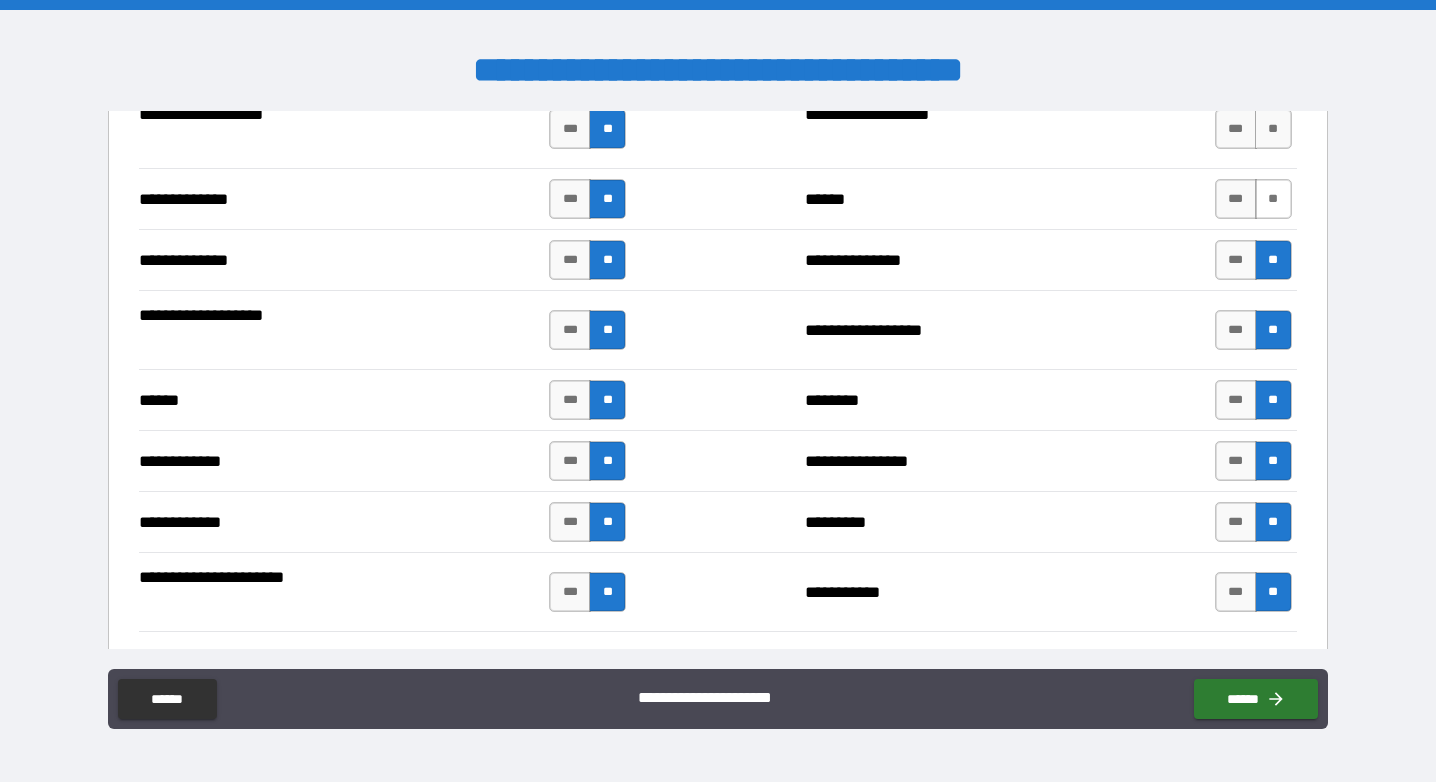 click on "**" at bounding box center (1273, 199) 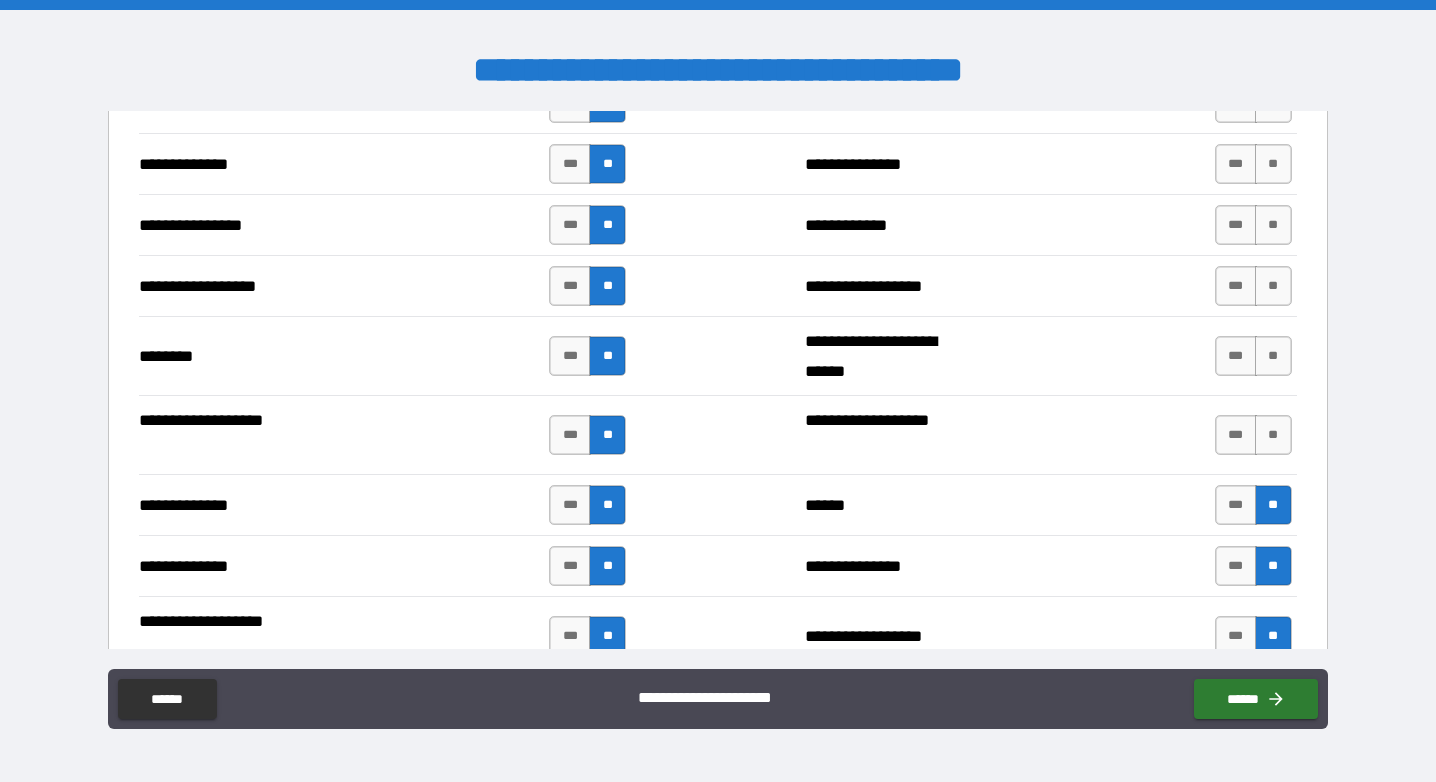 scroll, scrollTop: 3167, scrollLeft: 0, axis: vertical 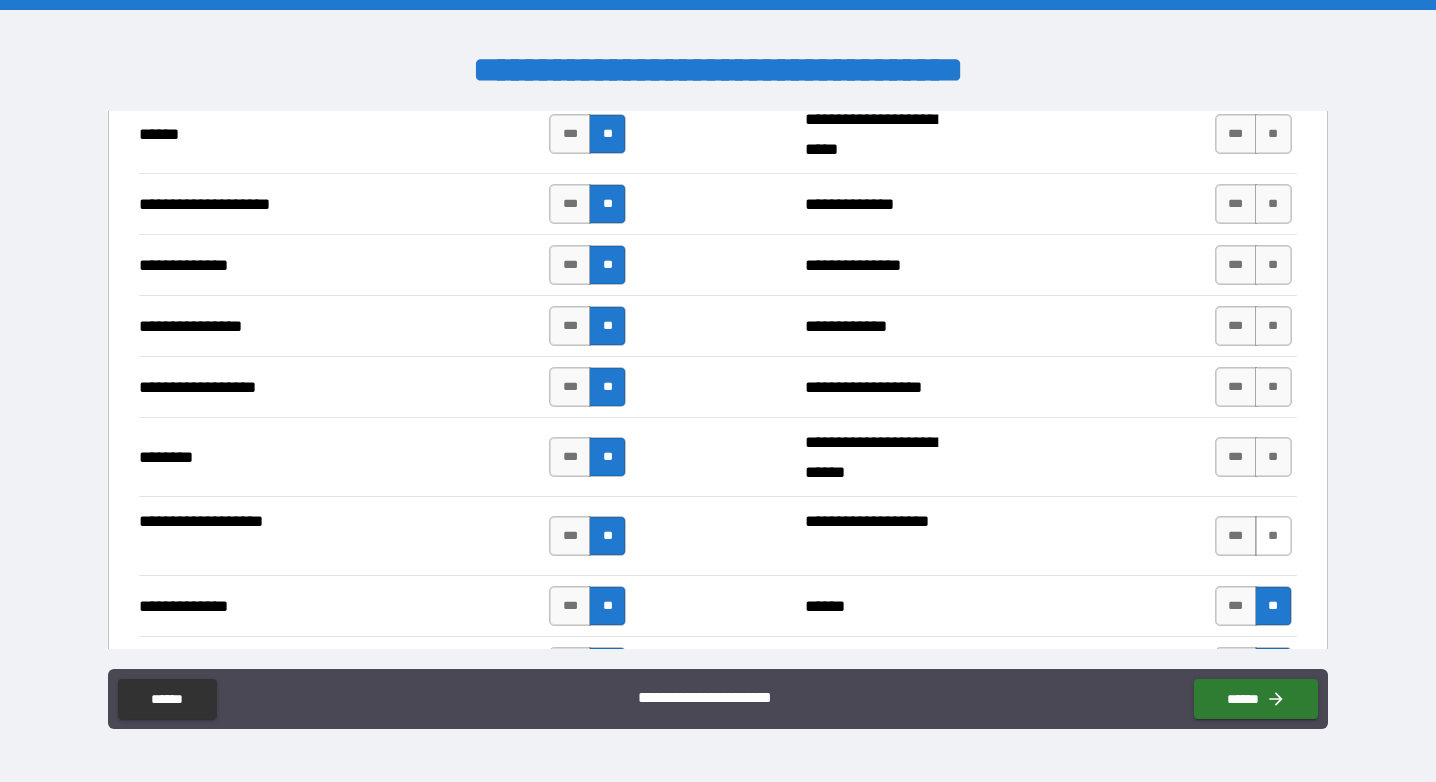 click on "**" at bounding box center (1273, 536) 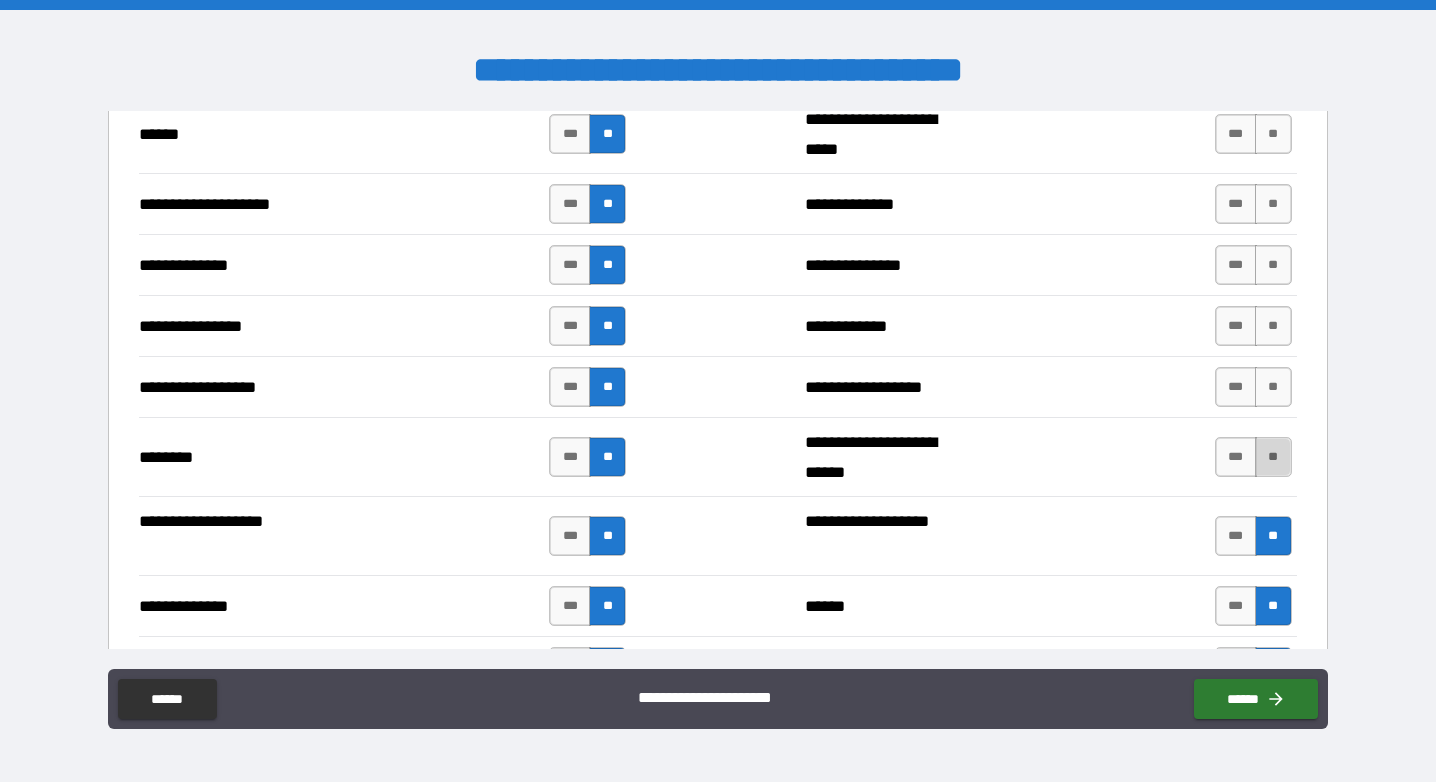 click on "**" at bounding box center (1273, 457) 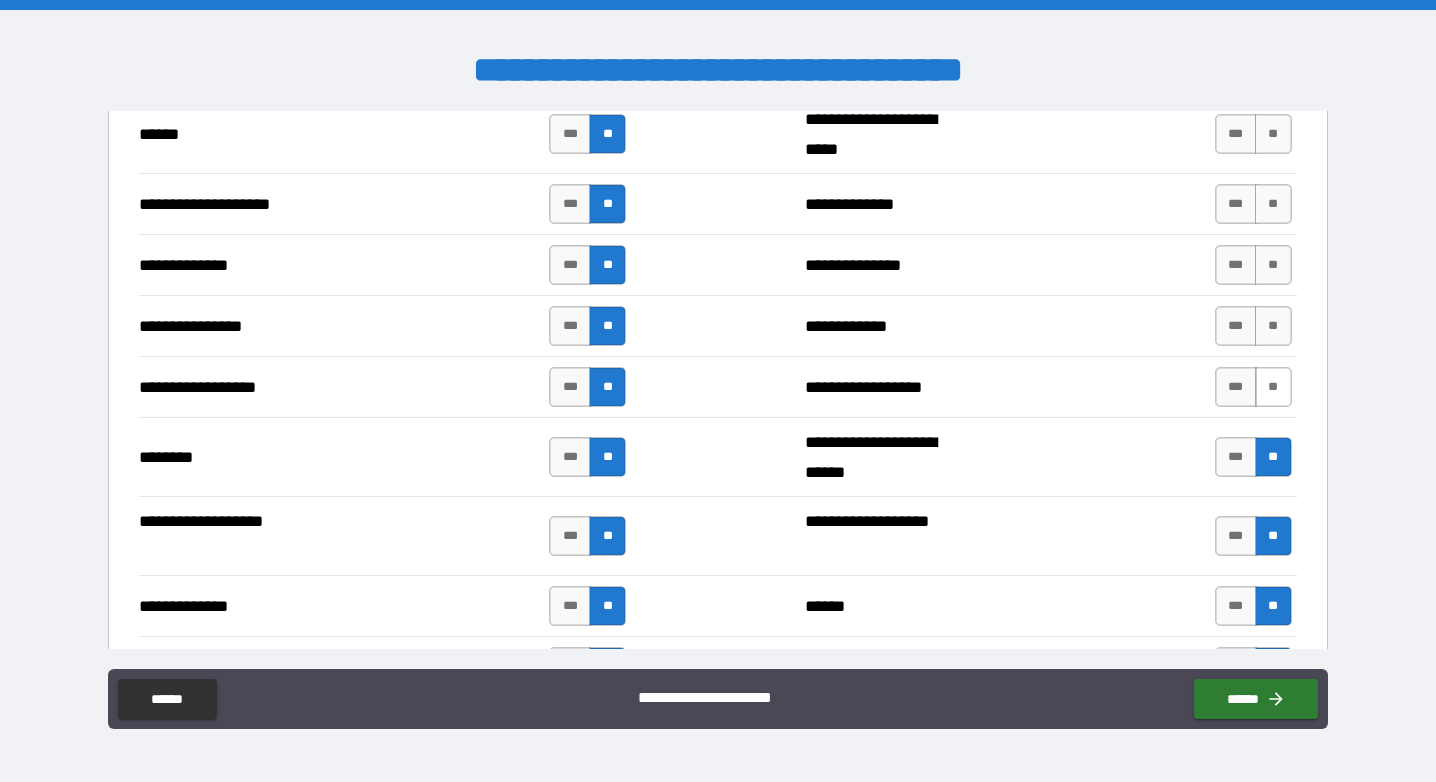 click on "**" at bounding box center (1273, 387) 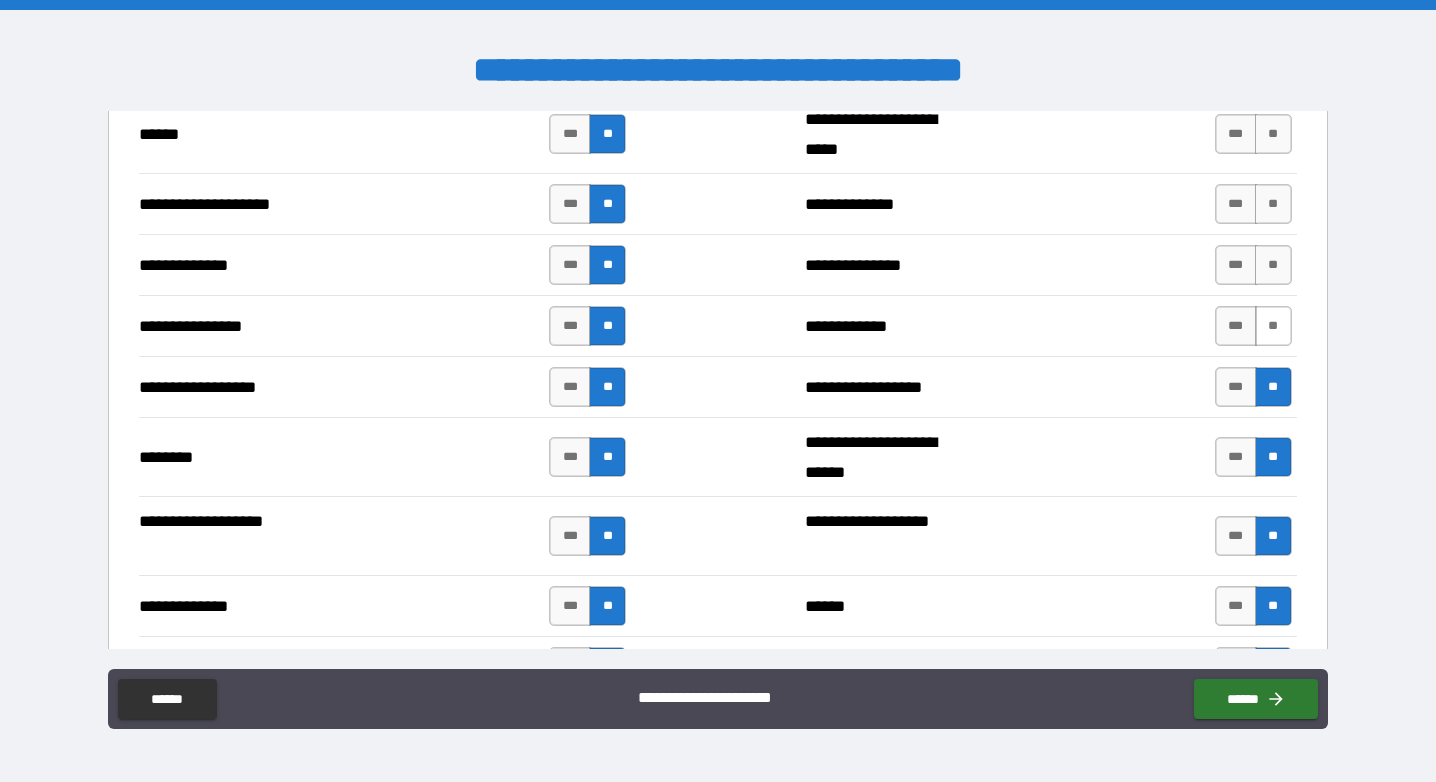 click on "**" at bounding box center (1273, 326) 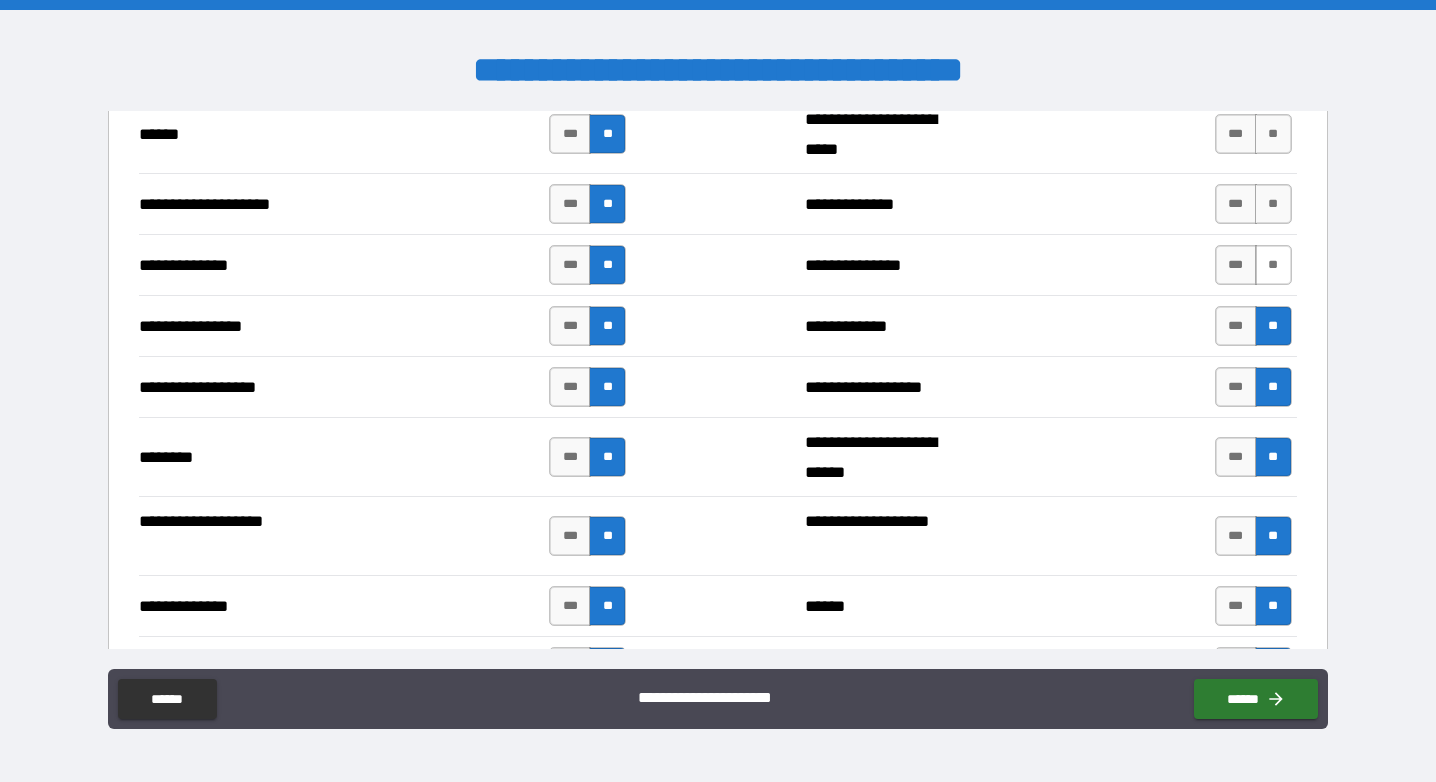 click on "**" at bounding box center (1273, 265) 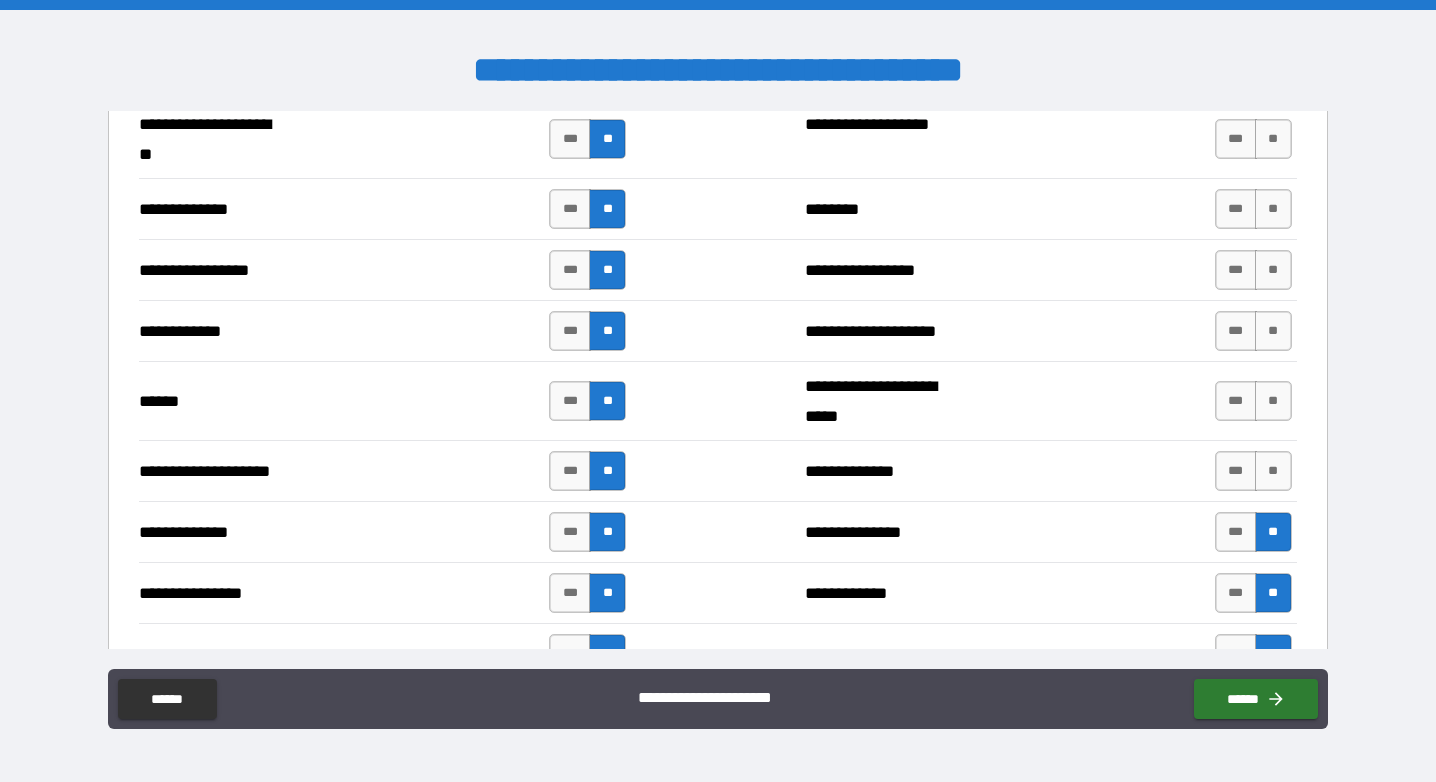 scroll, scrollTop: 2888, scrollLeft: 0, axis: vertical 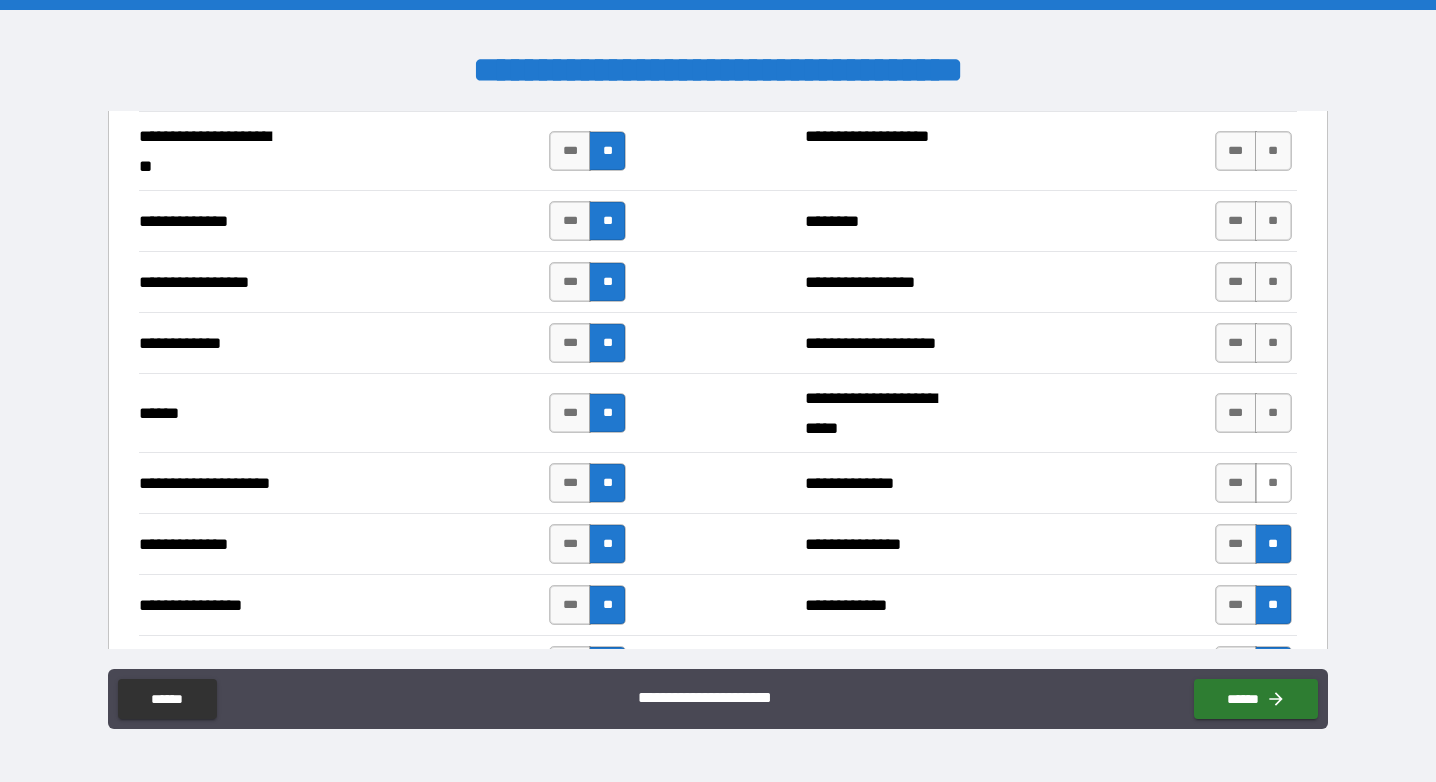 click on "**" at bounding box center (1273, 483) 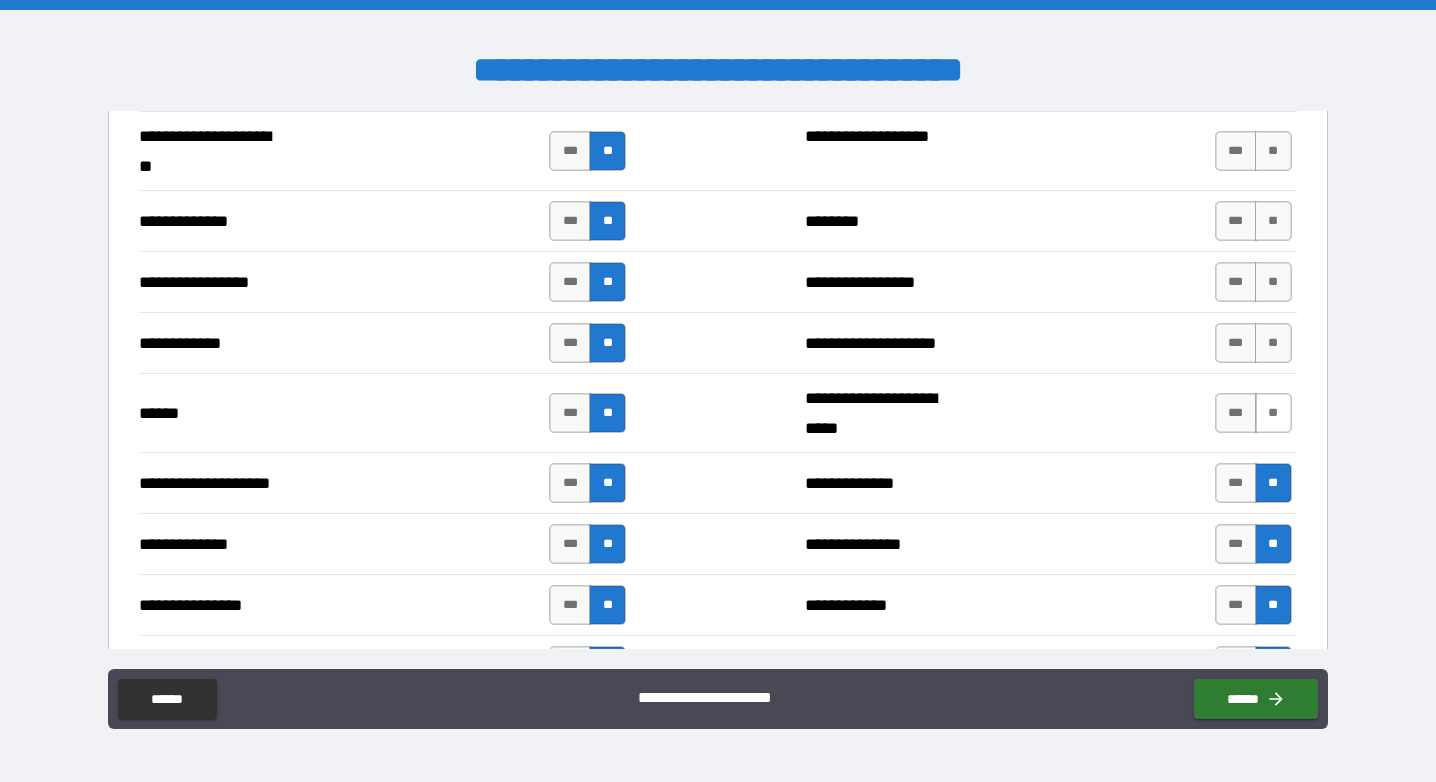 click on "**" at bounding box center (1273, 413) 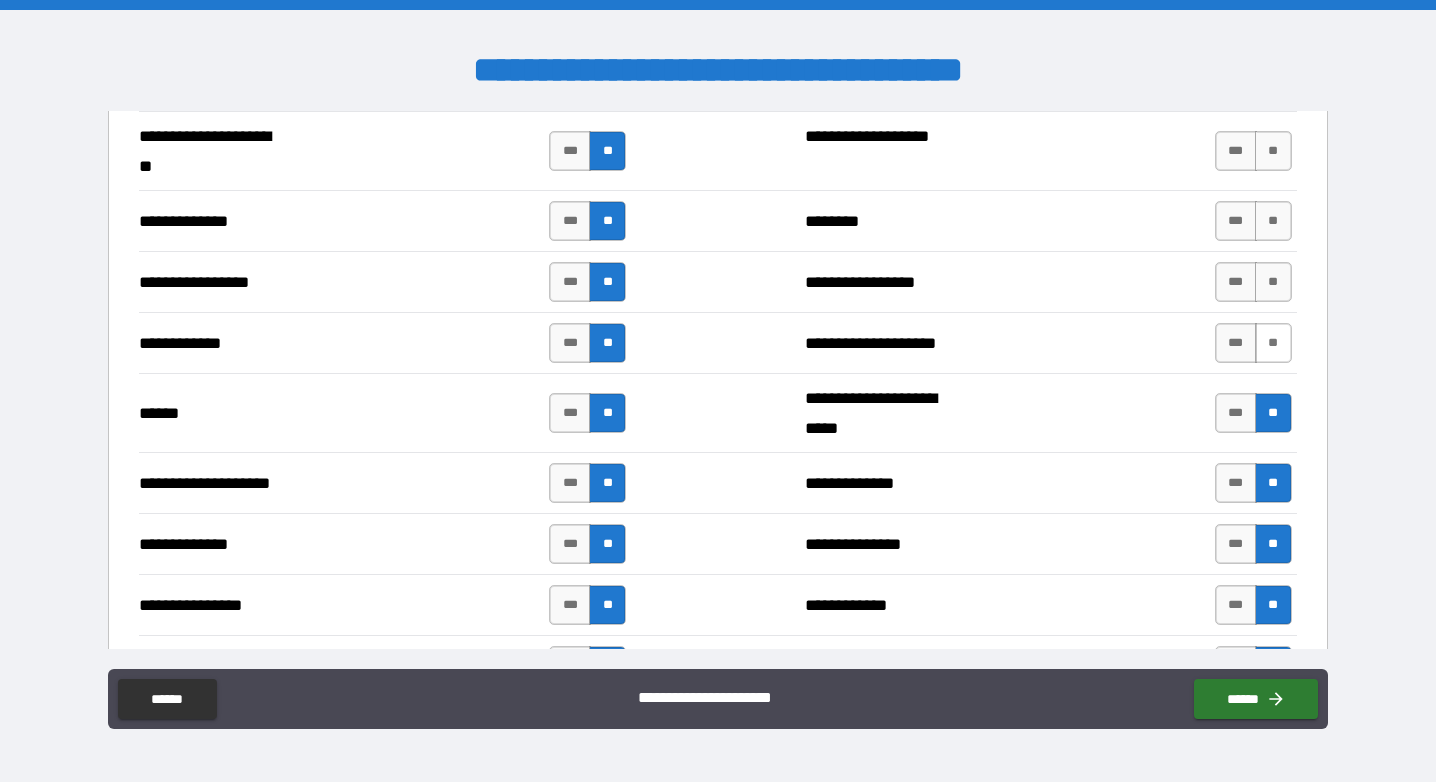 click on "**" at bounding box center (1273, 343) 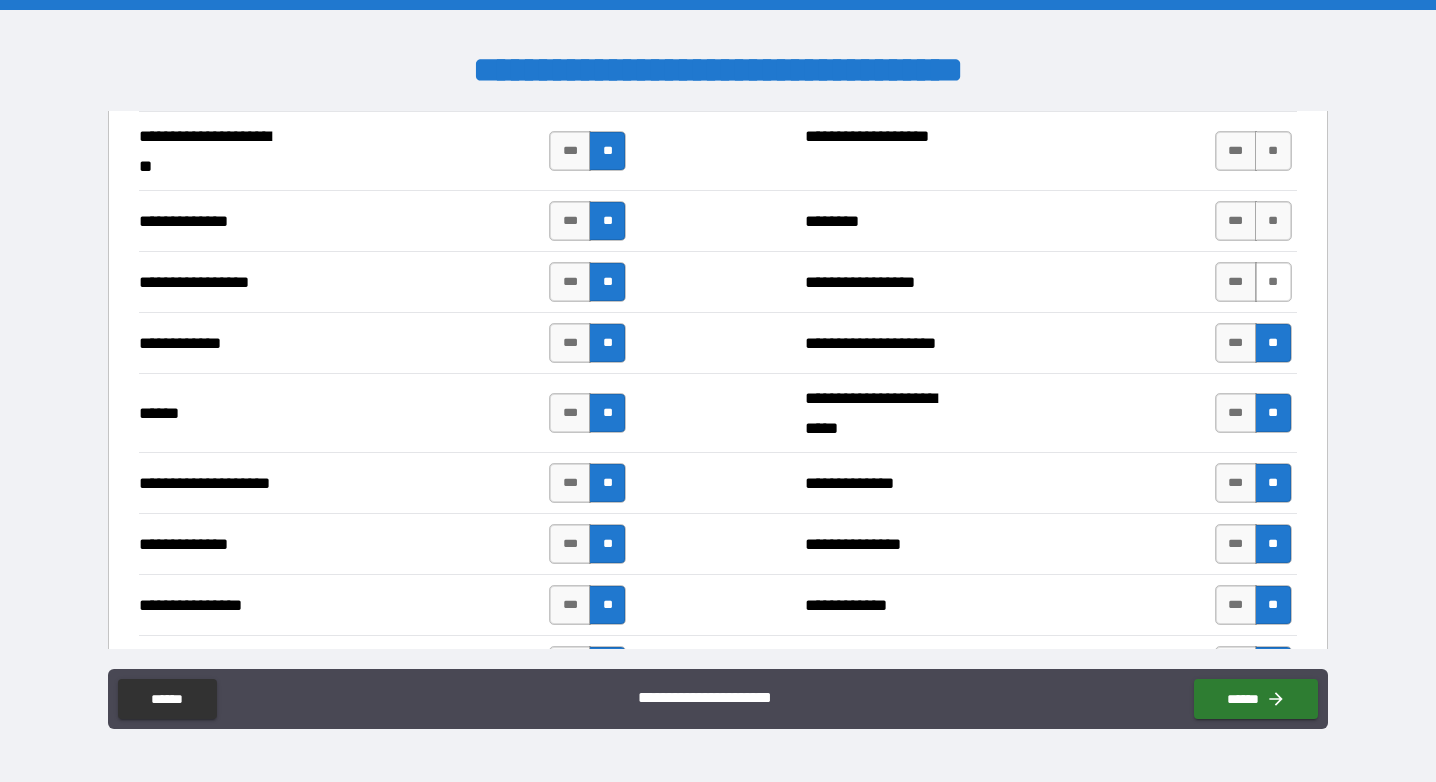 click on "**" at bounding box center (1273, 282) 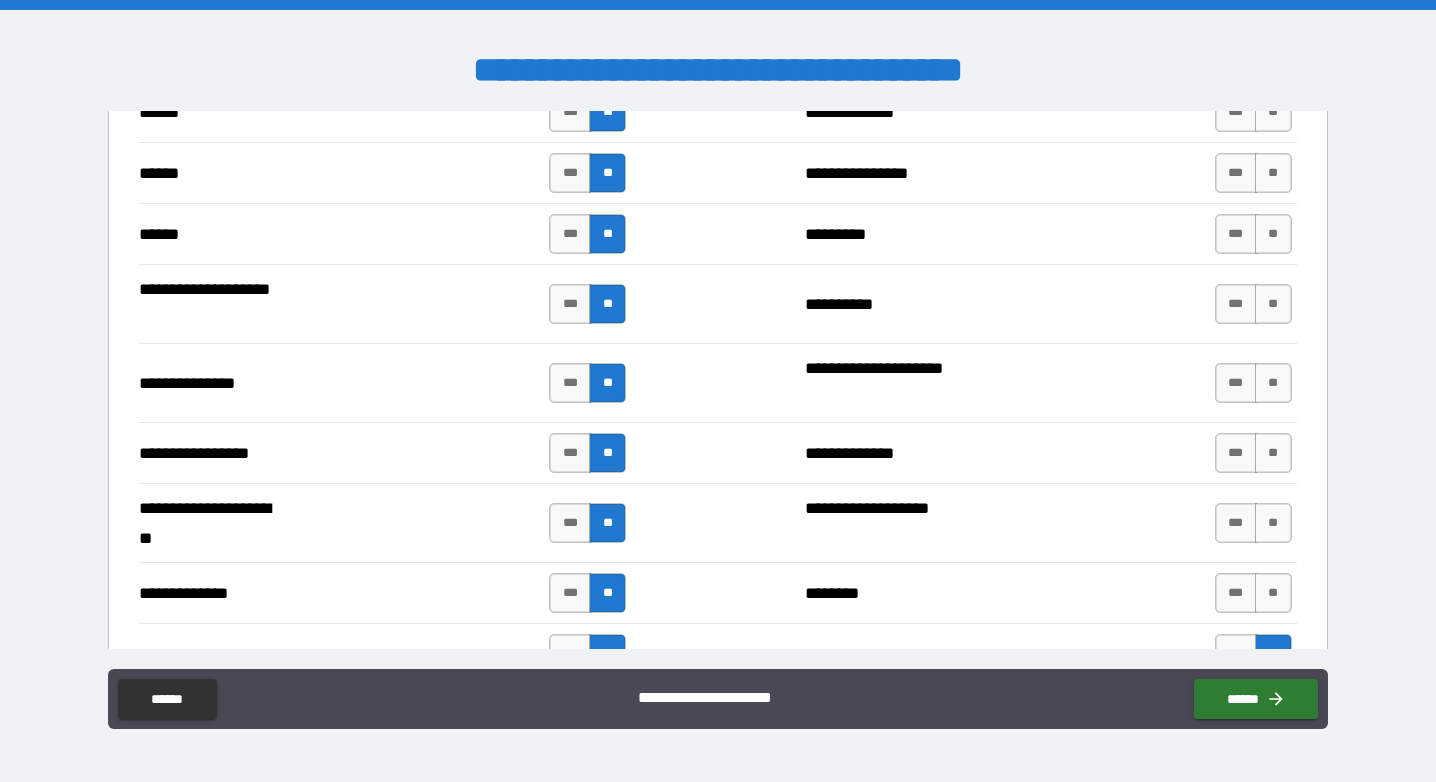 scroll, scrollTop: 2518, scrollLeft: 0, axis: vertical 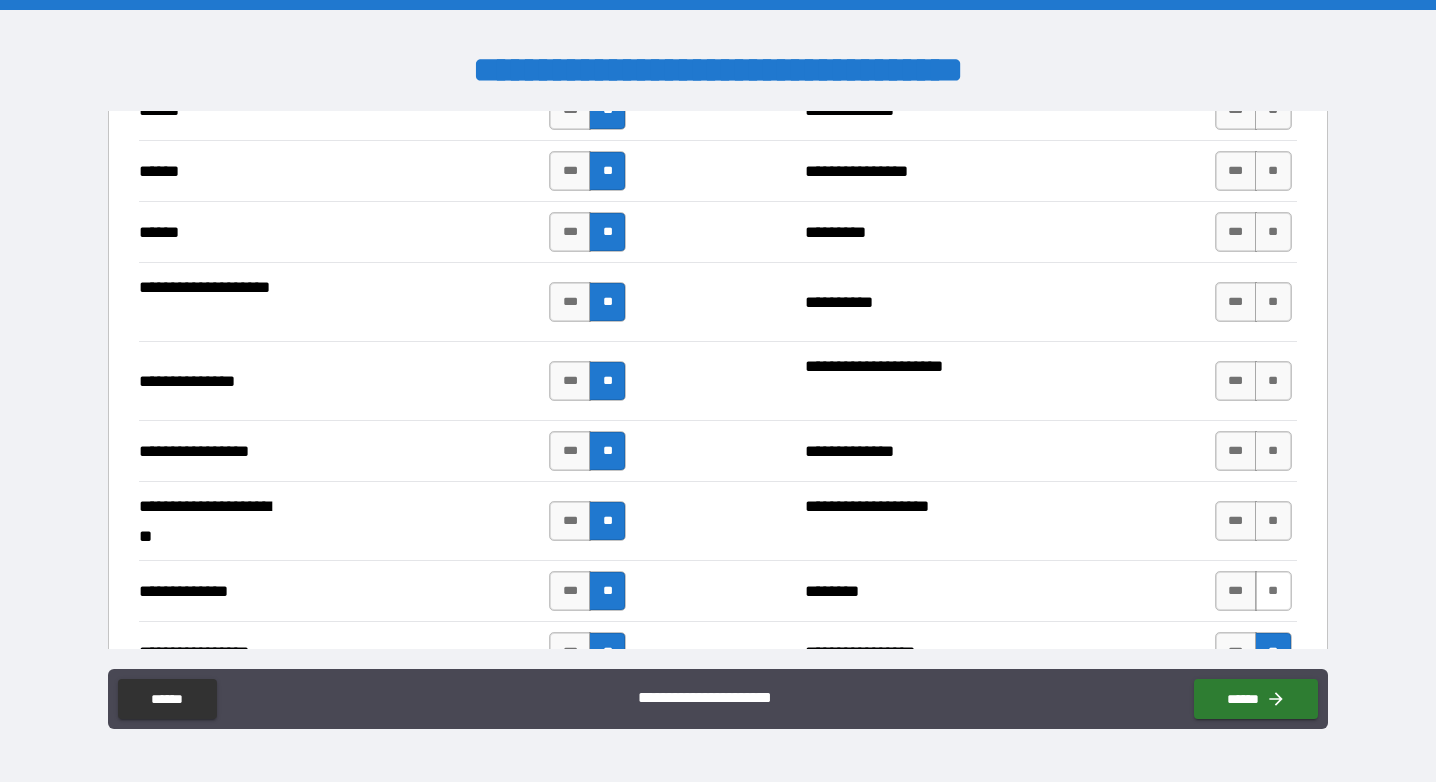 click on "**" at bounding box center (1273, 591) 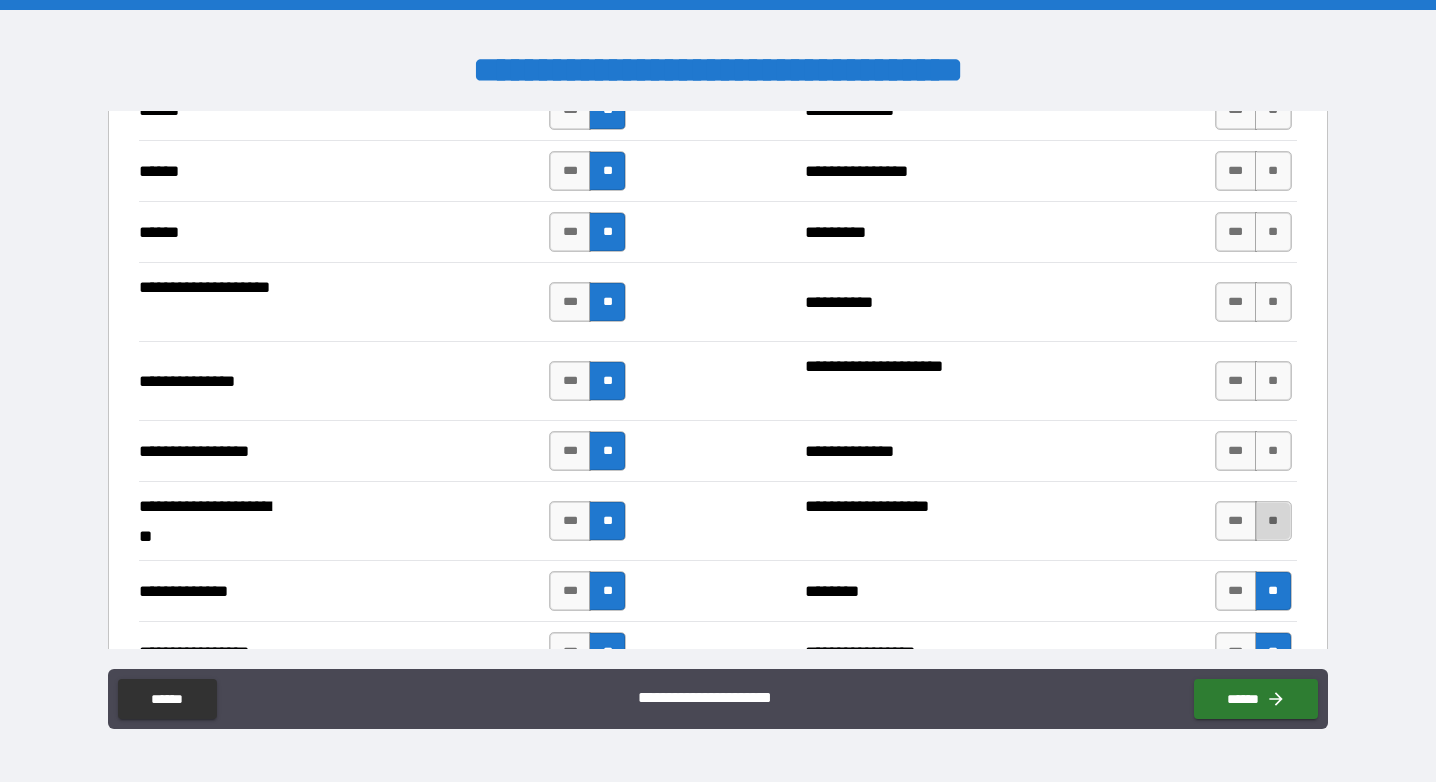 click on "**" at bounding box center [1273, 521] 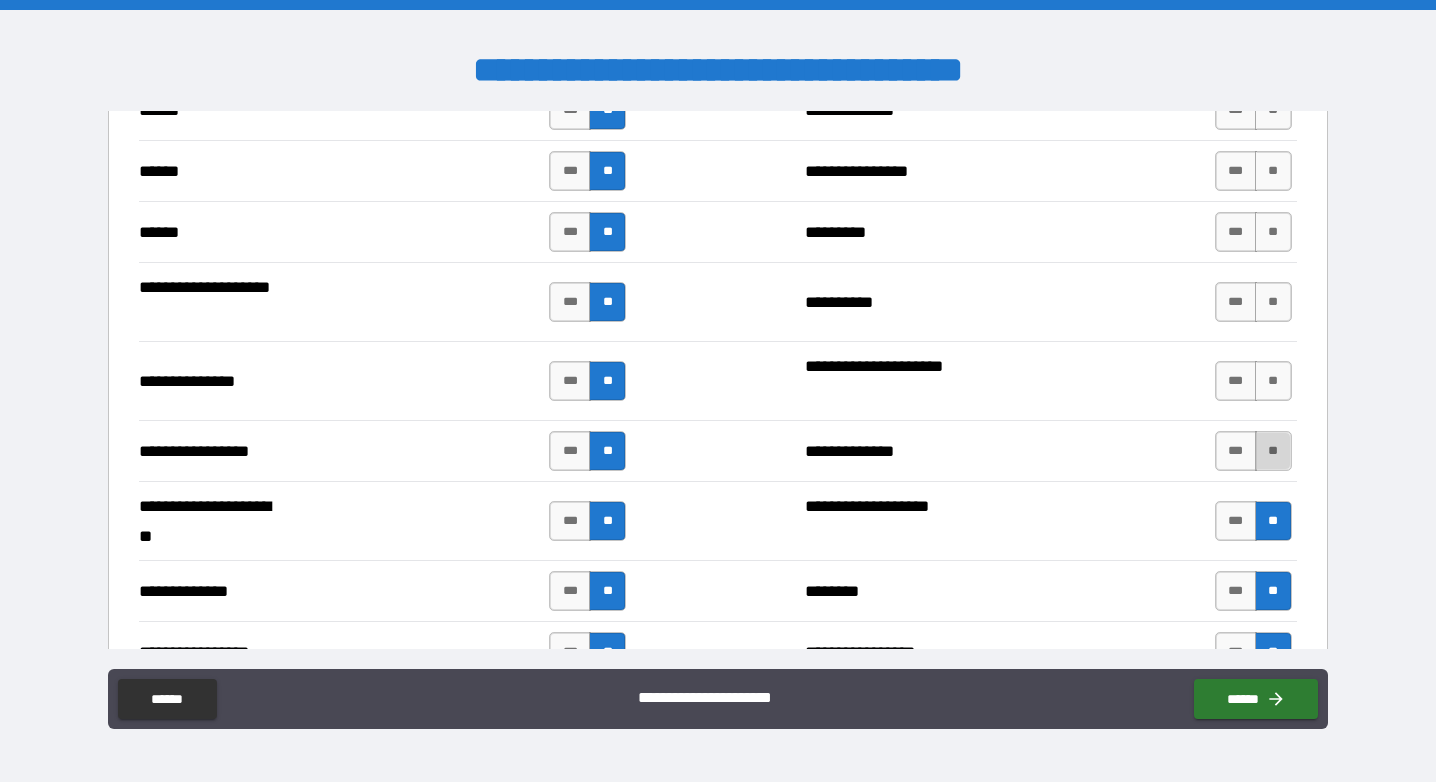 click on "**" at bounding box center [1273, 451] 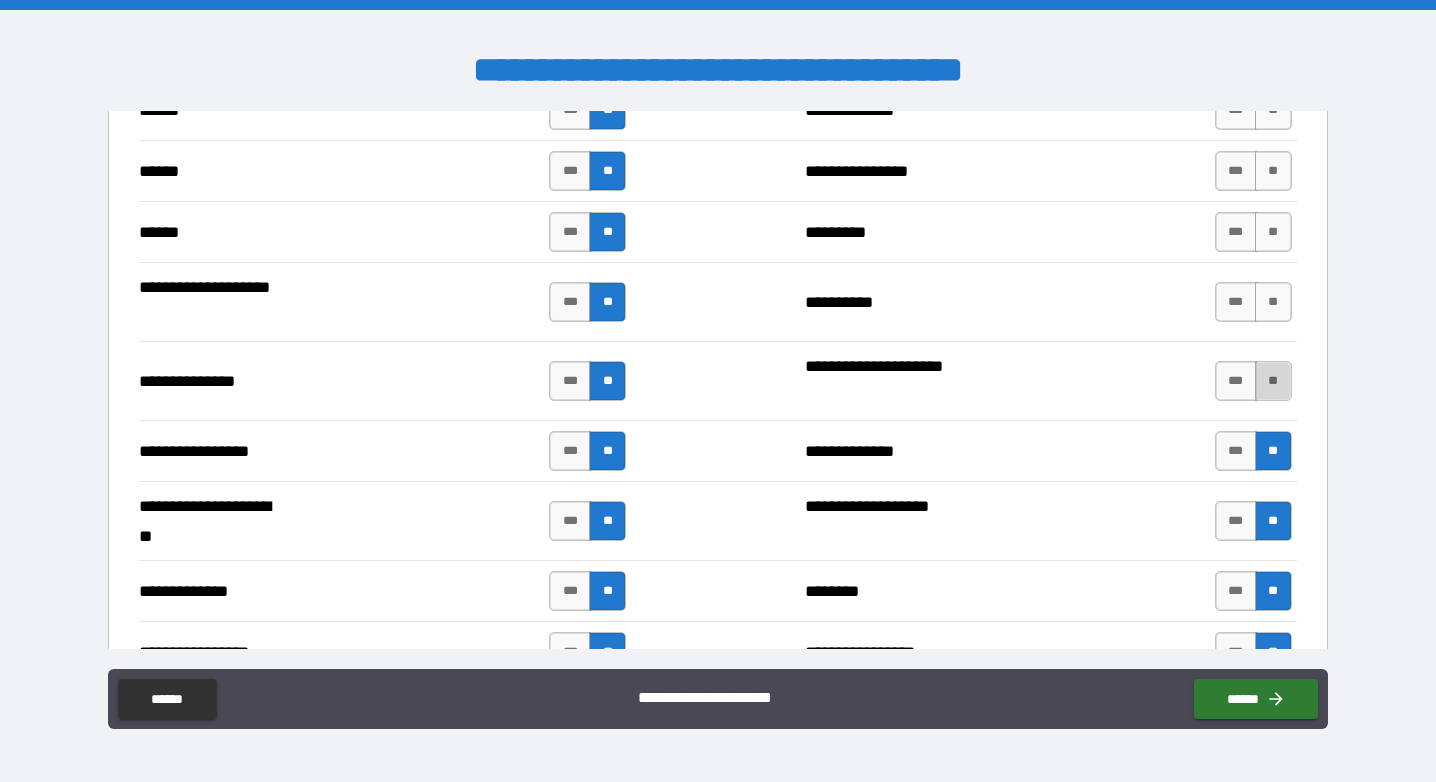 click on "**" at bounding box center [1273, 381] 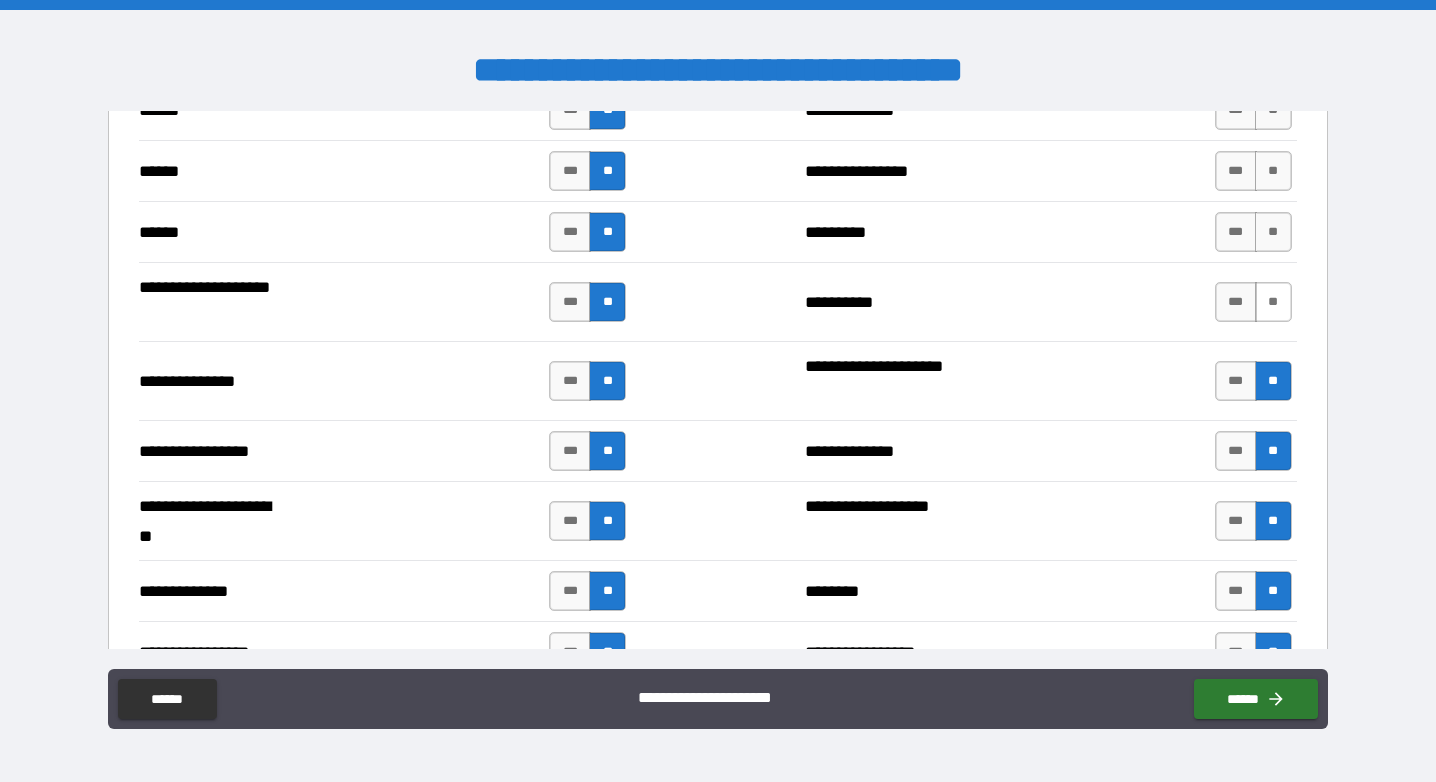 click on "**" at bounding box center (1273, 302) 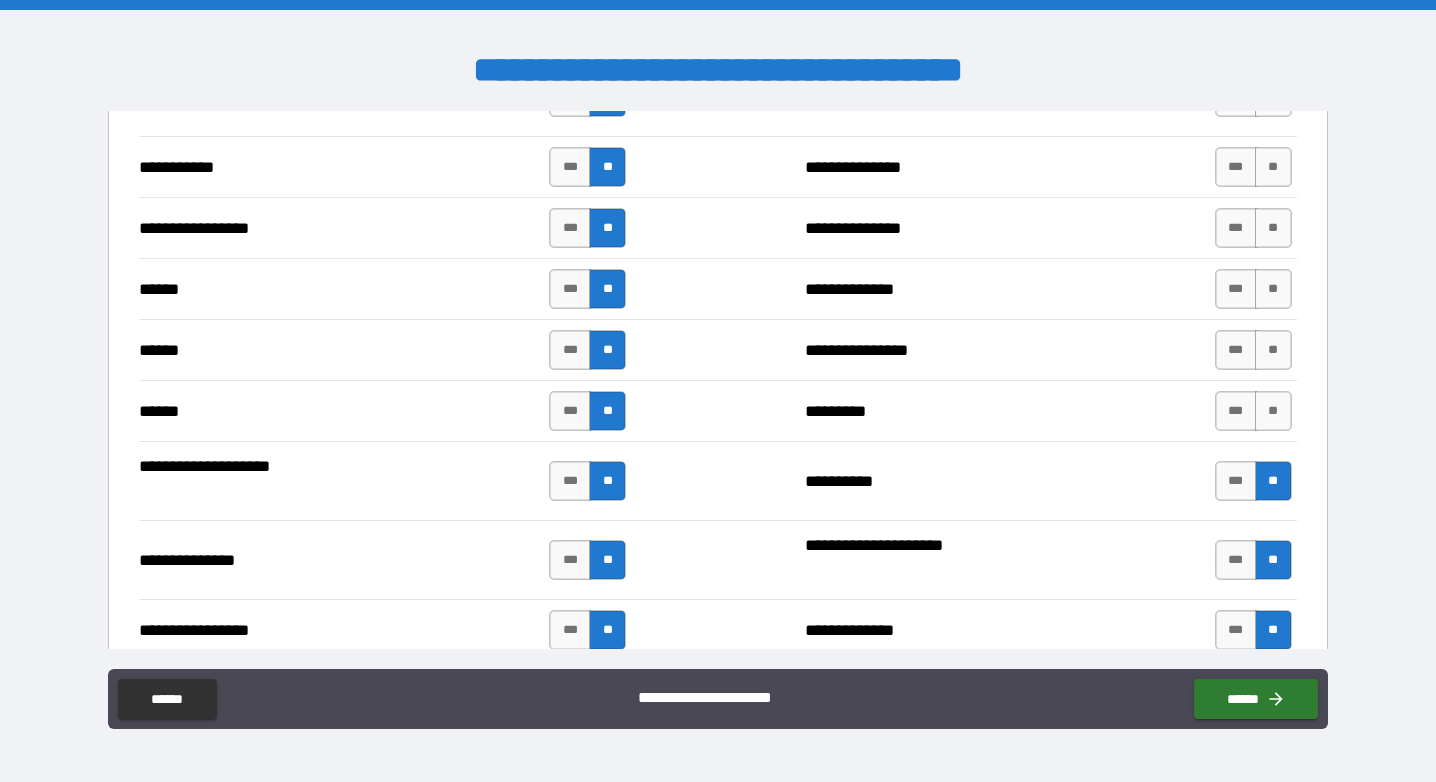 scroll, scrollTop: 2316, scrollLeft: 0, axis: vertical 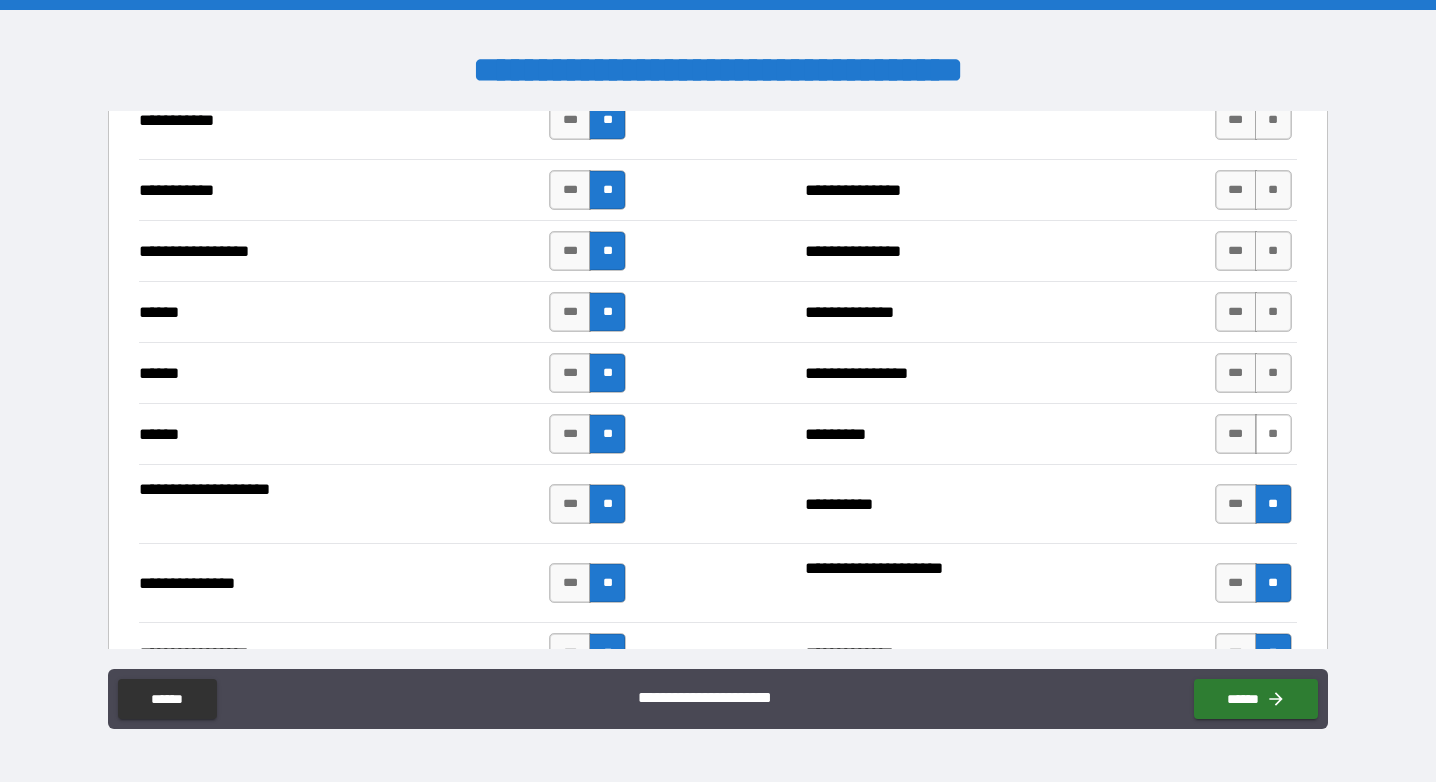 click on "**" at bounding box center (1273, 434) 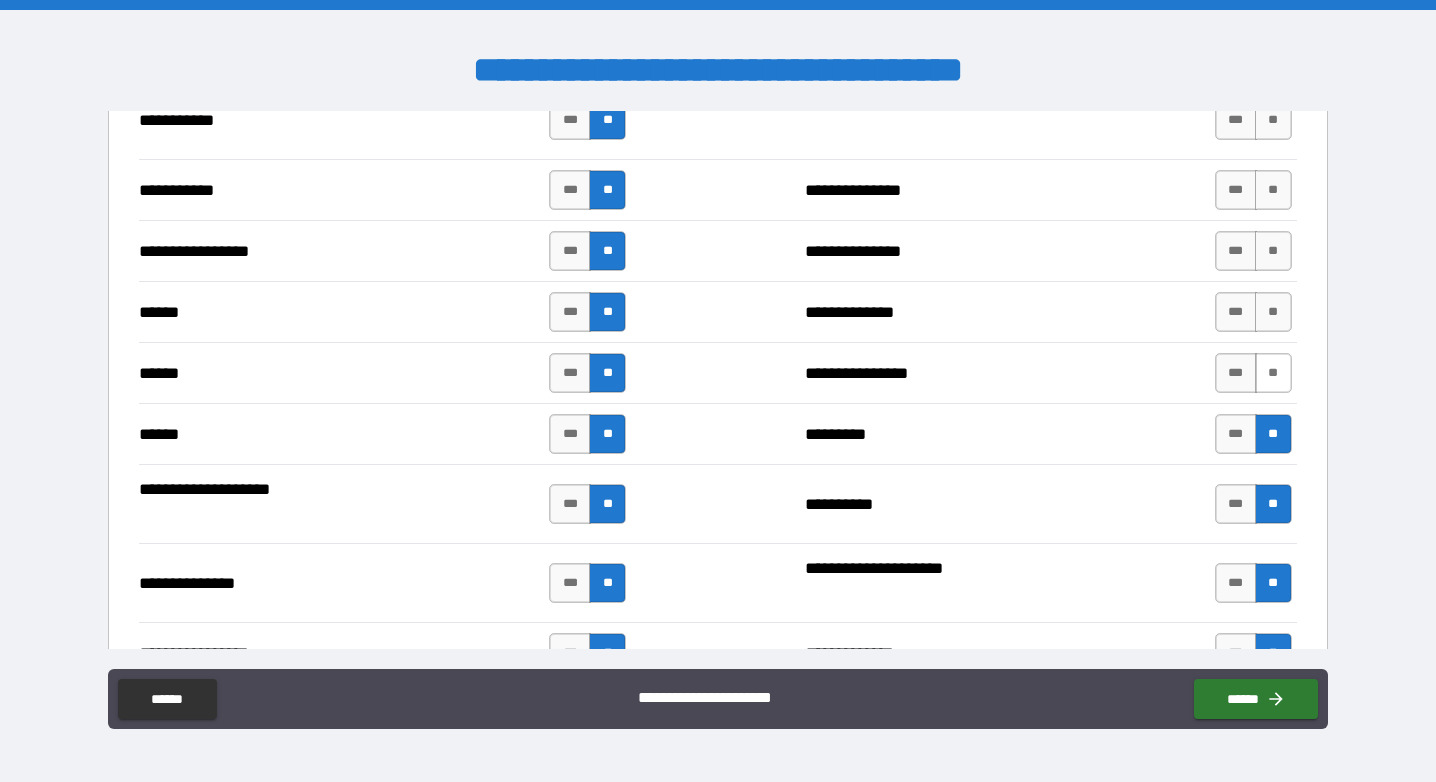 click on "**" at bounding box center (1273, 373) 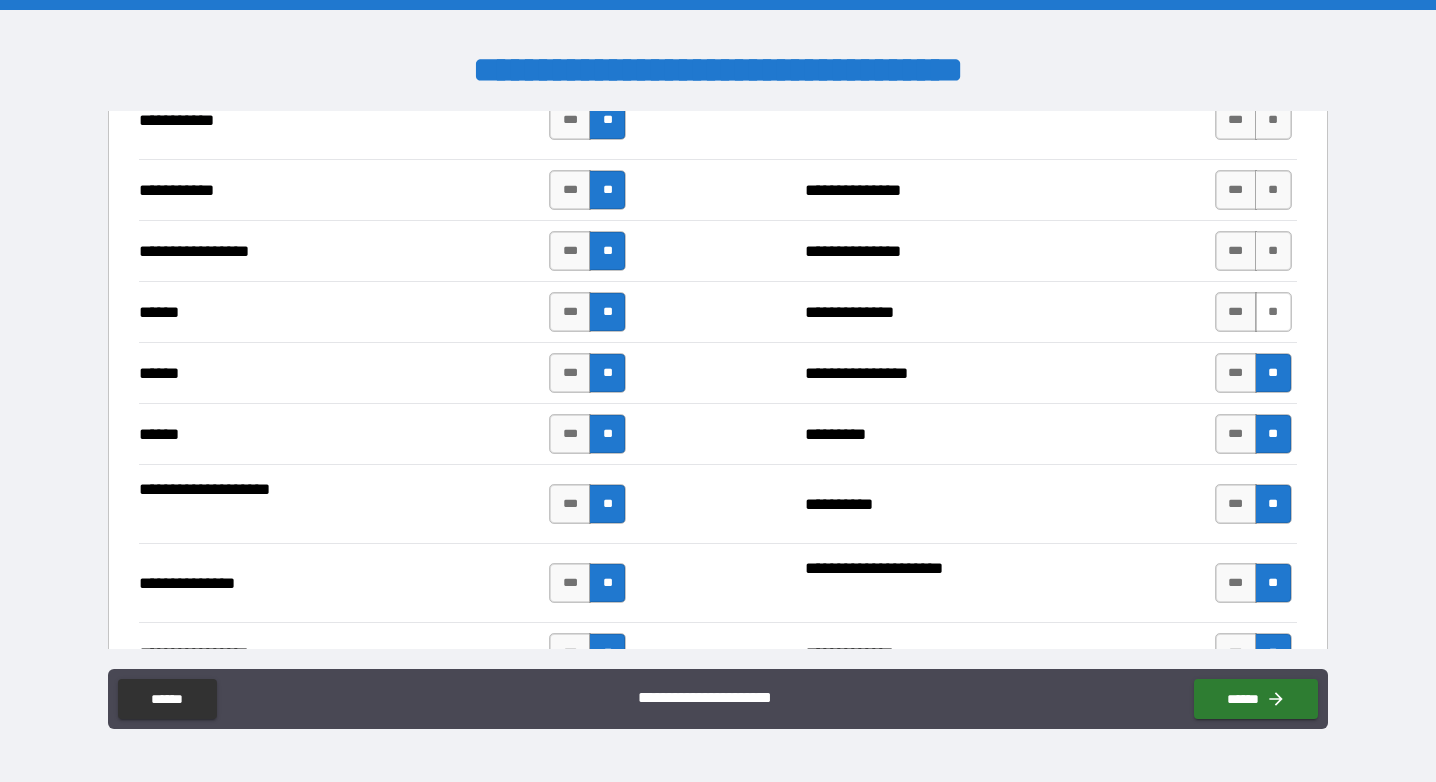 click on "**" at bounding box center [1273, 312] 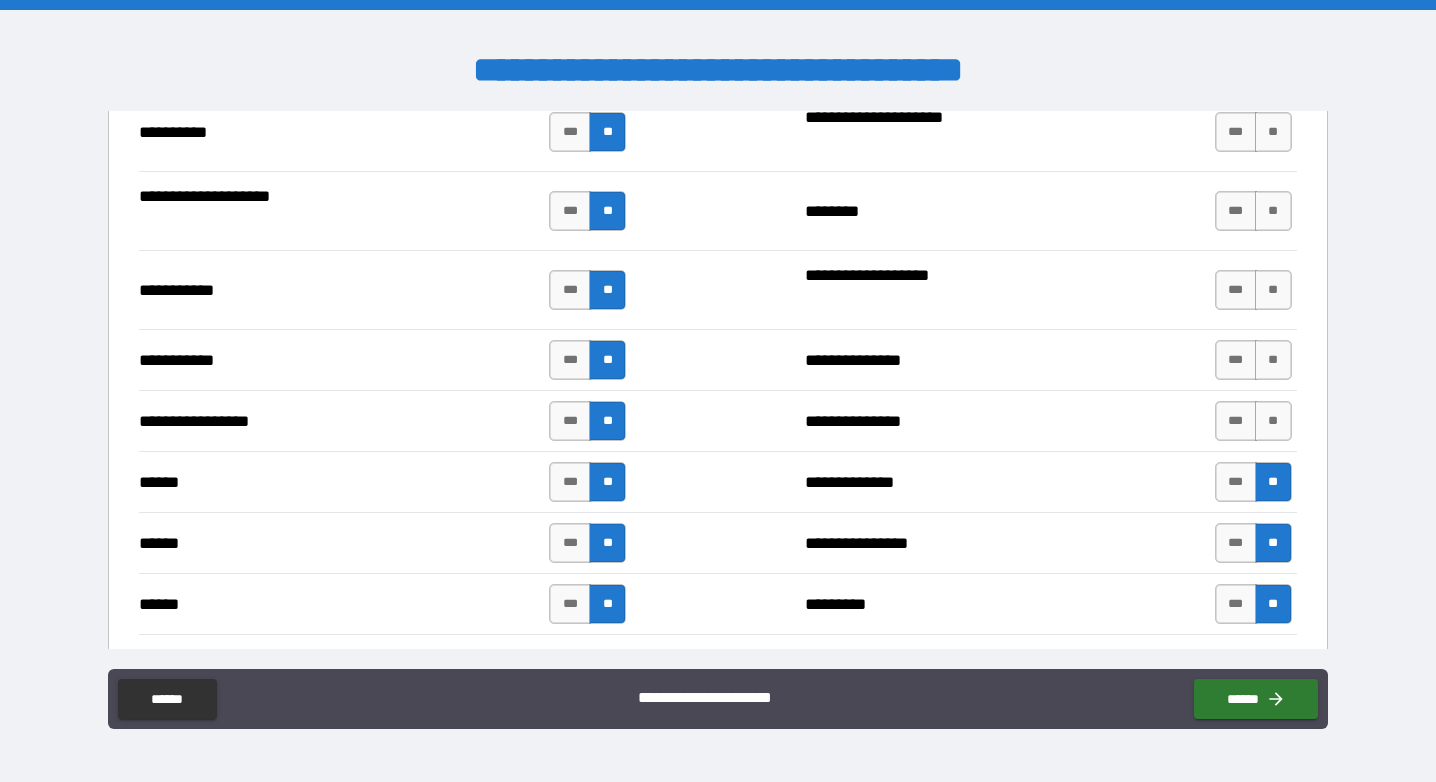 scroll, scrollTop: 2142, scrollLeft: 0, axis: vertical 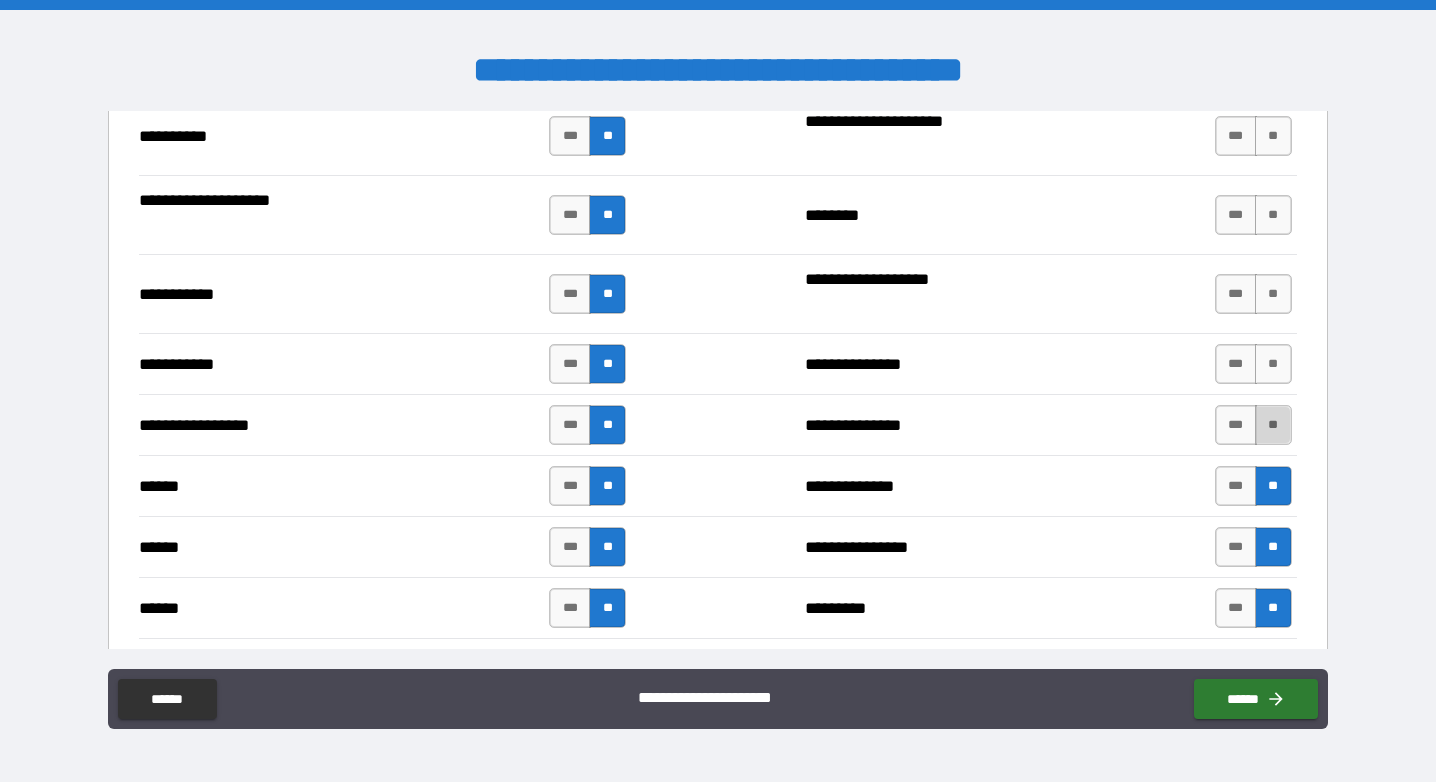click on "**" at bounding box center (1273, 425) 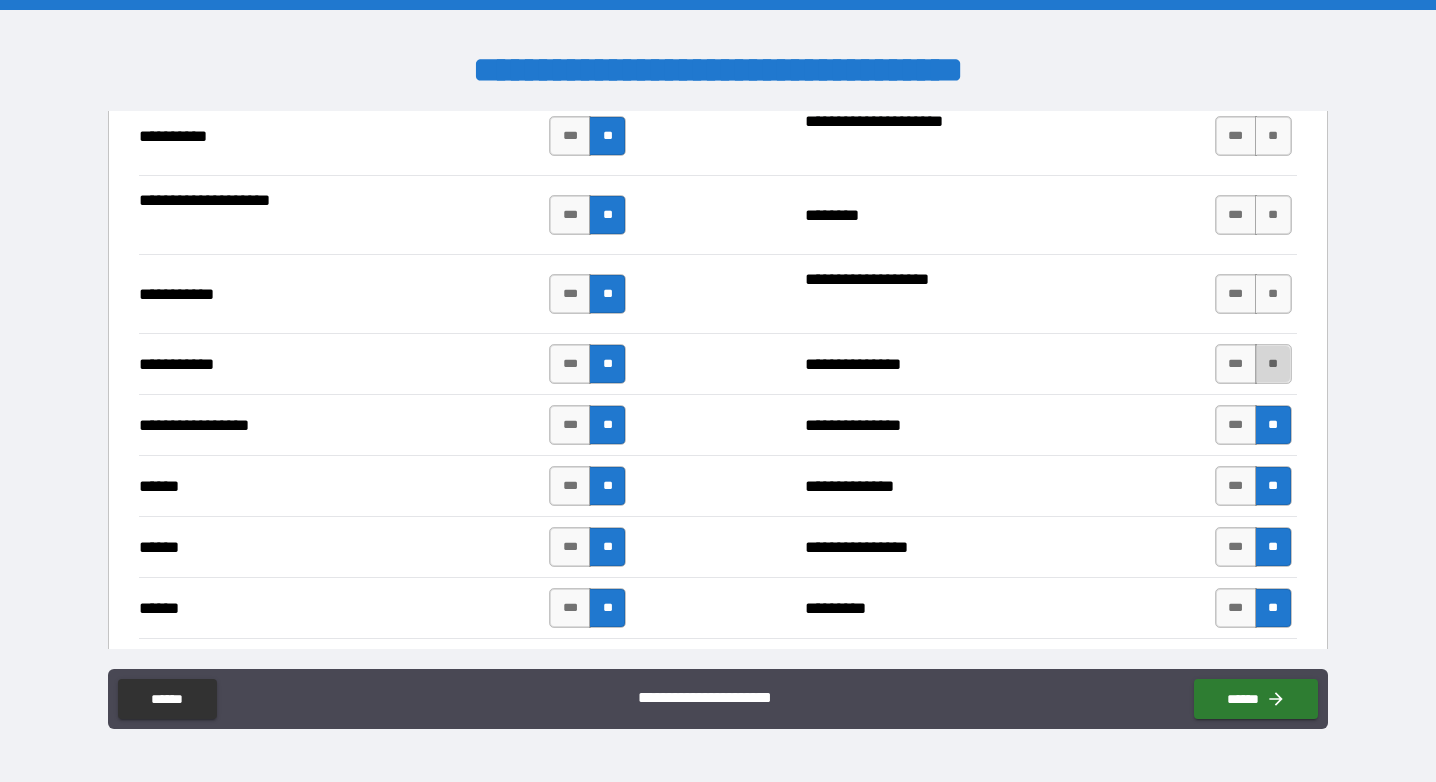 click on "**" at bounding box center [1273, 364] 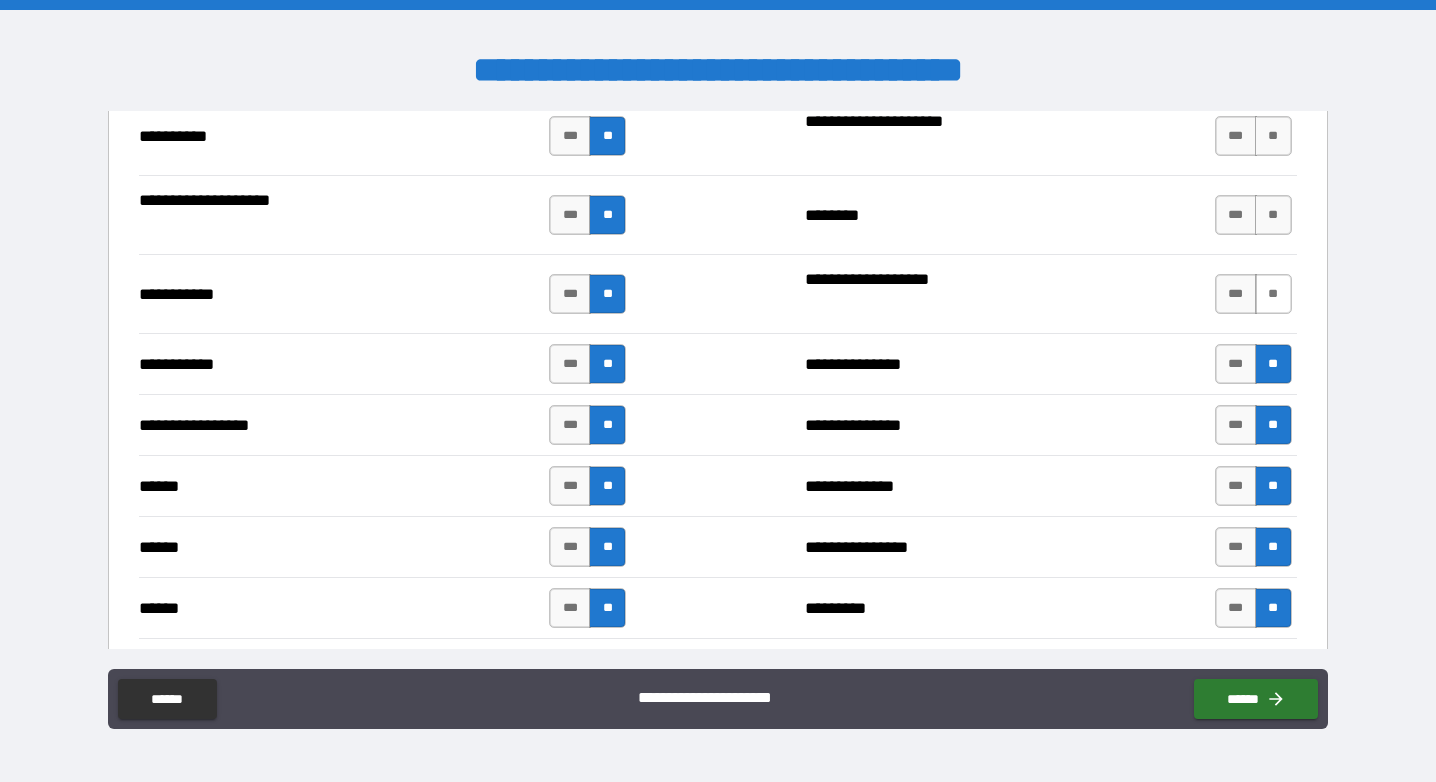 click on "**" at bounding box center (1273, 294) 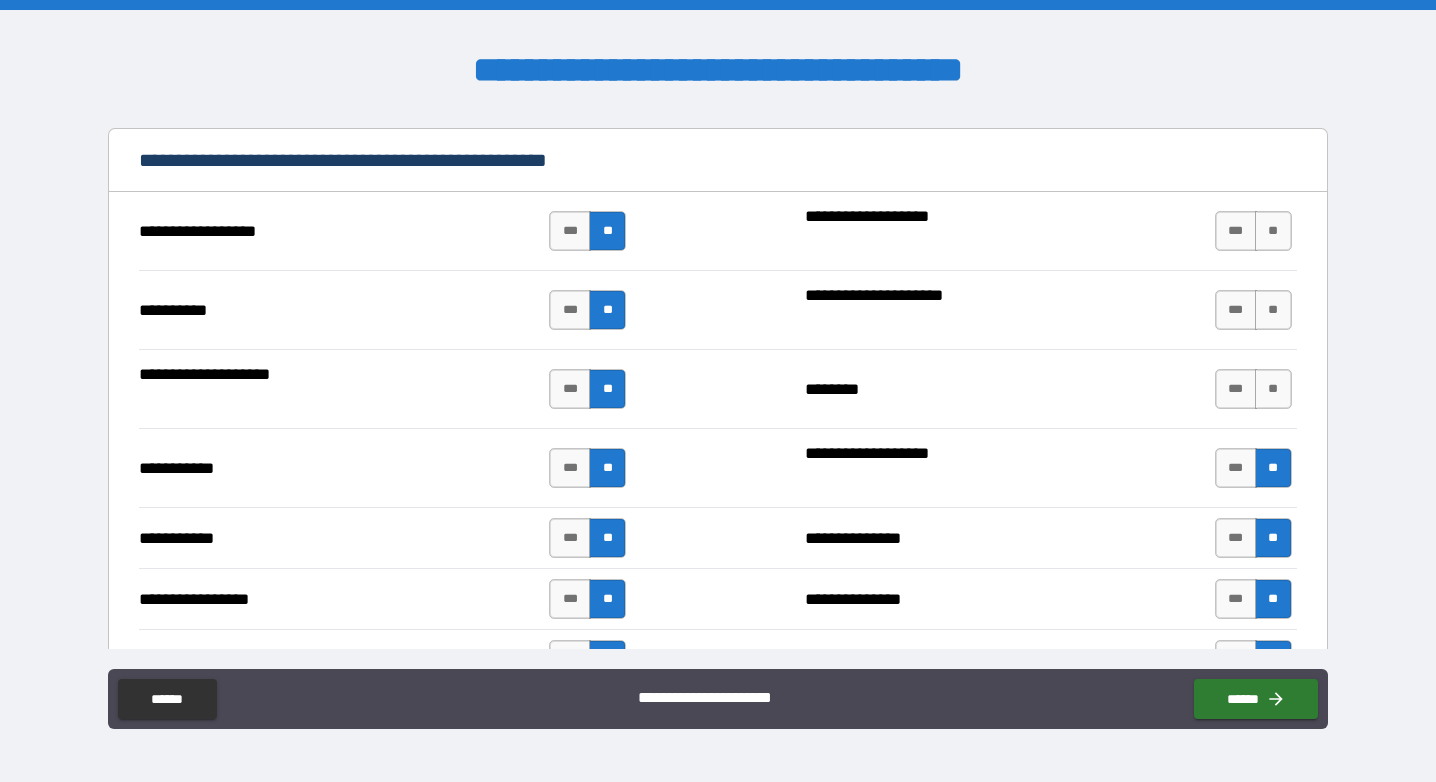 scroll, scrollTop: 1964, scrollLeft: 0, axis: vertical 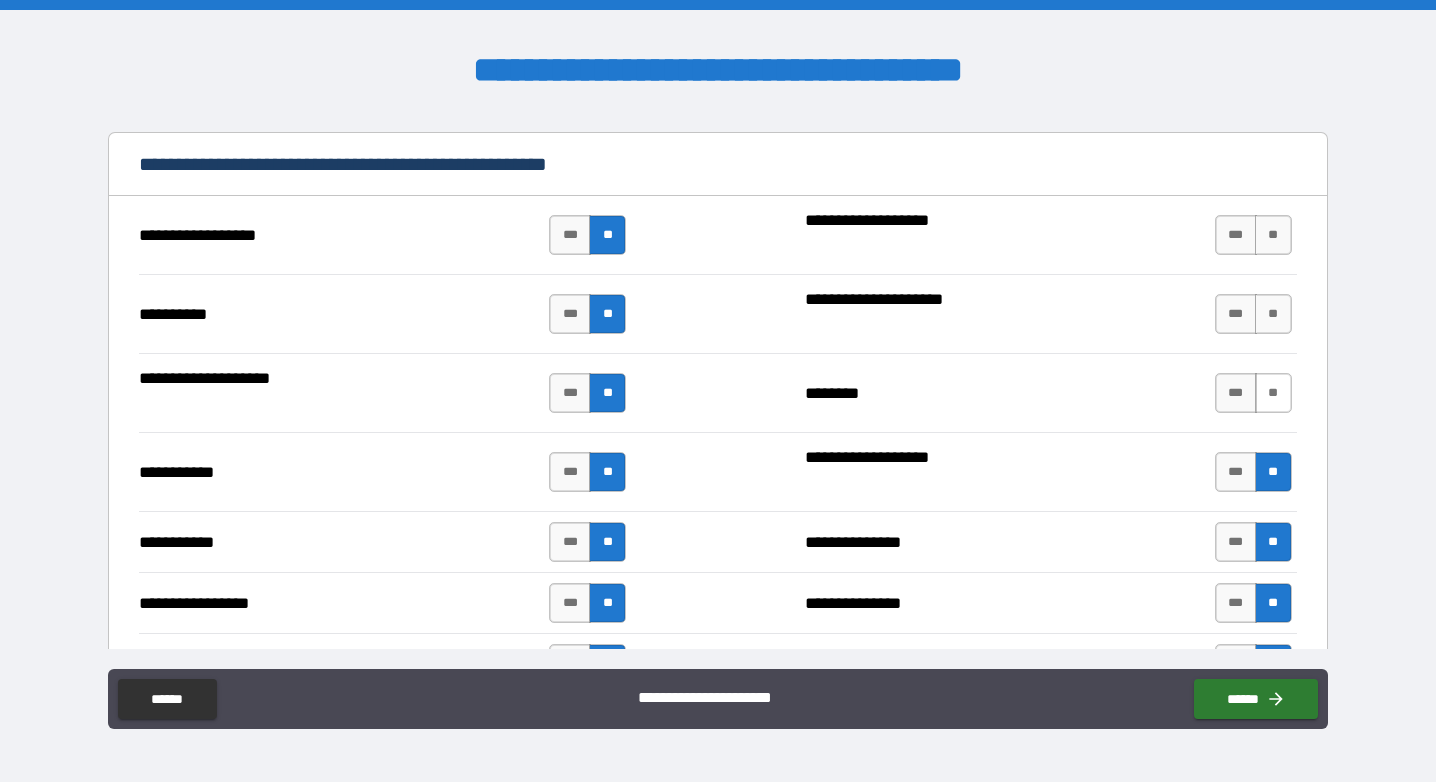 click on "**" at bounding box center (1273, 393) 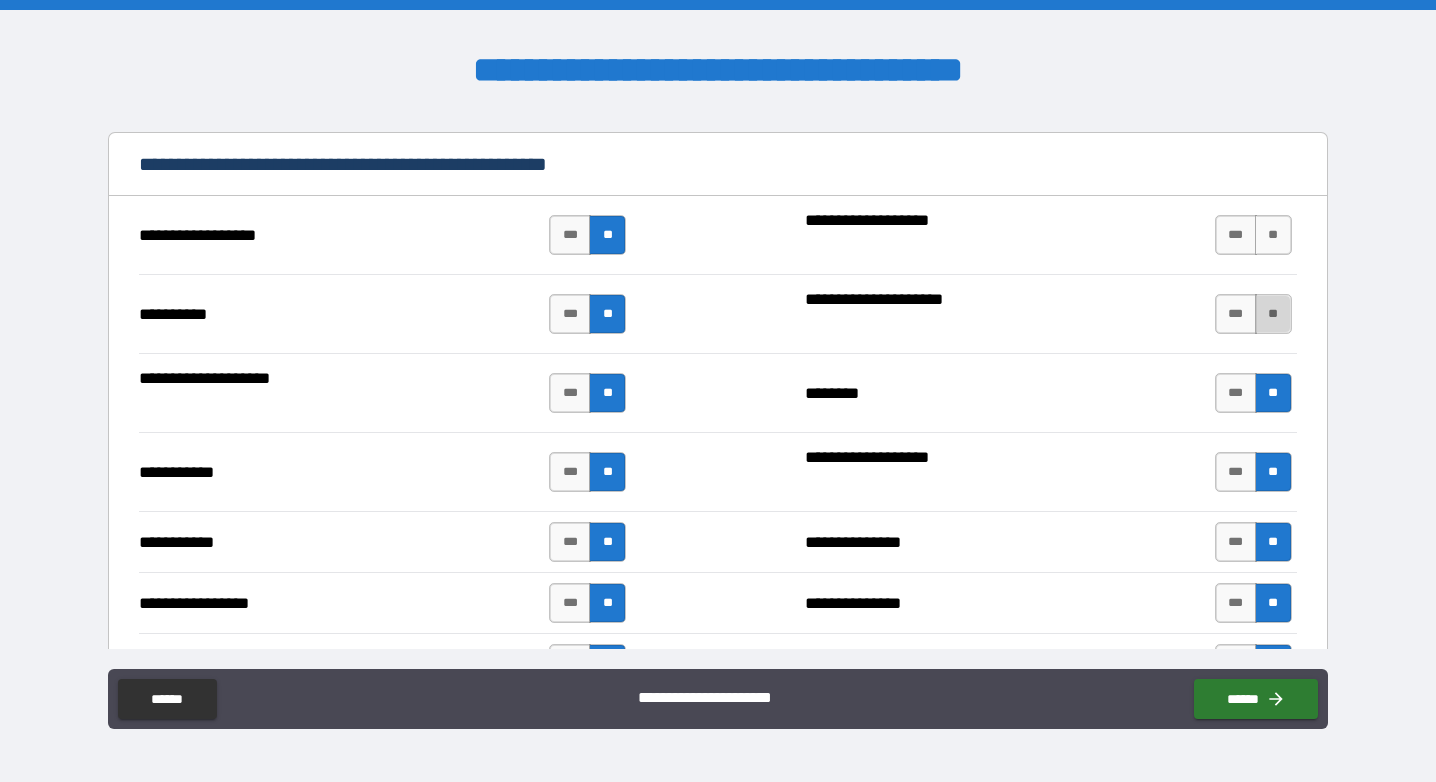 click on "**" at bounding box center (1273, 314) 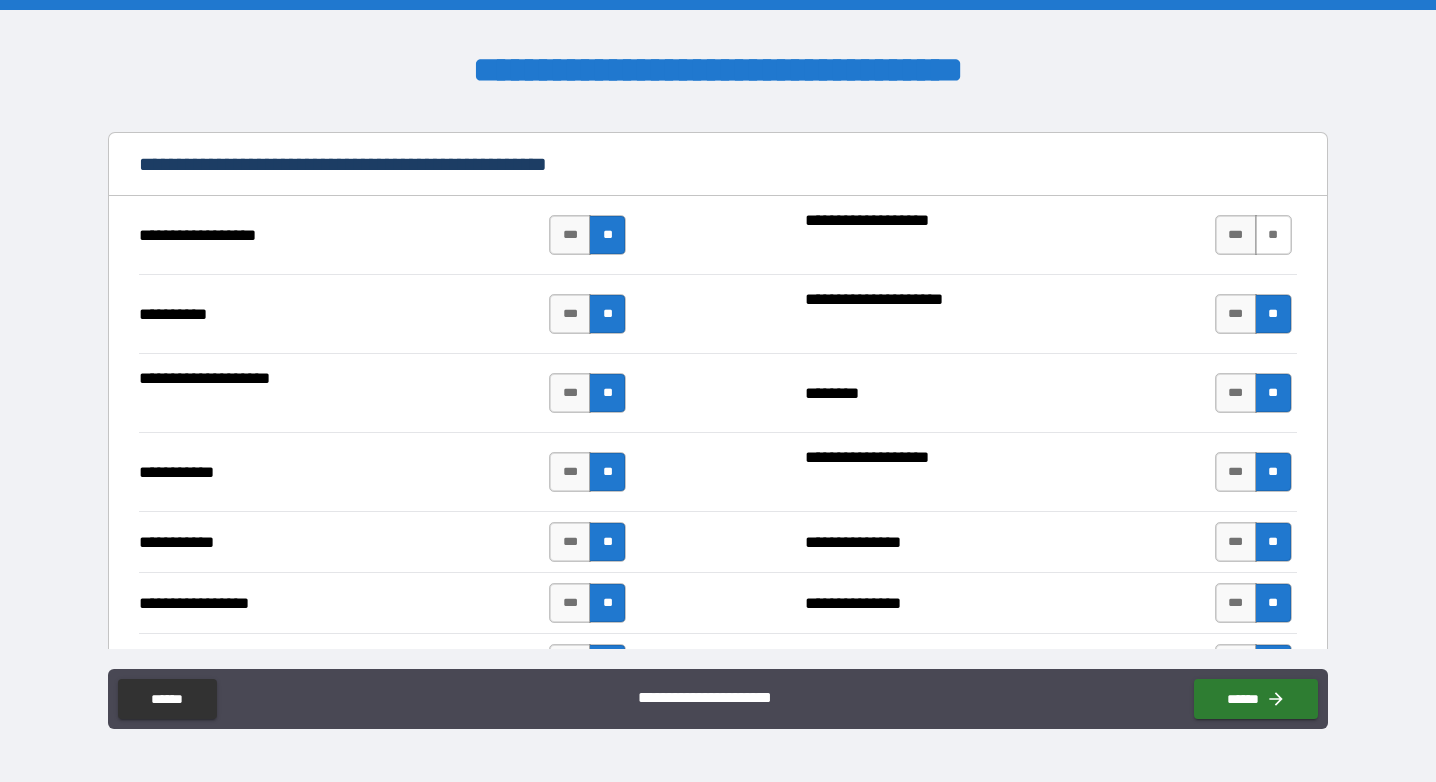 click on "**" at bounding box center (1273, 235) 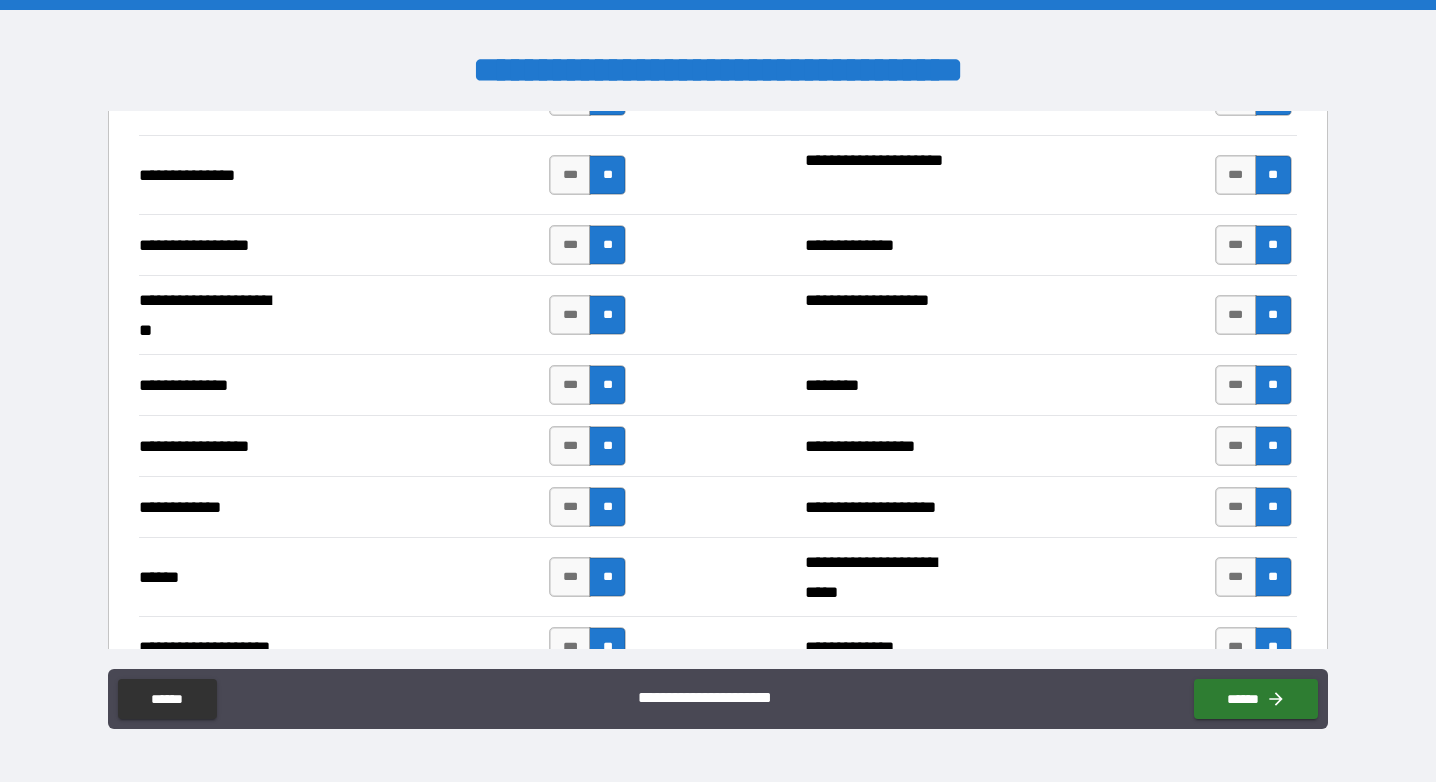 scroll, scrollTop: 2725, scrollLeft: 0, axis: vertical 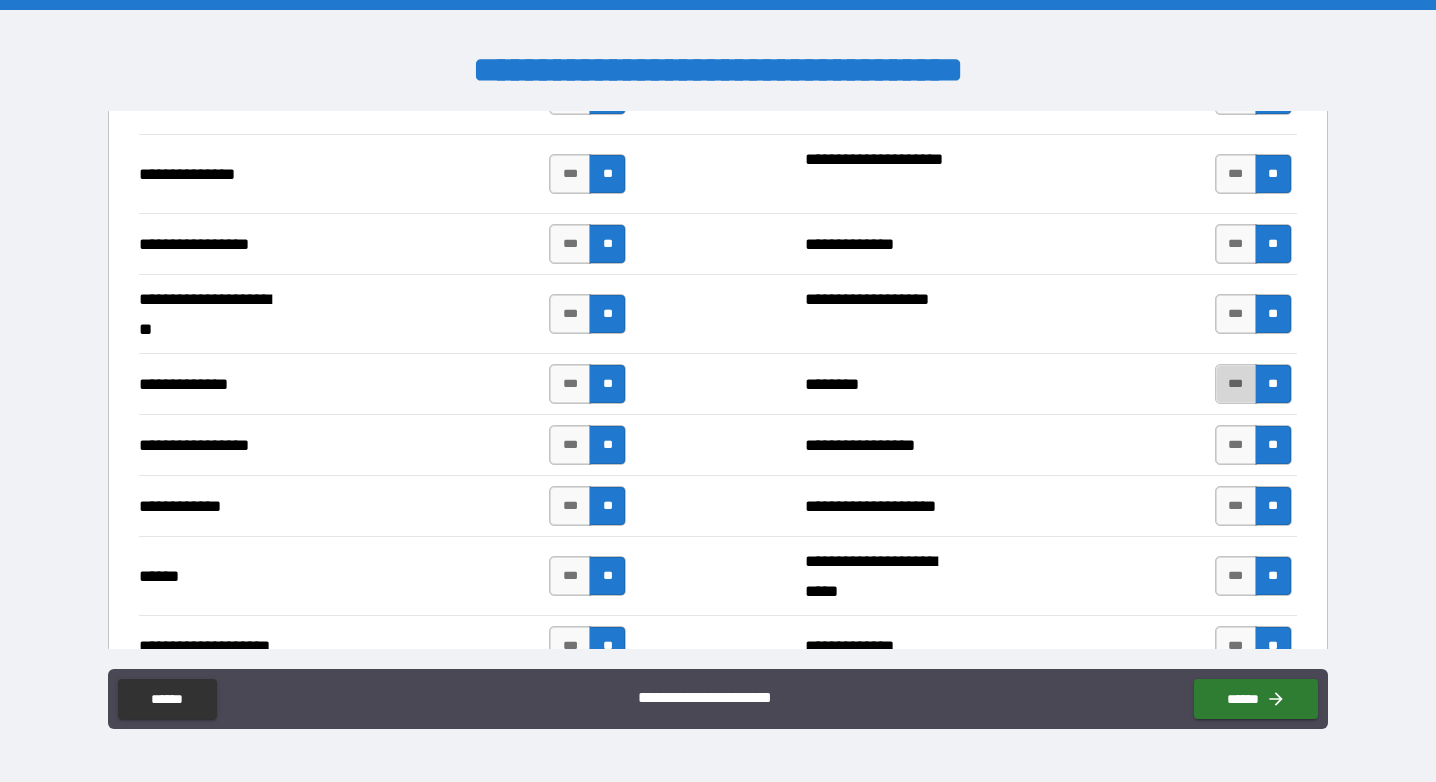click on "***" at bounding box center [1236, 384] 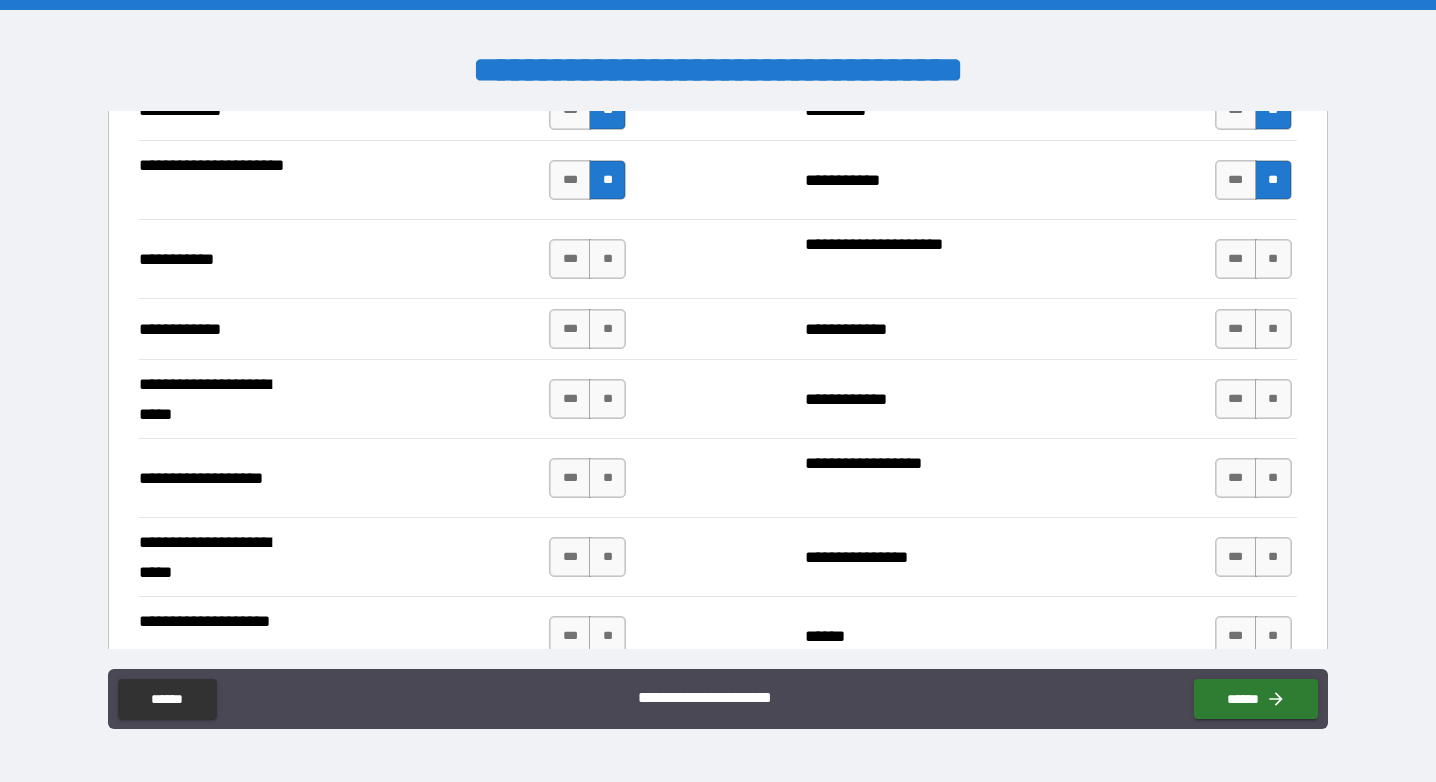 scroll, scrollTop: 3989, scrollLeft: 0, axis: vertical 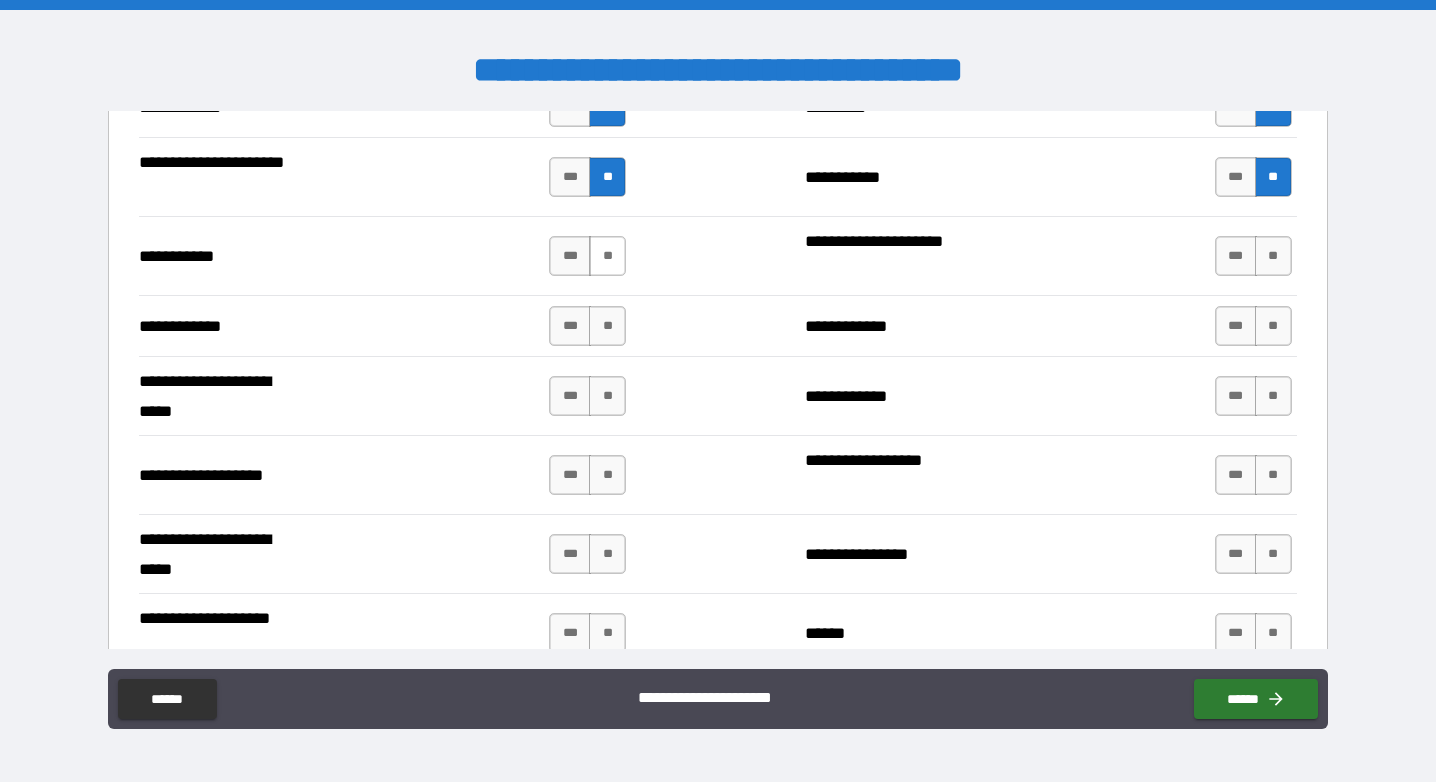 click on "**" at bounding box center [607, 256] 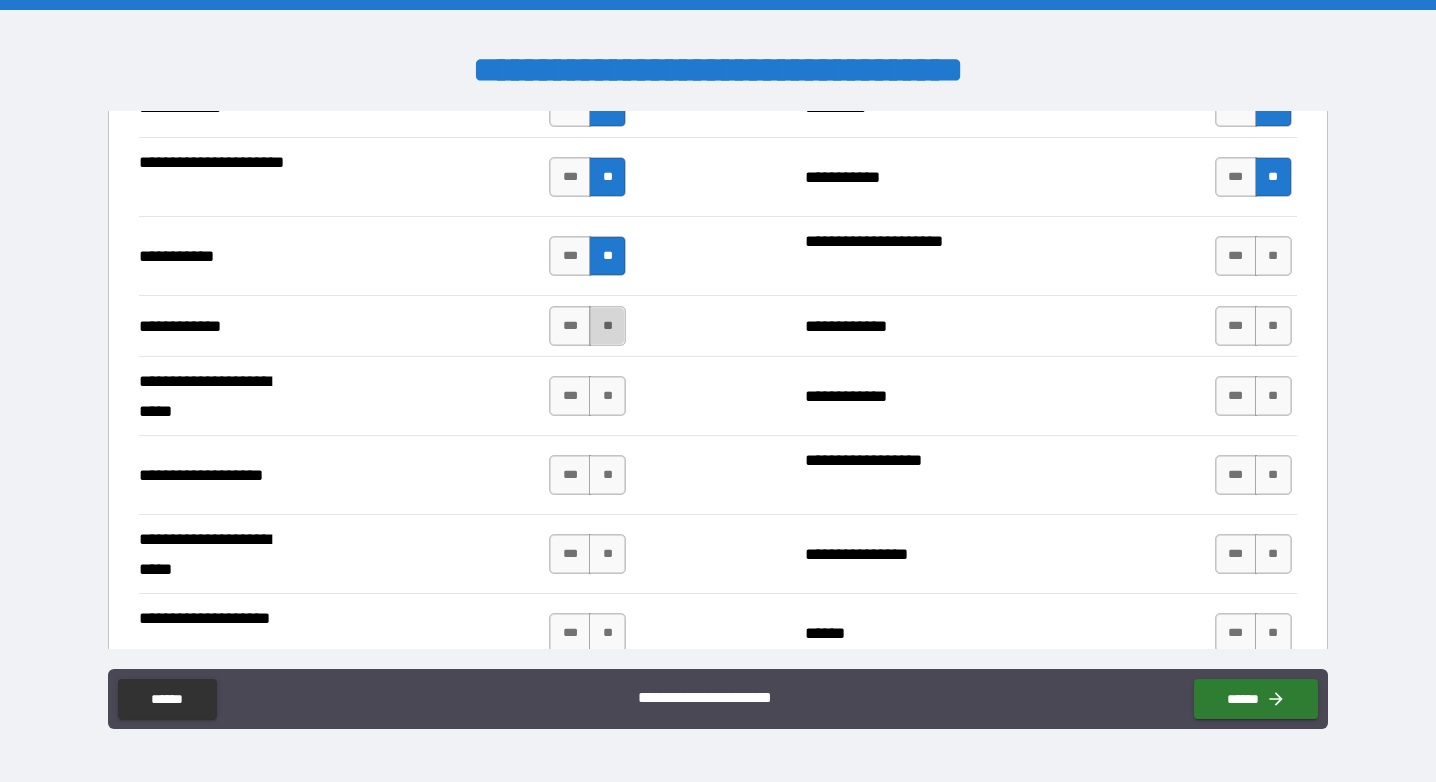 click on "**" at bounding box center [607, 326] 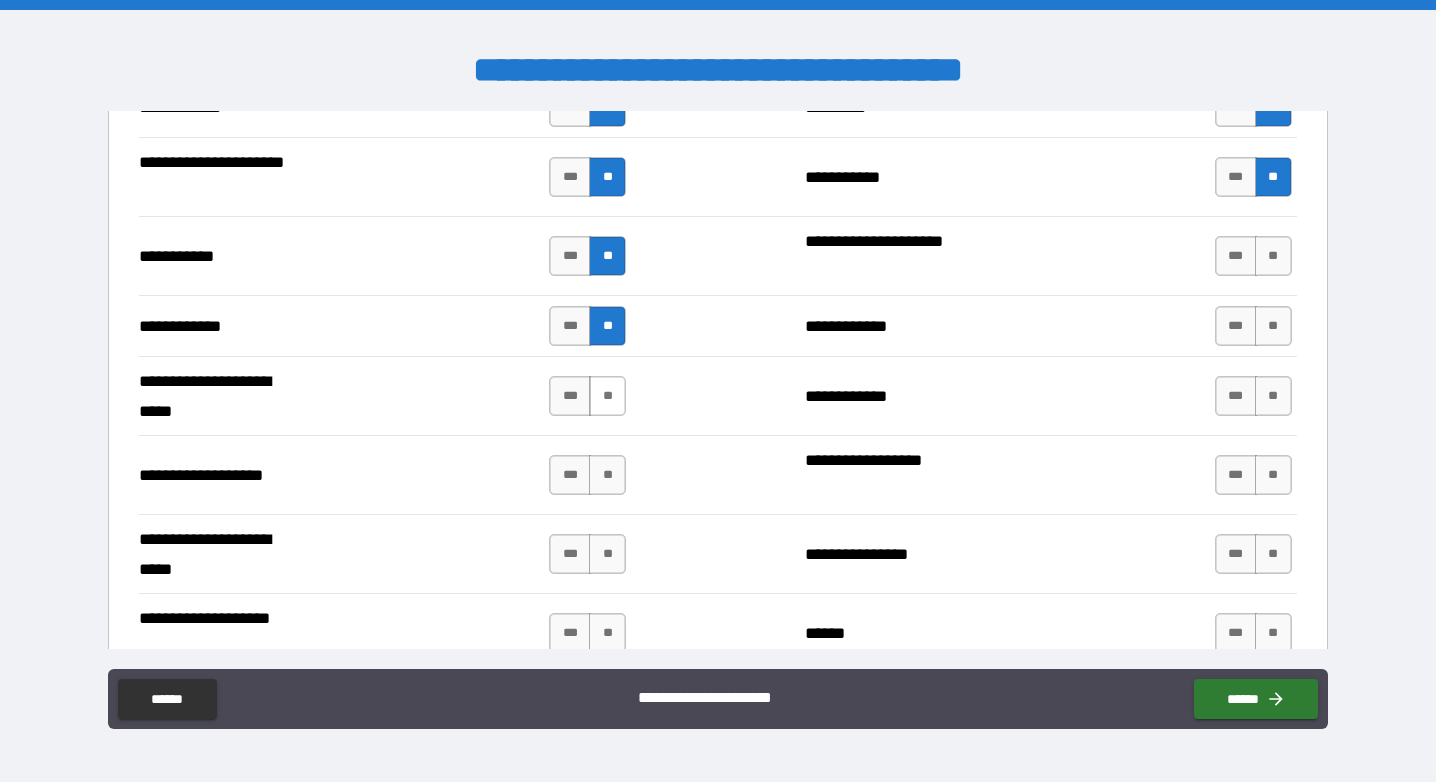 click on "**" at bounding box center (607, 396) 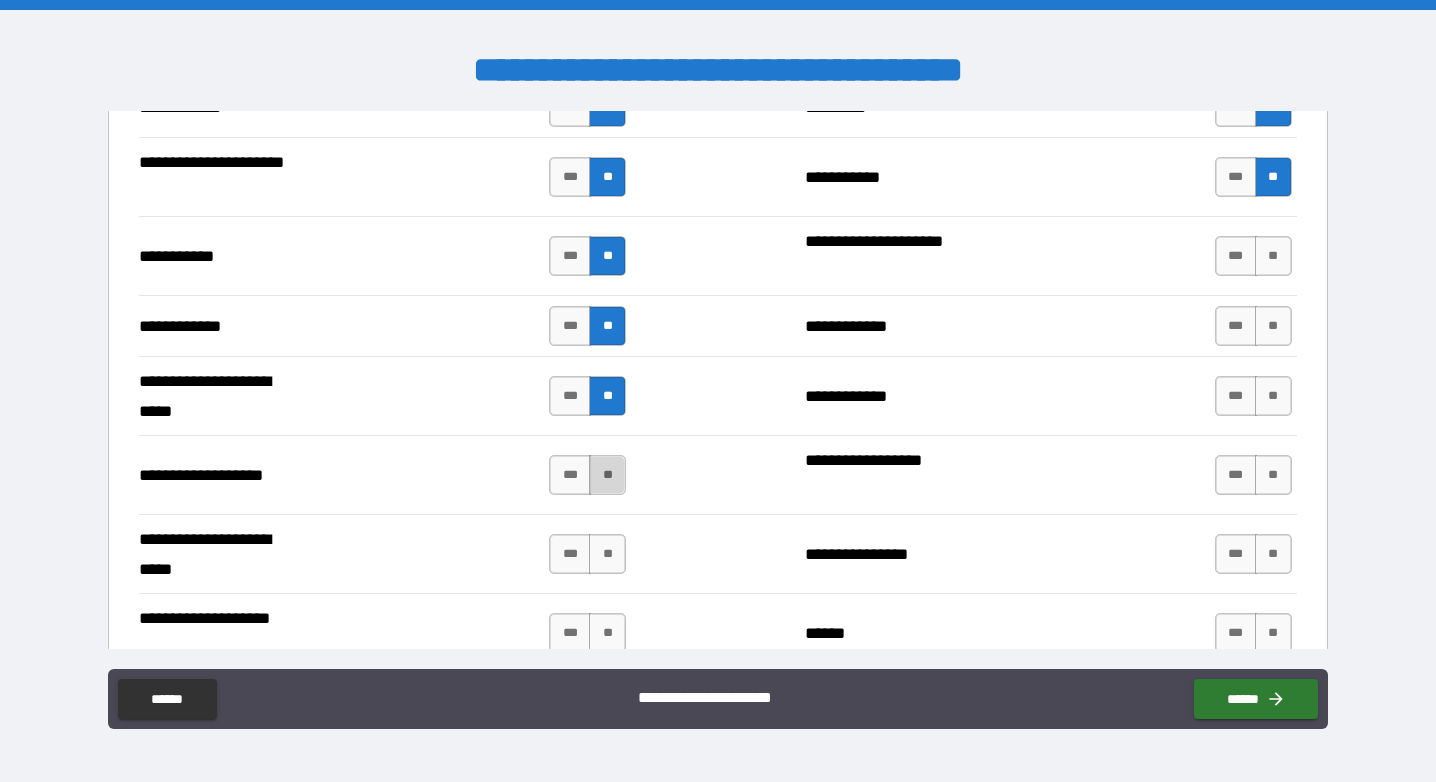 click on "**" at bounding box center (607, 475) 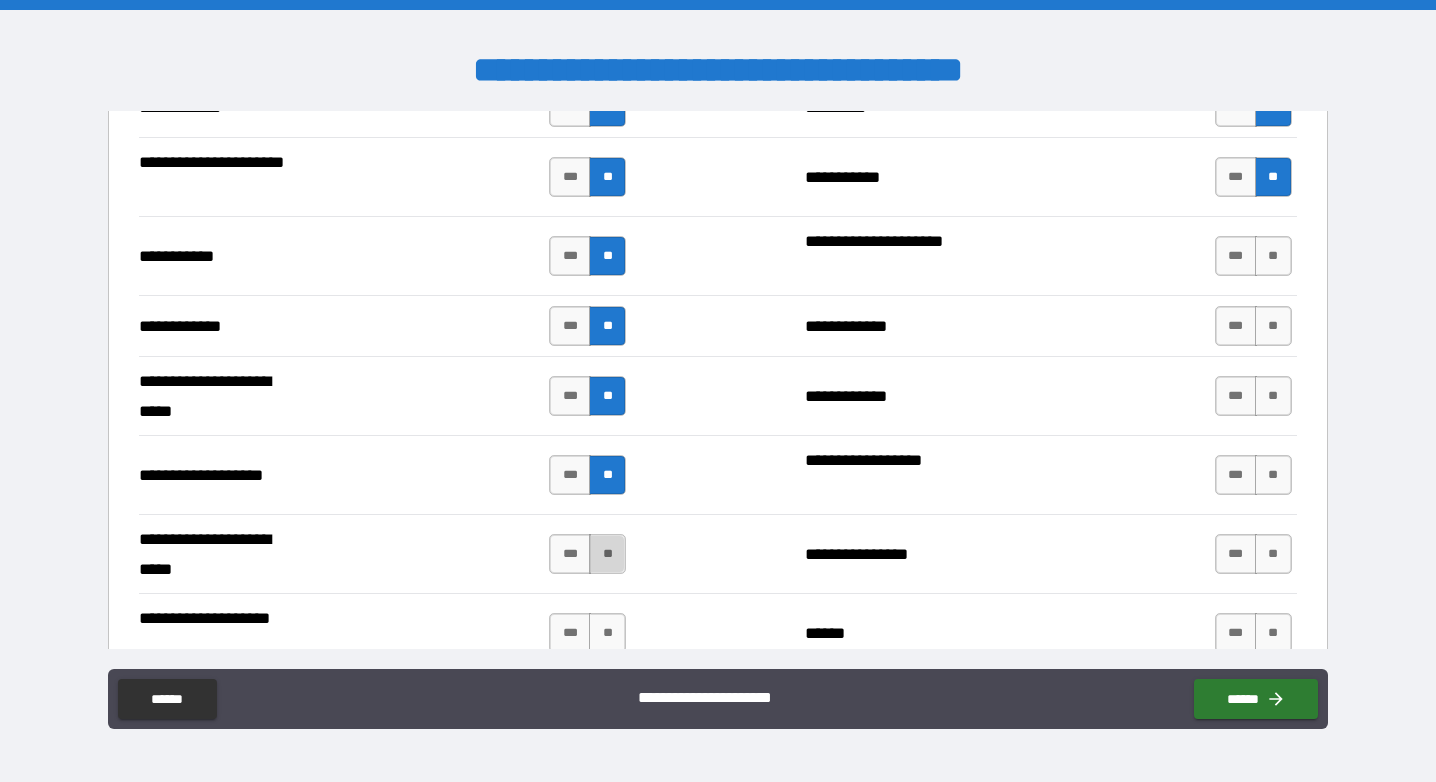 click on "**" at bounding box center [607, 554] 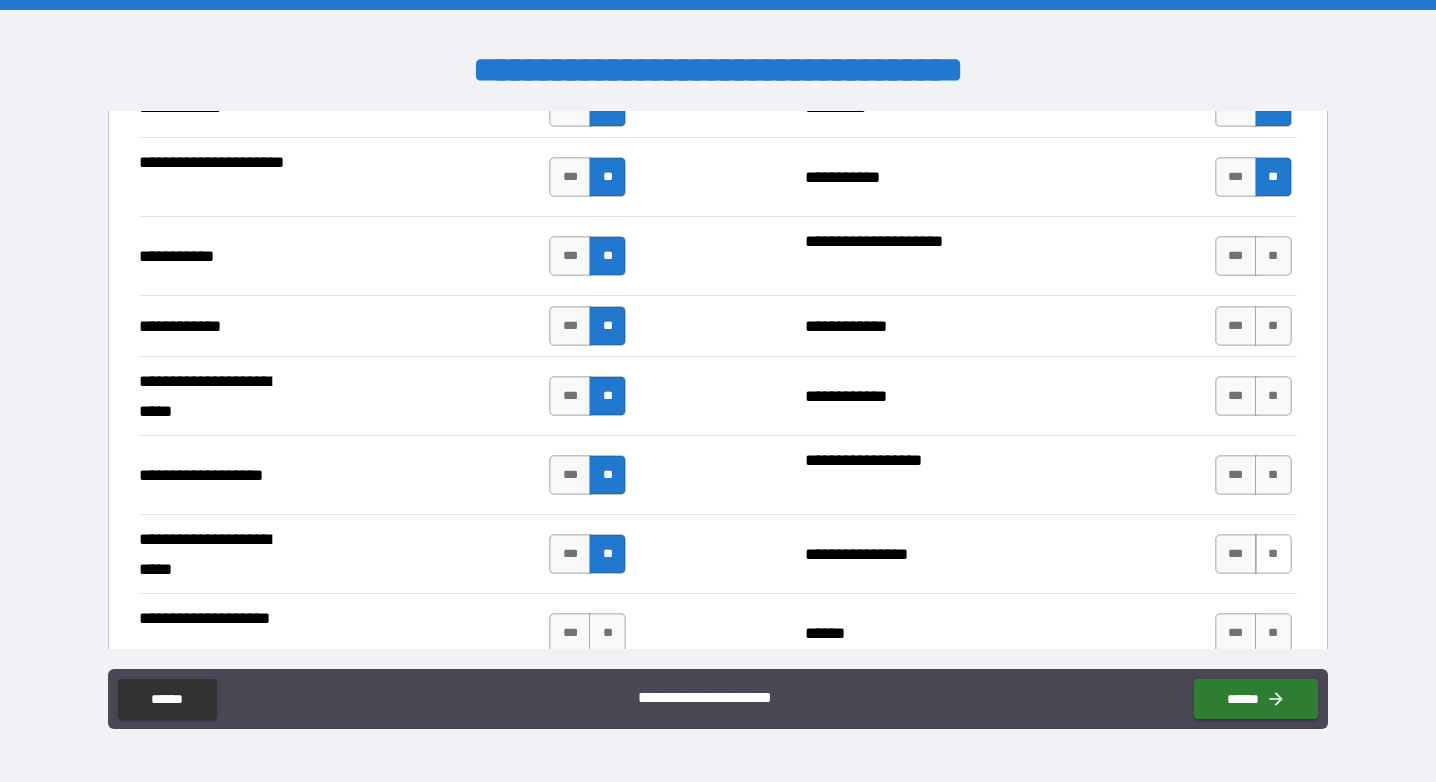 click on "**" at bounding box center (1273, 554) 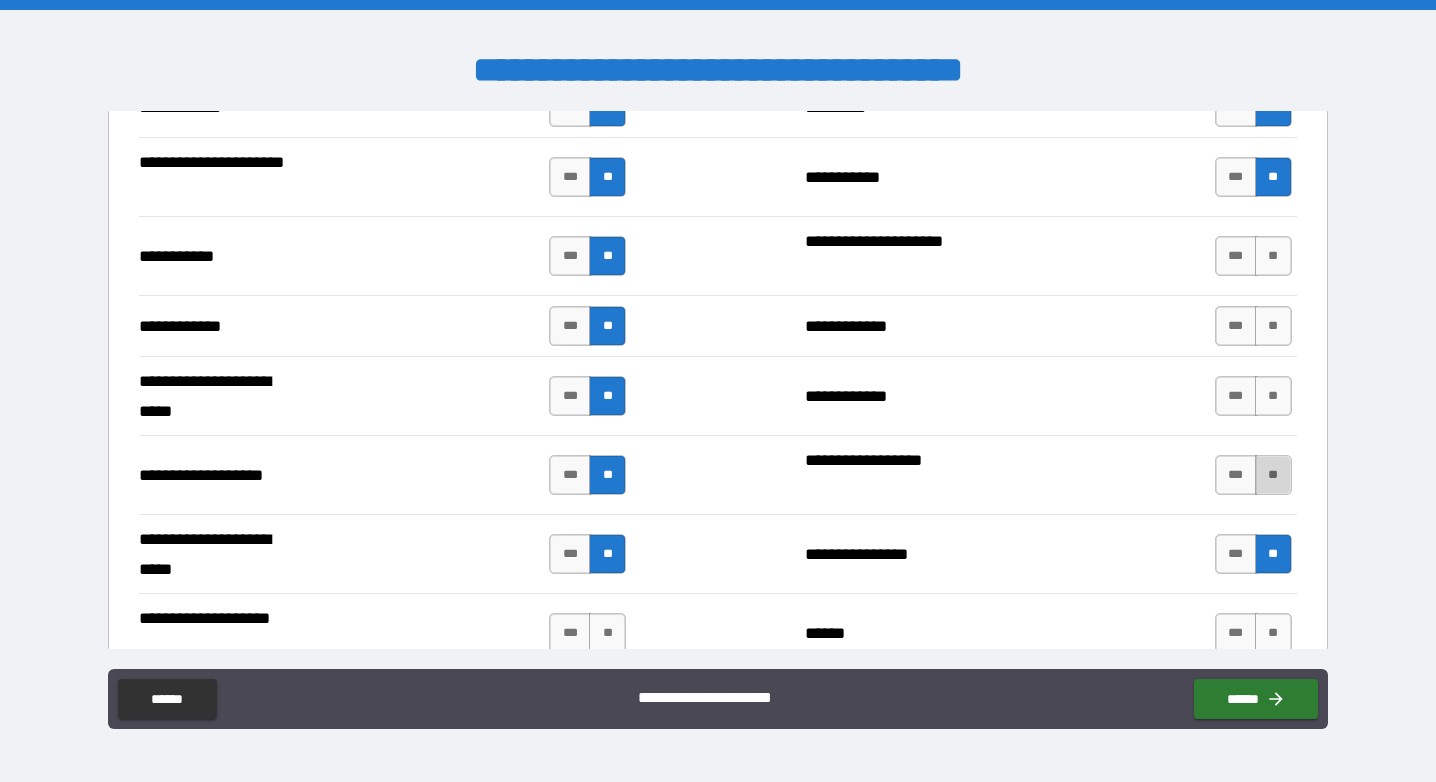 click on "**" at bounding box center [1273, 475] 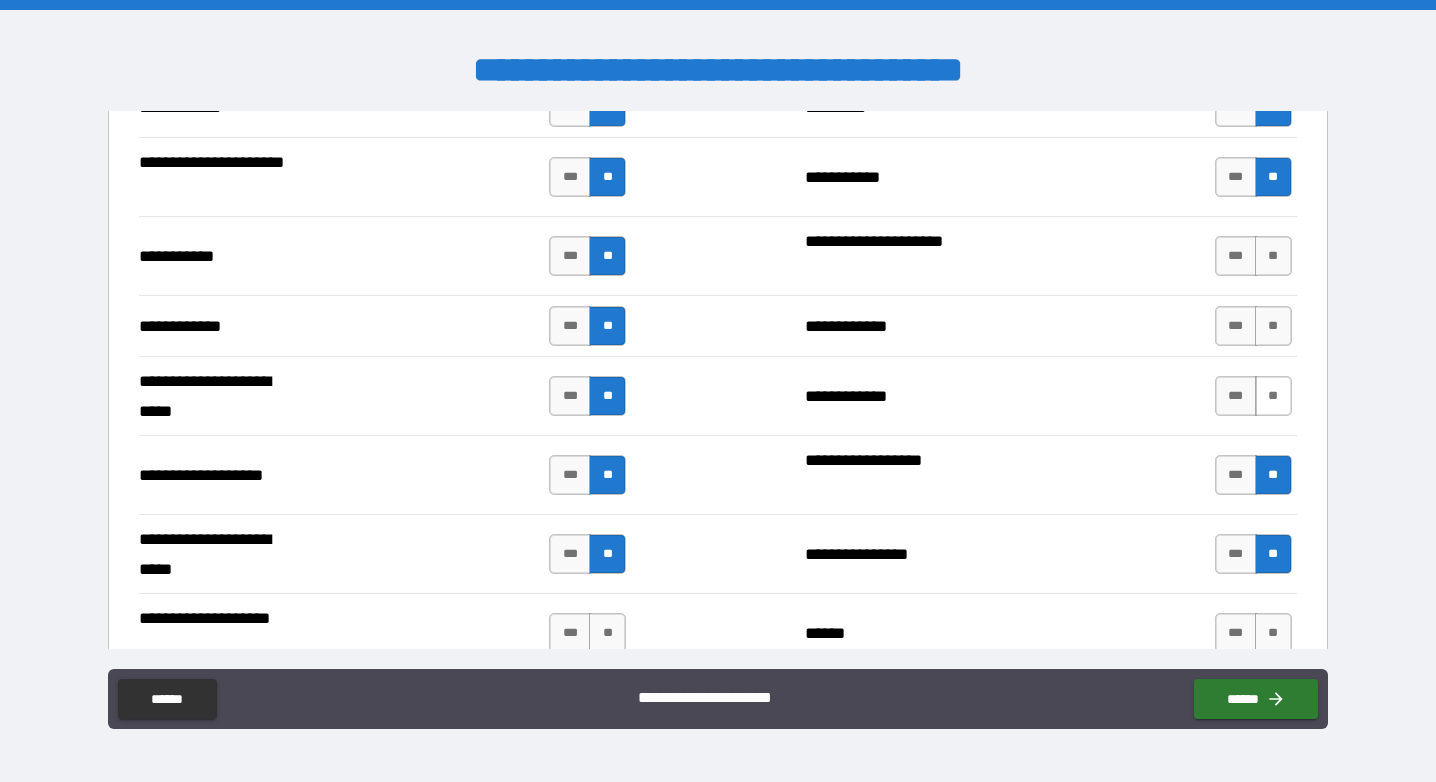 click on "**" at bounding box center (1273, 396) 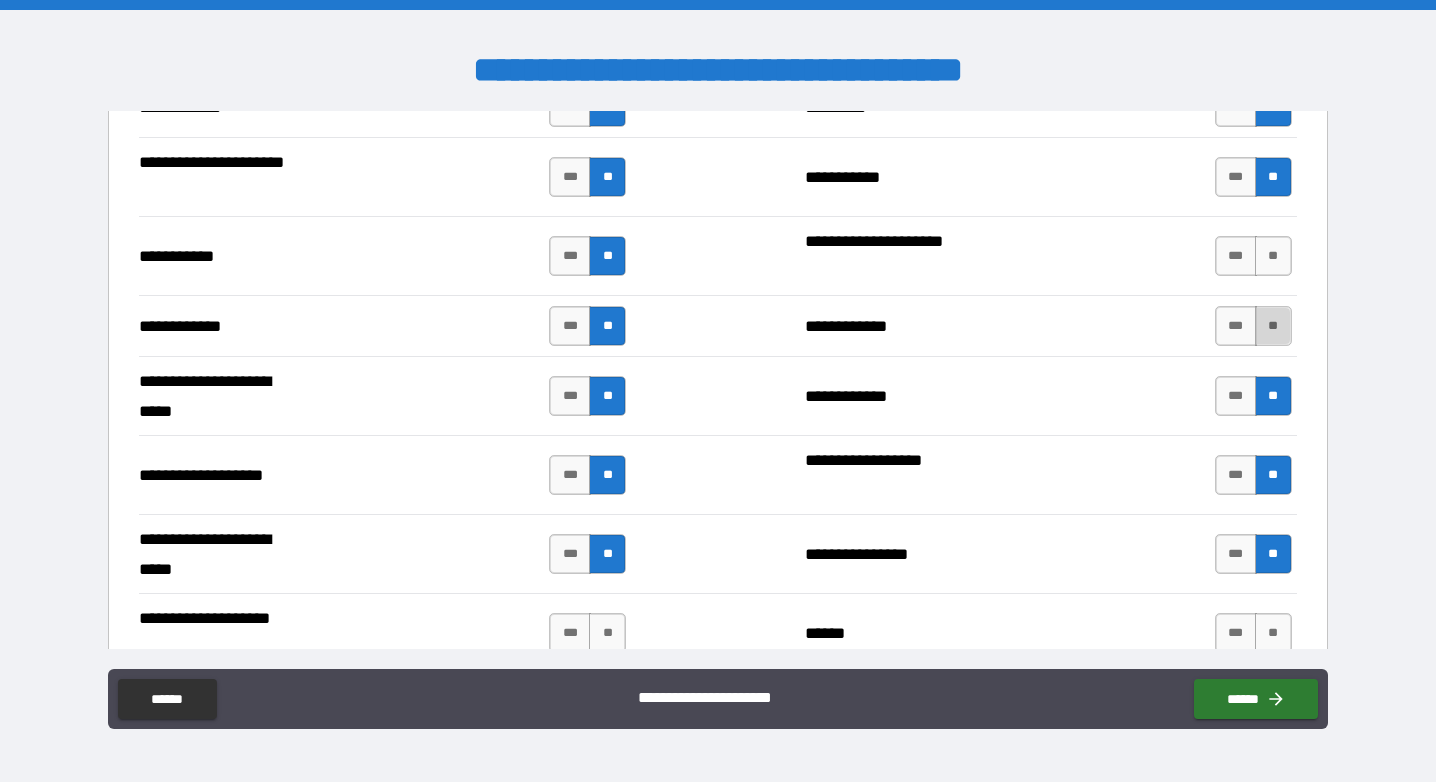 click on "**" at bounding box center (1273, 326) 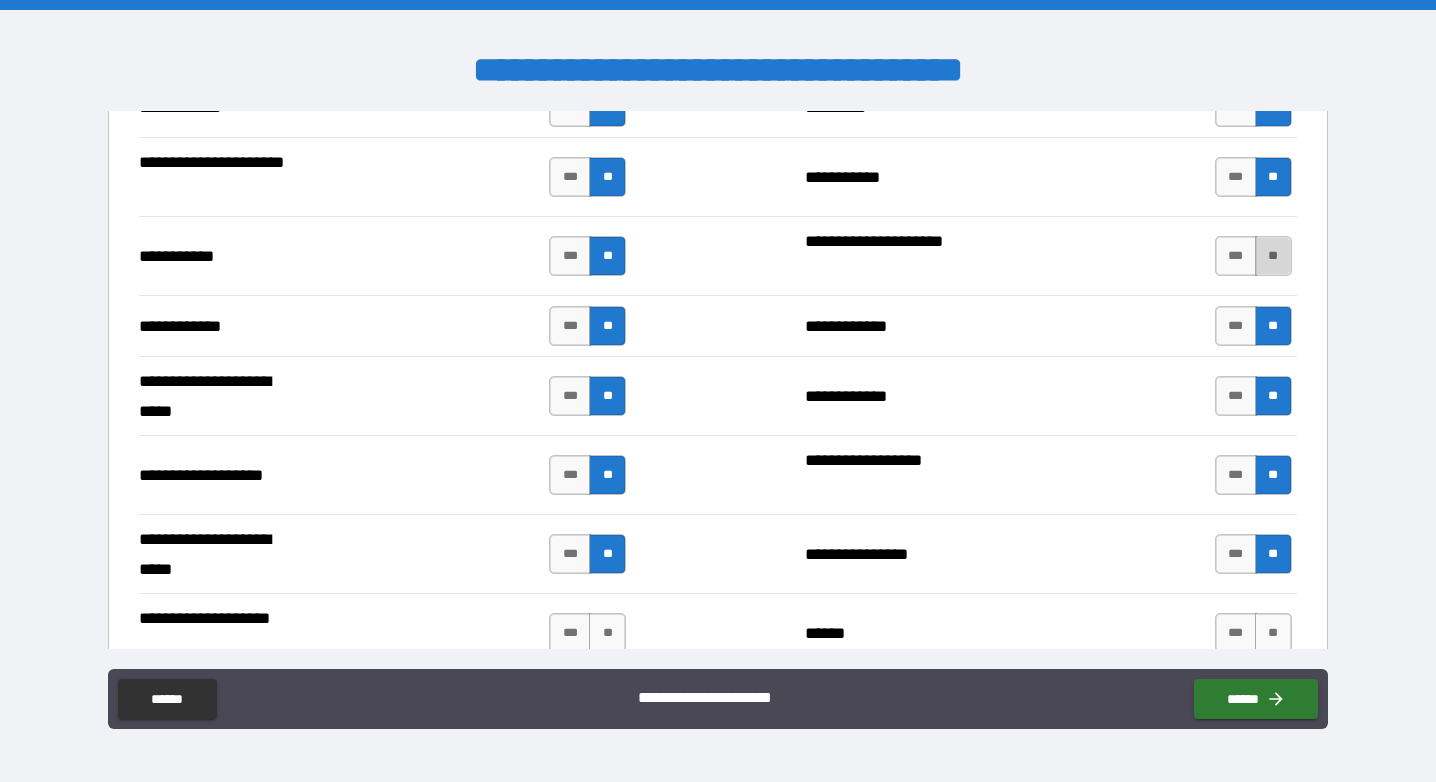 click on "**" at bounding box center [1273, 256] 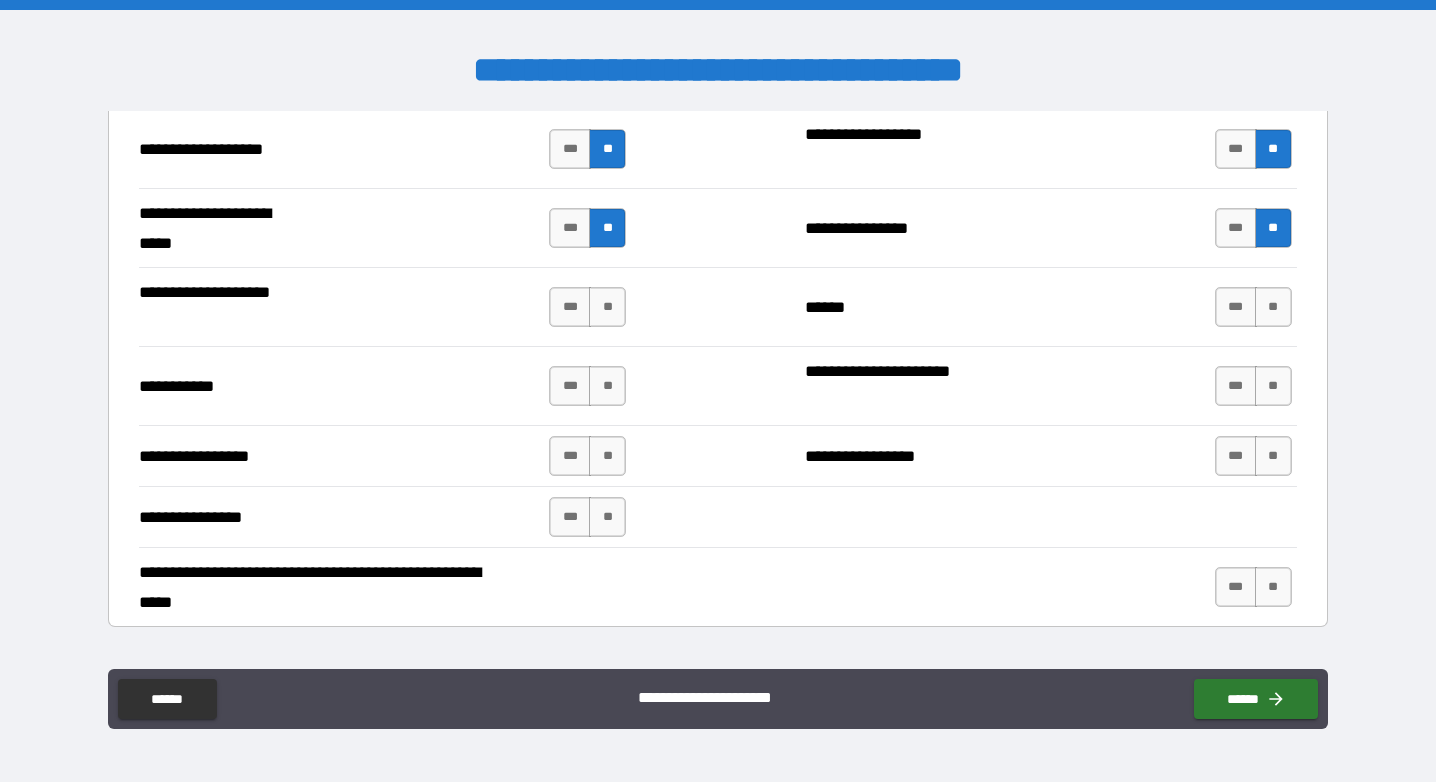 scroll, scrollTop: 4369, scrollLeft: 0, axis: vertical 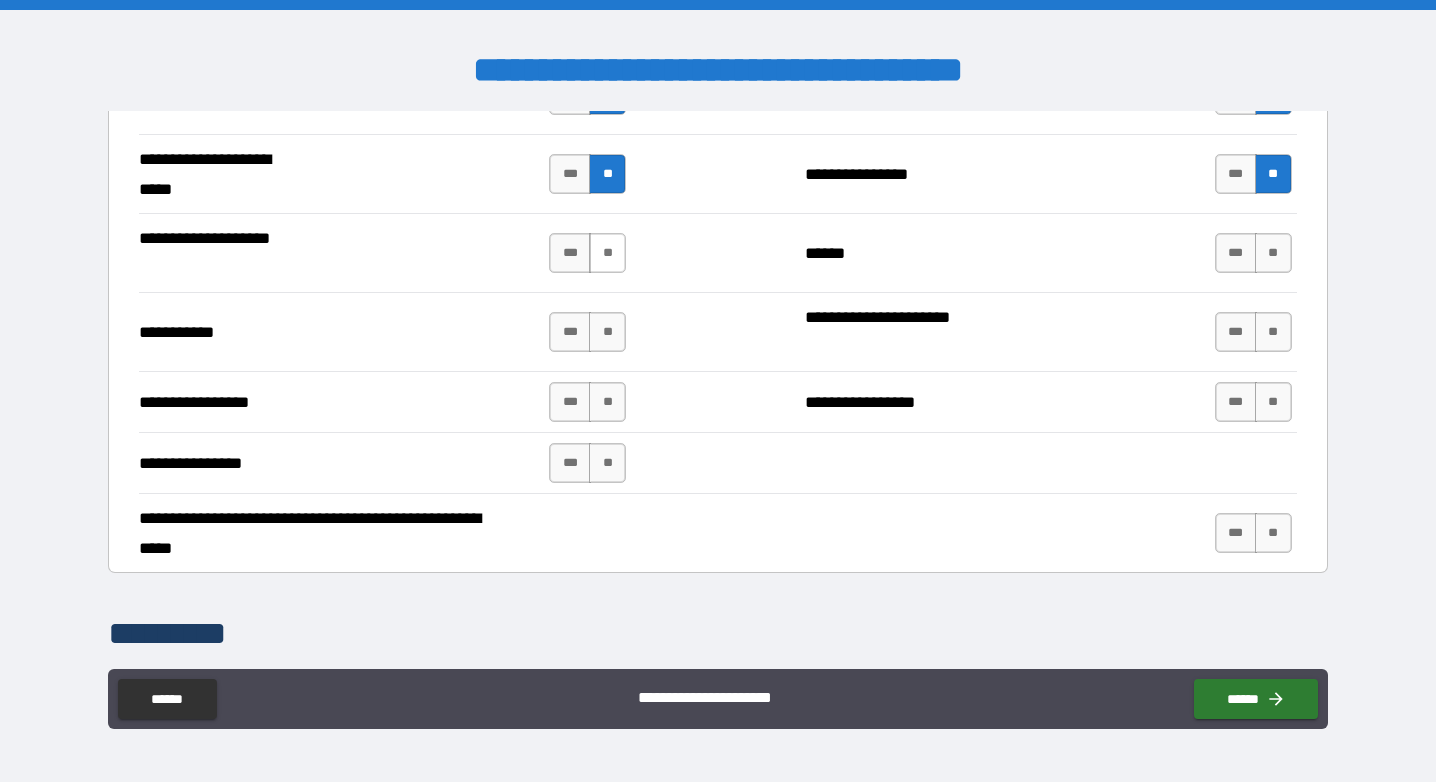 click on "**" at bounding box center (607, 253) 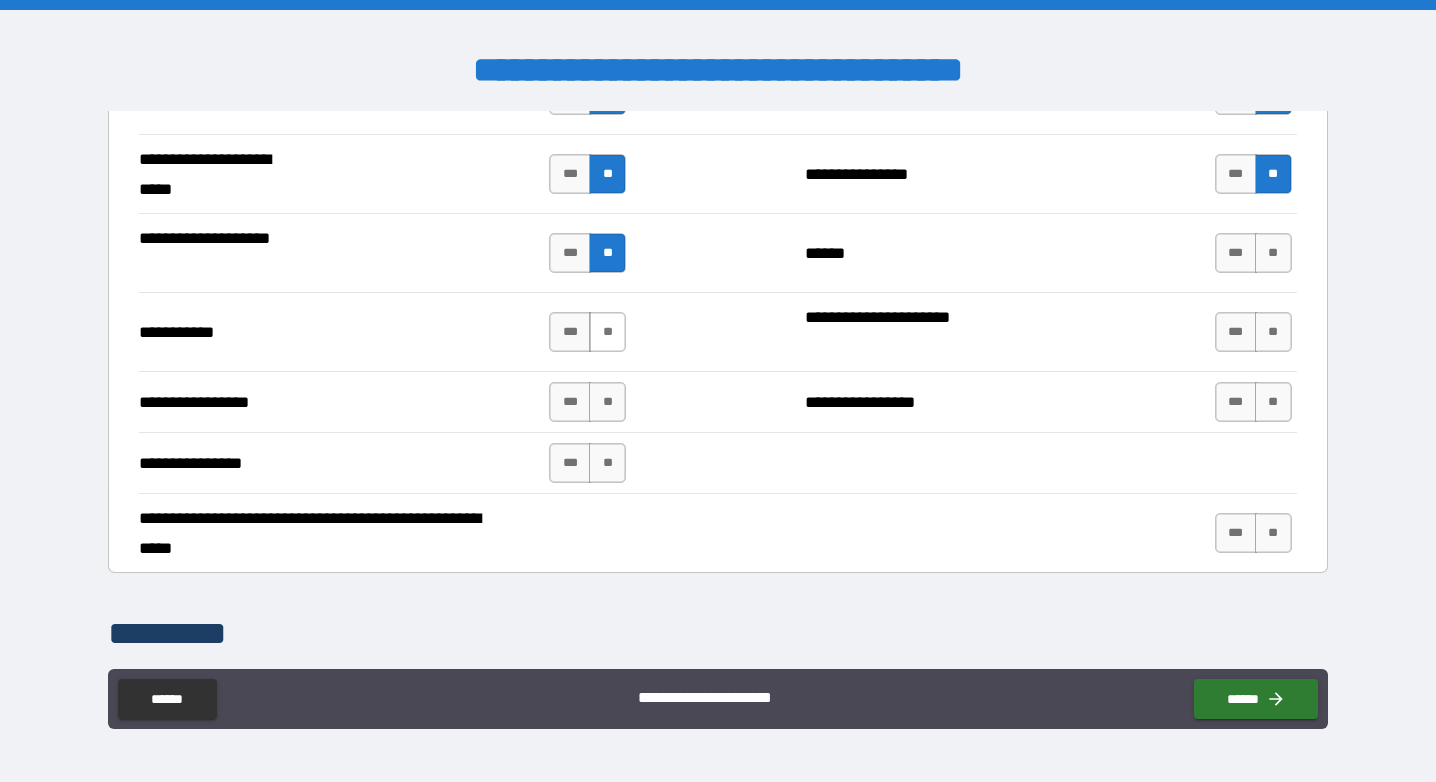 click on "**" at bounding box center (607, 332) 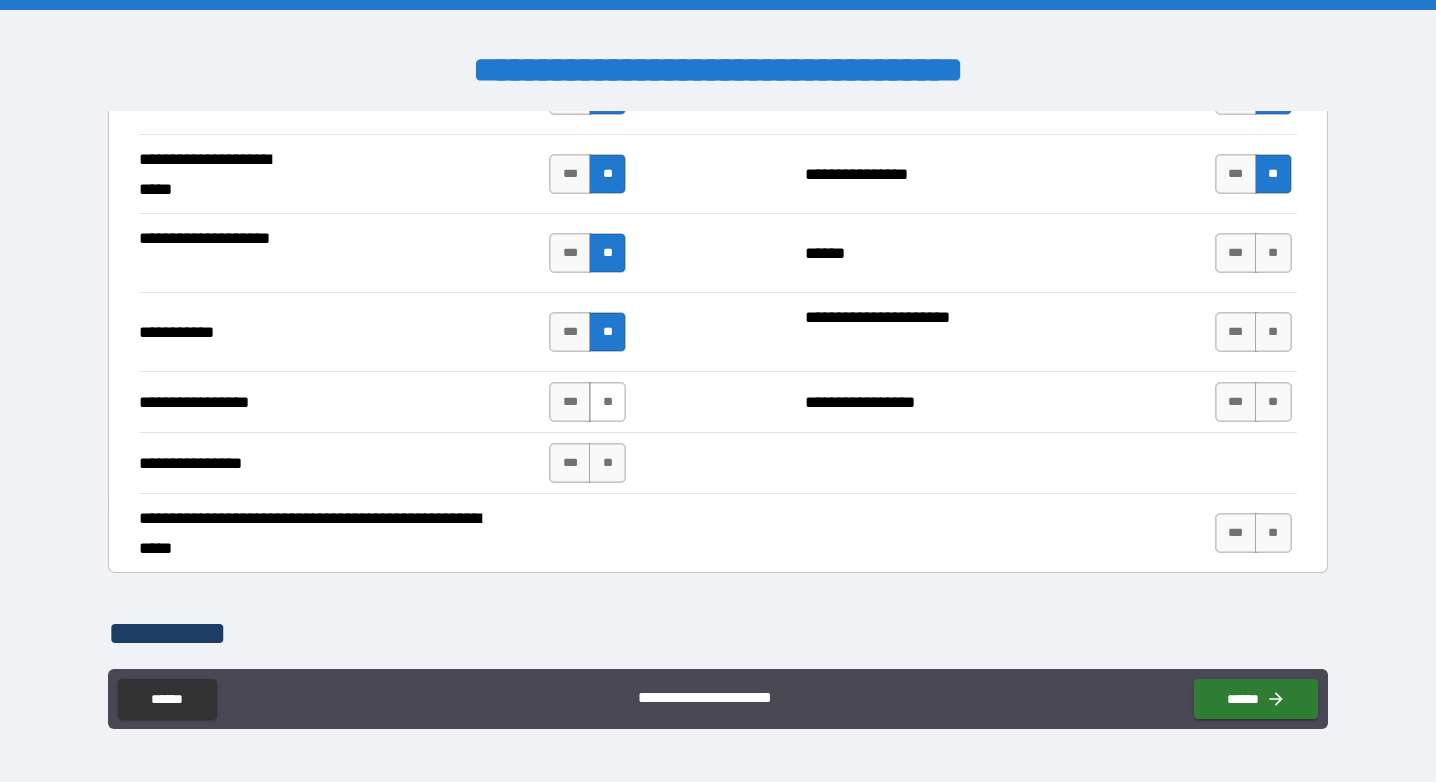 click on "**" at bounding box center [607, 402] 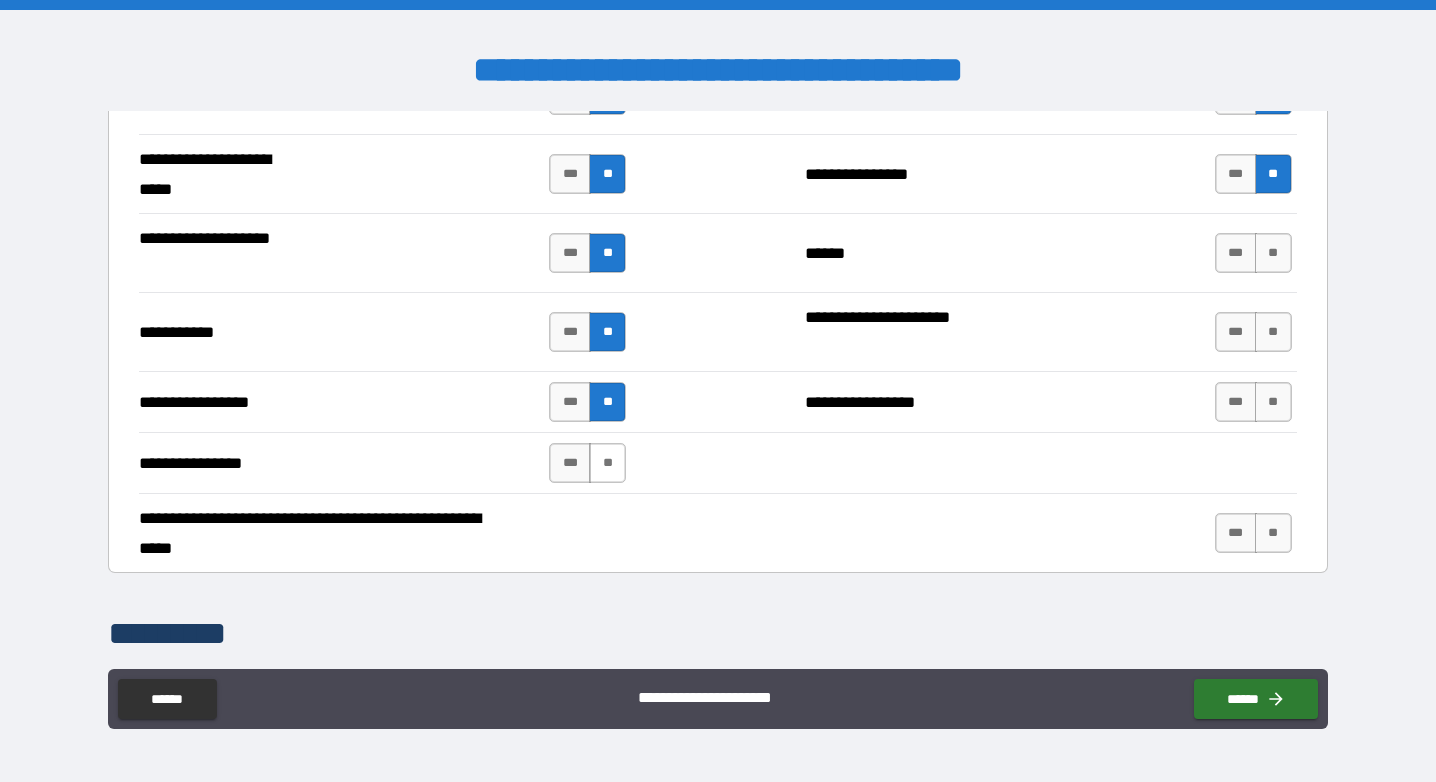 click on "**" at bounding box center [607, 463] 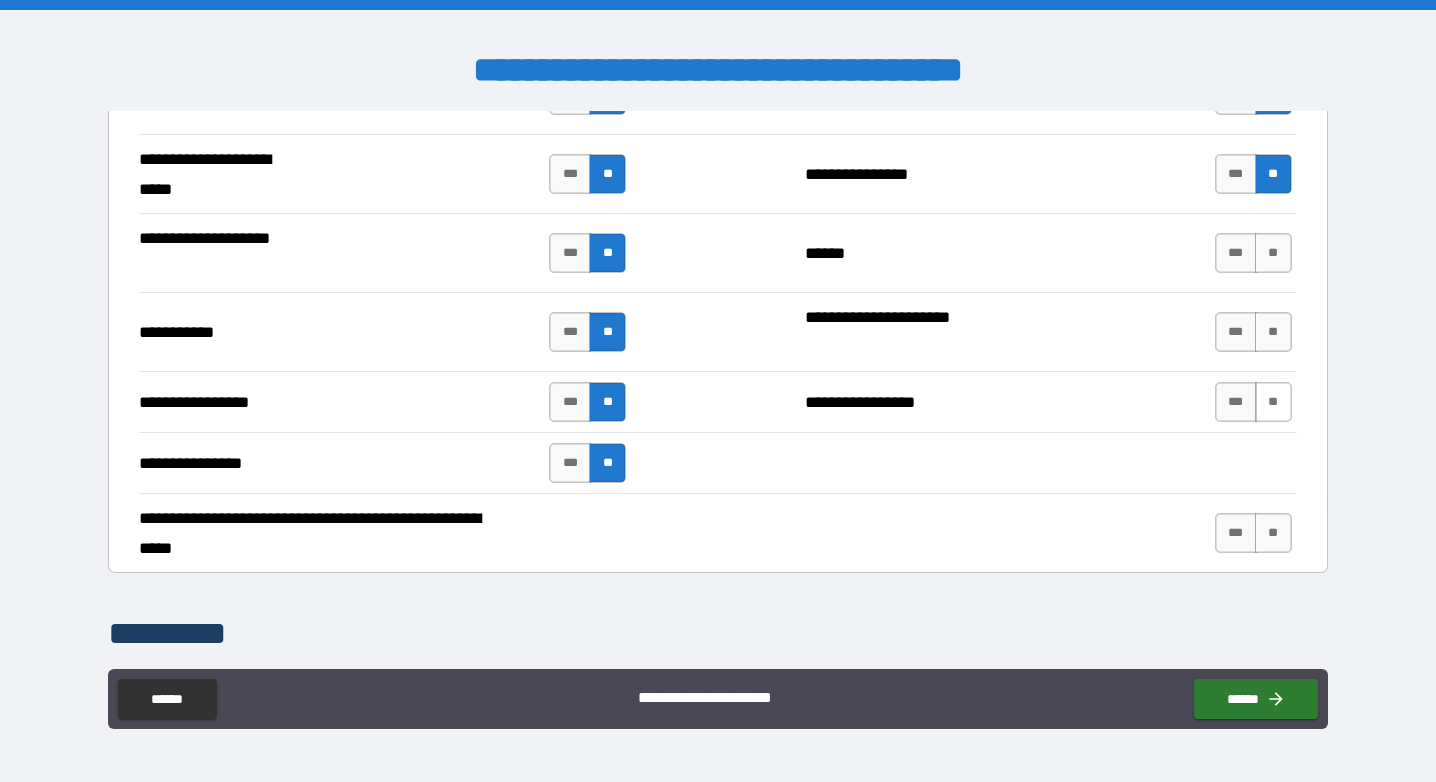 click on "**" at bounding box center (1273, 402) 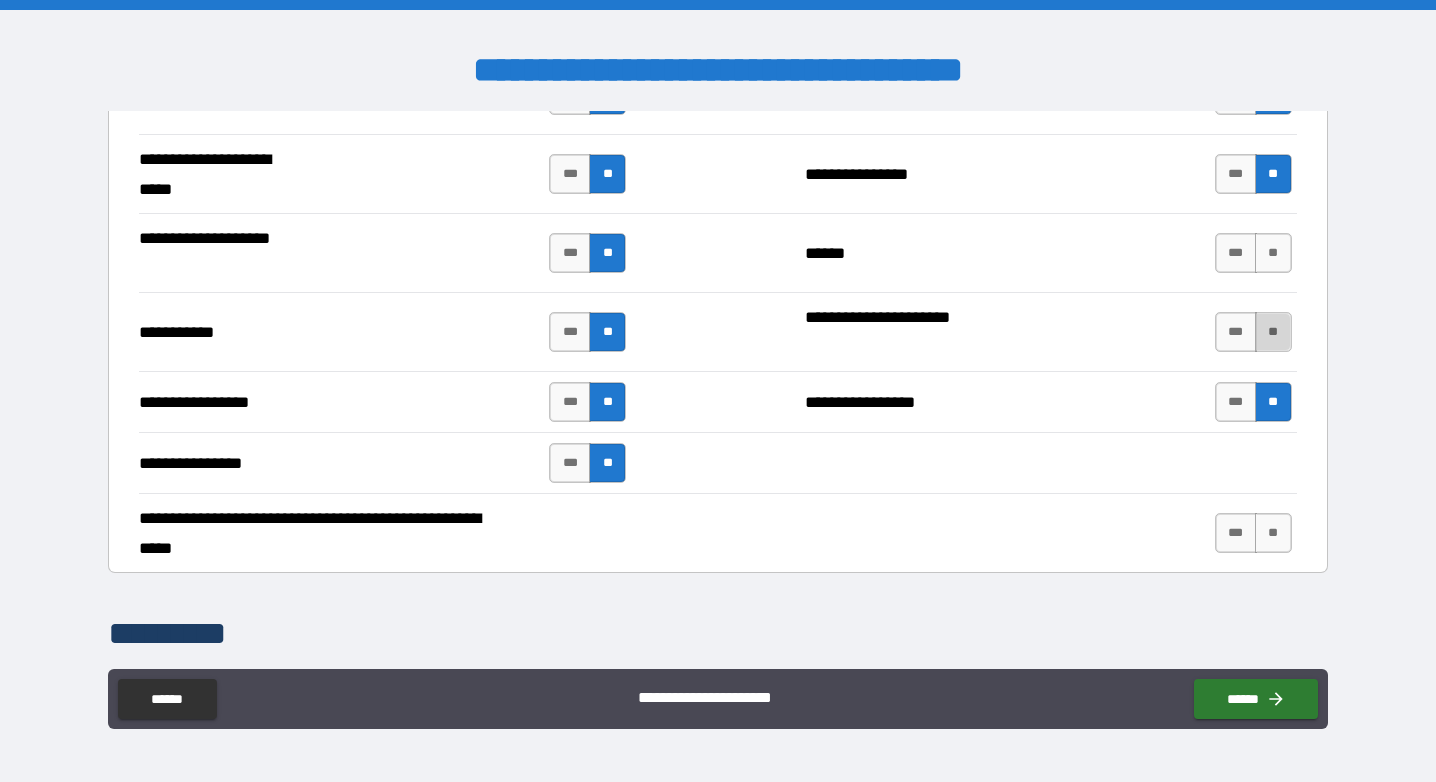 click on "**" at bounding box center (1273, 332) 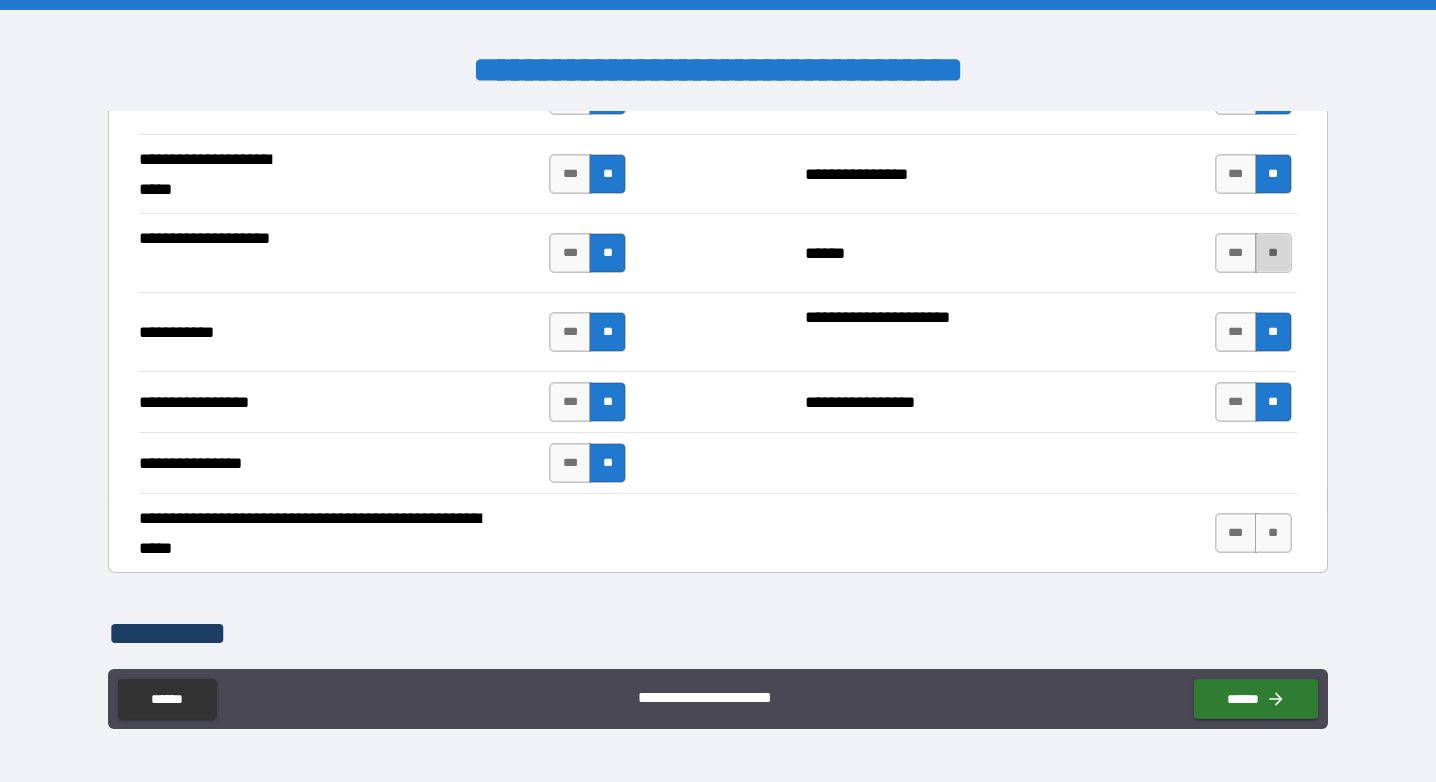 click on "**" at bounding box center [1273, 253] 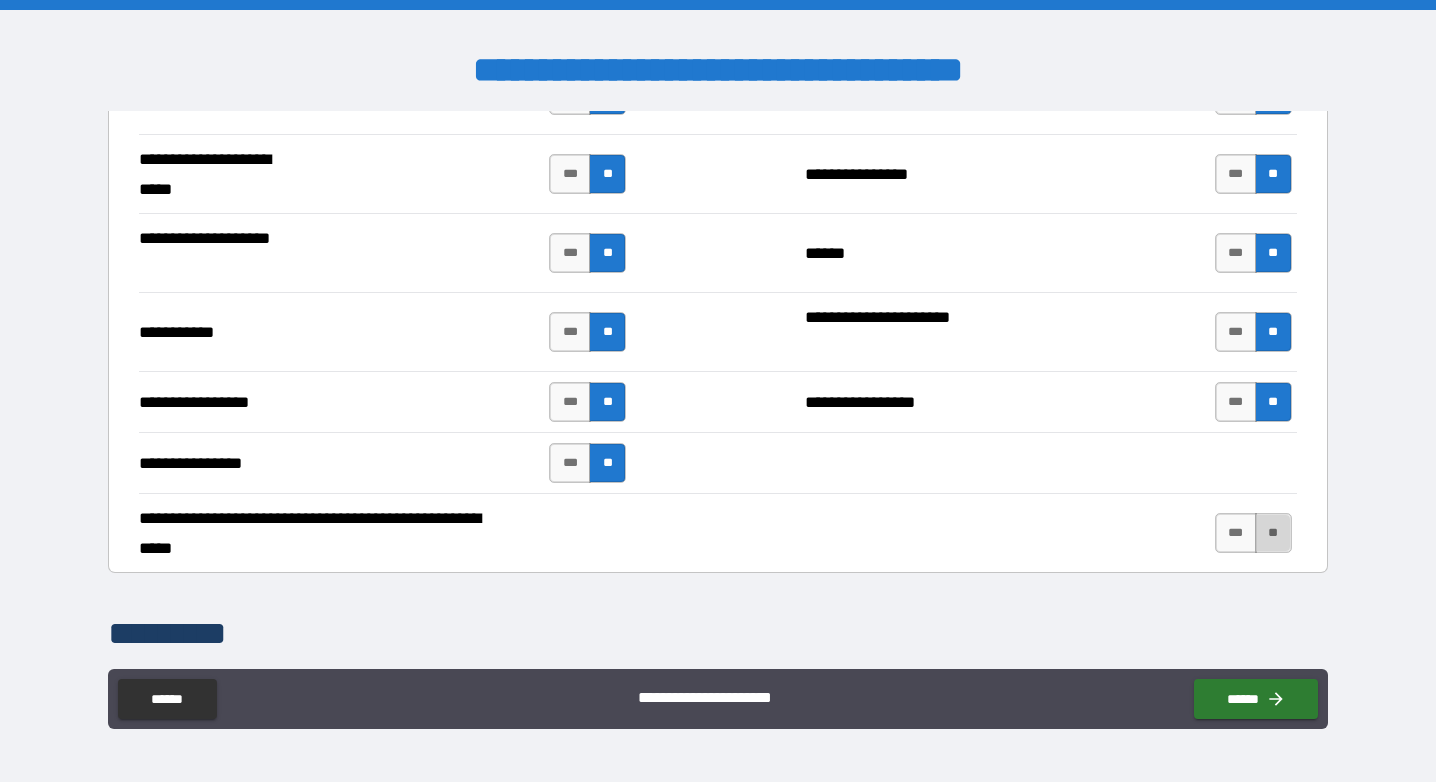 click on "**" at bounding box center [1273, 533] 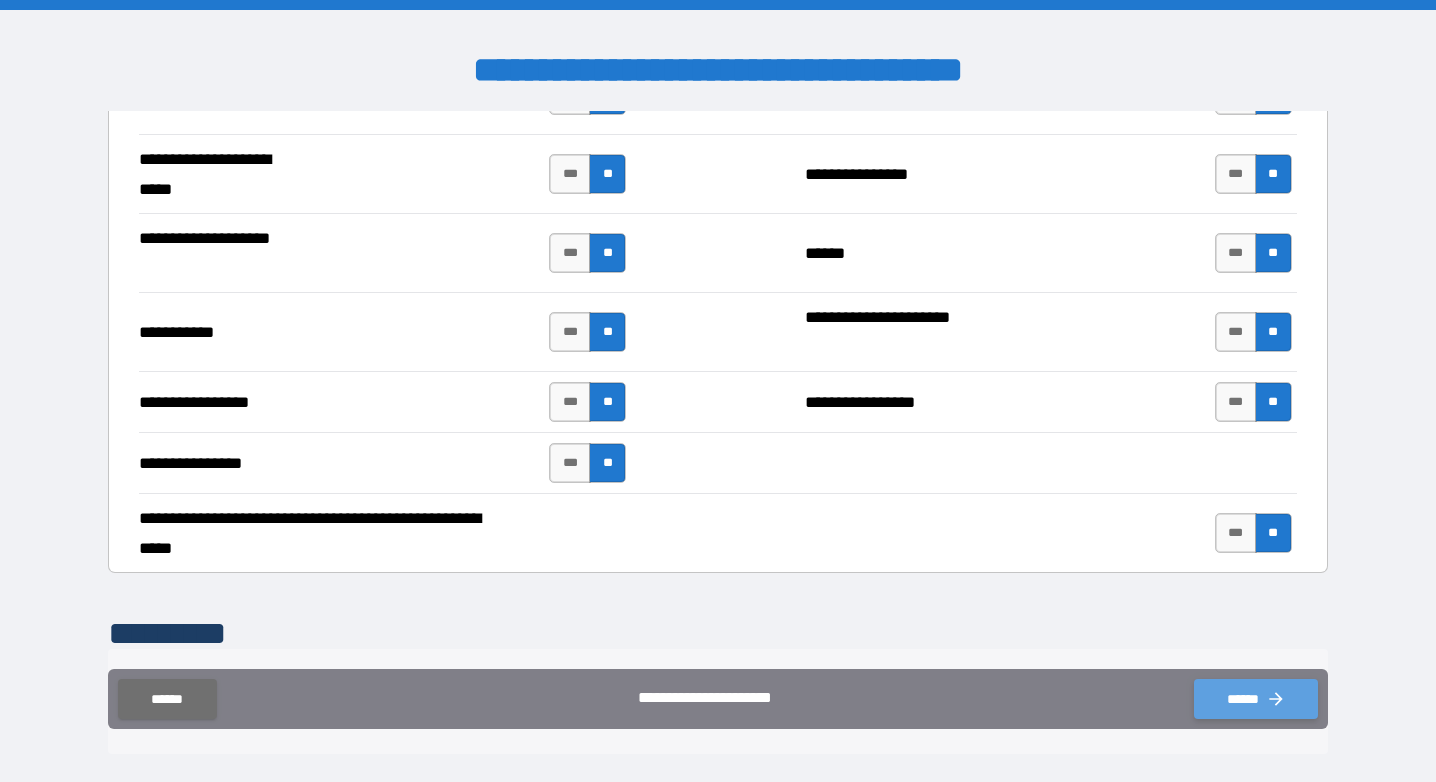 click on "******" at bounding box center (1256, 699) 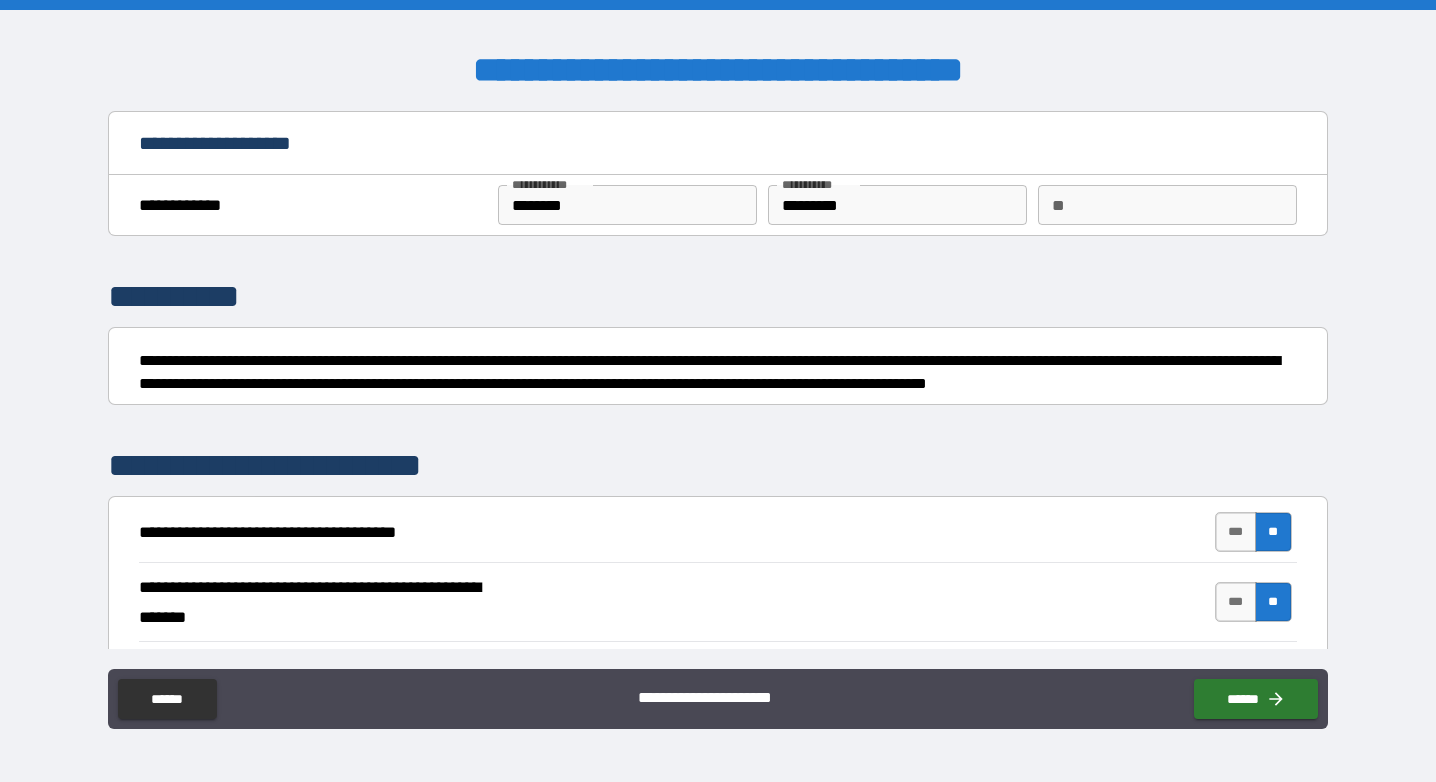 scroll, scrollTop: 0, scrollLeft: 0, axis: both 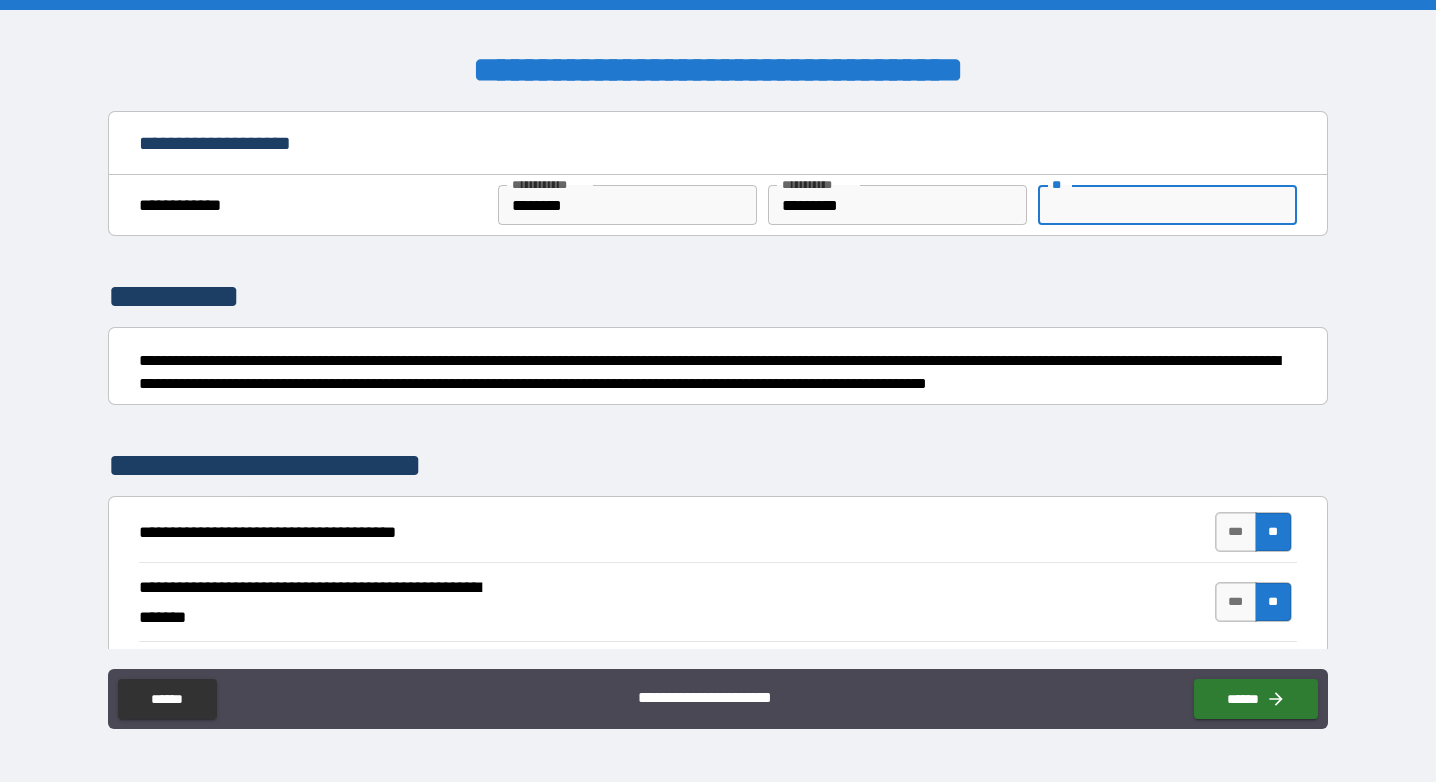 click on "**" at bounding box center [1167, 205] 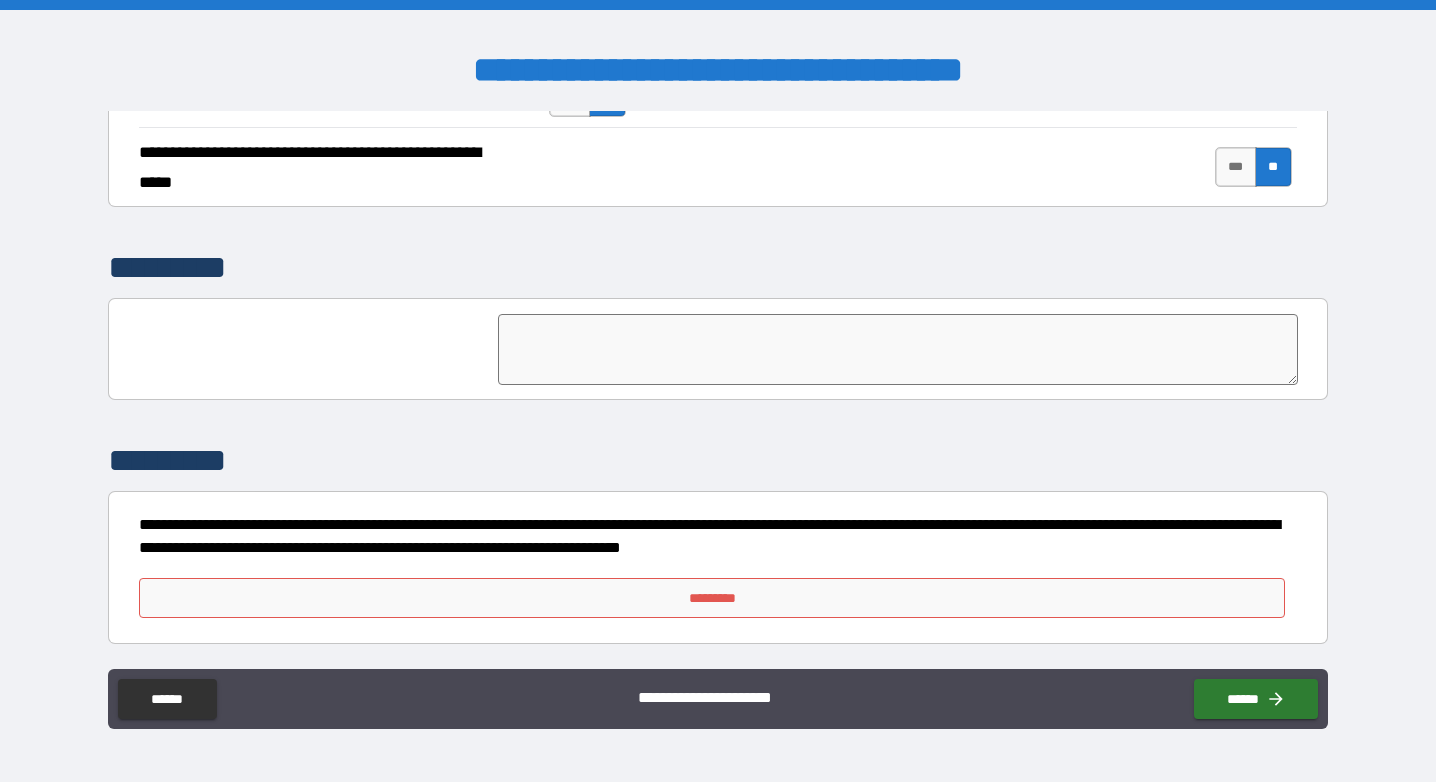 scroll, scrollTop: 4735, scrollLeft: 0, axis: vertical 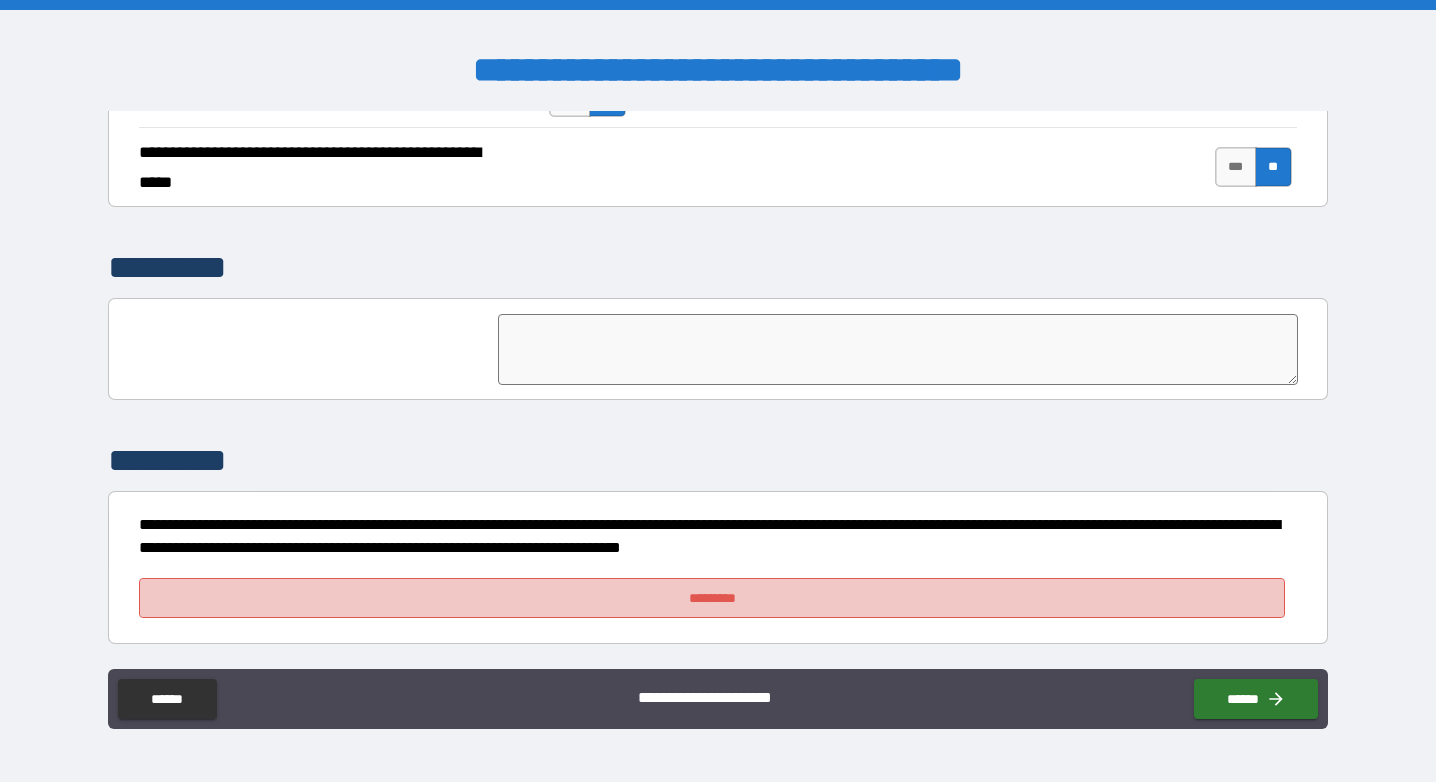 click on "*********" at bounding box center [712, 598] 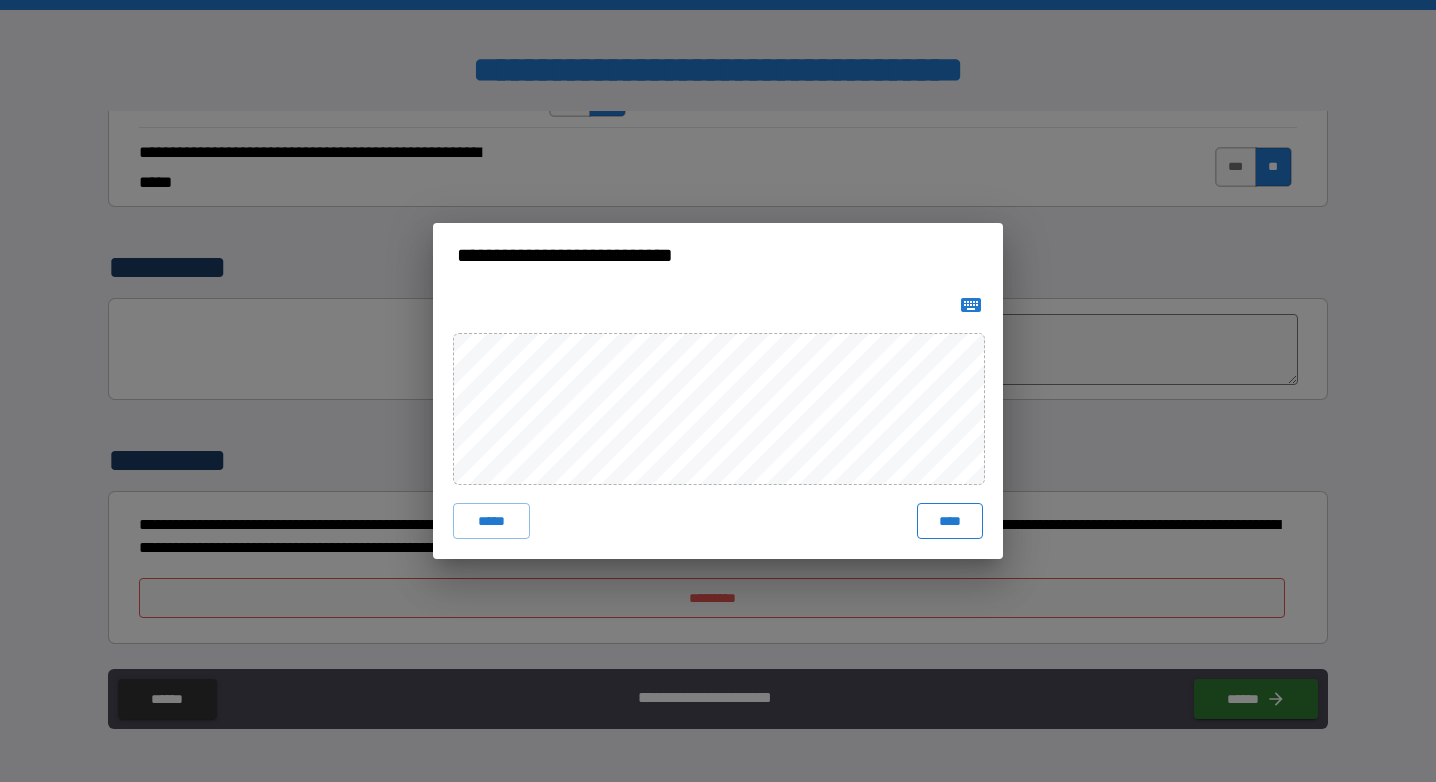 click on "****" at bounding box center [950, 521] 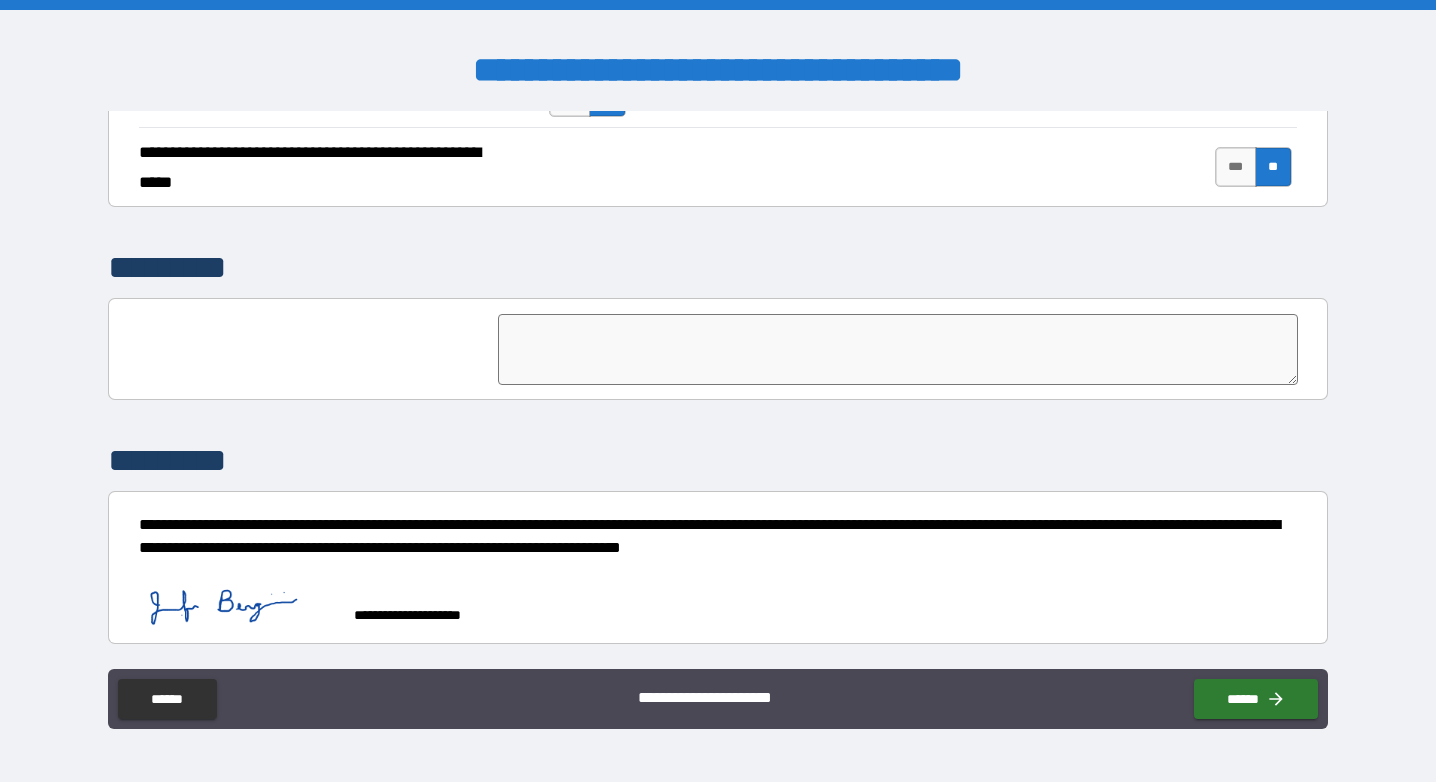 scroll, scrollTop: 4725, scrollLeft: 0, axis: vertical 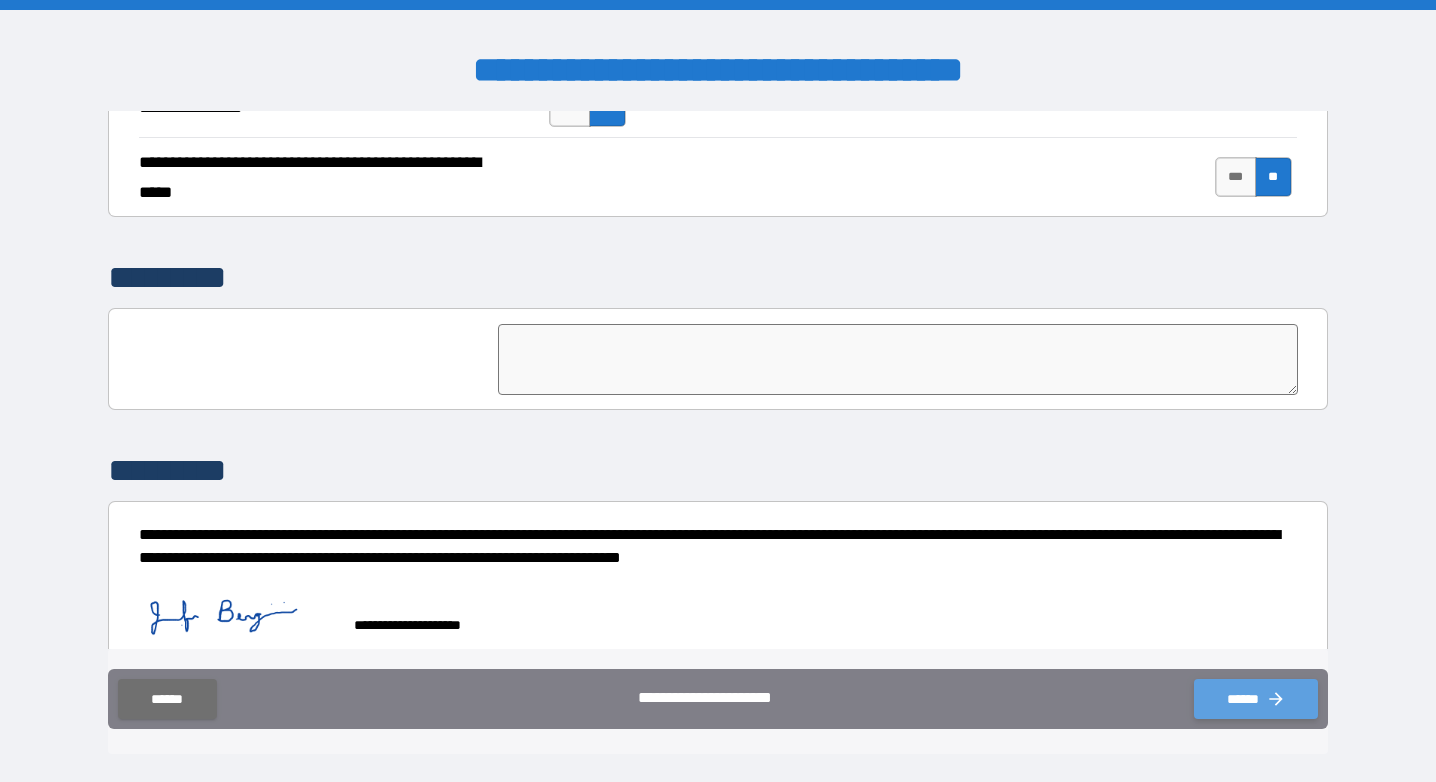 click on "******" at bounding box center [1256, 699] 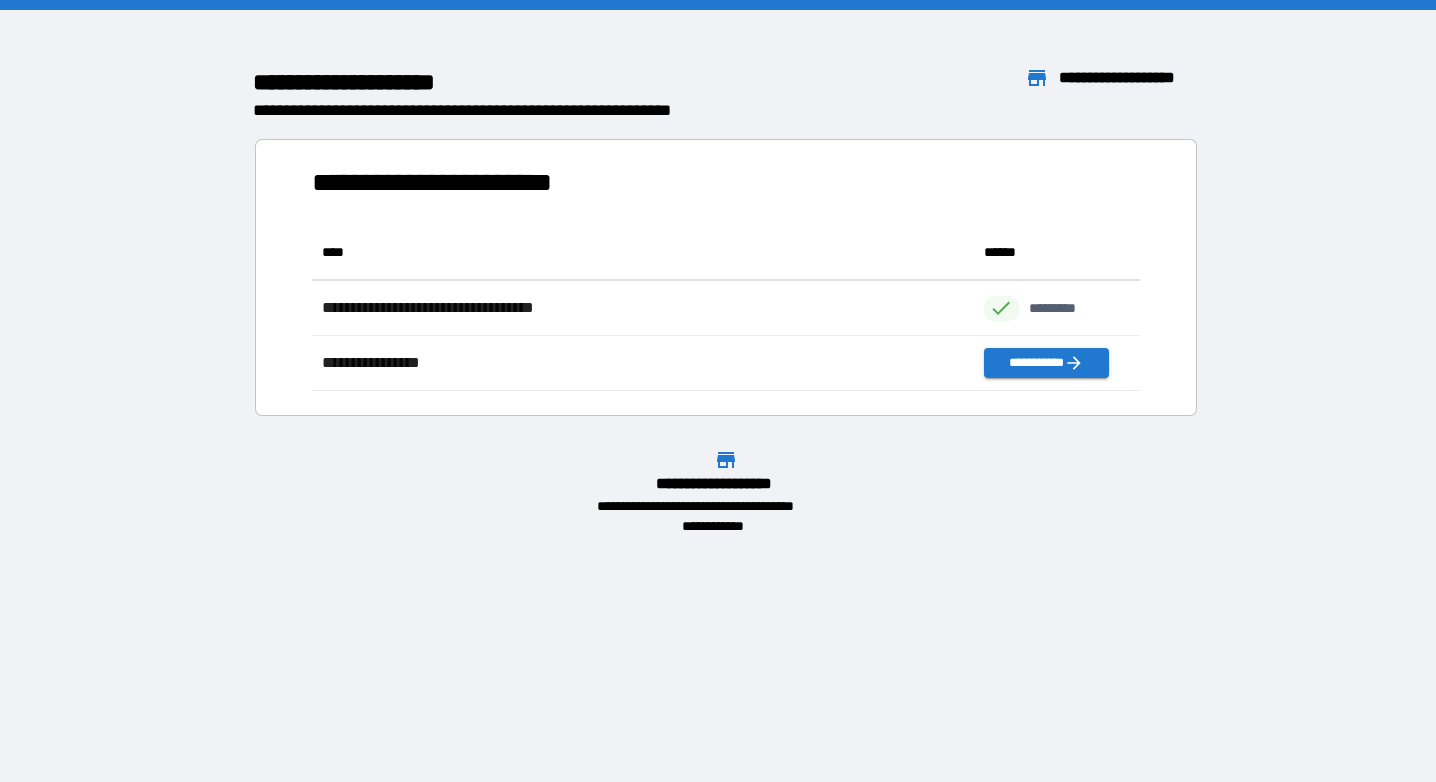 scroll, scrollTop: 1, scrollLeft: 1, axis: both 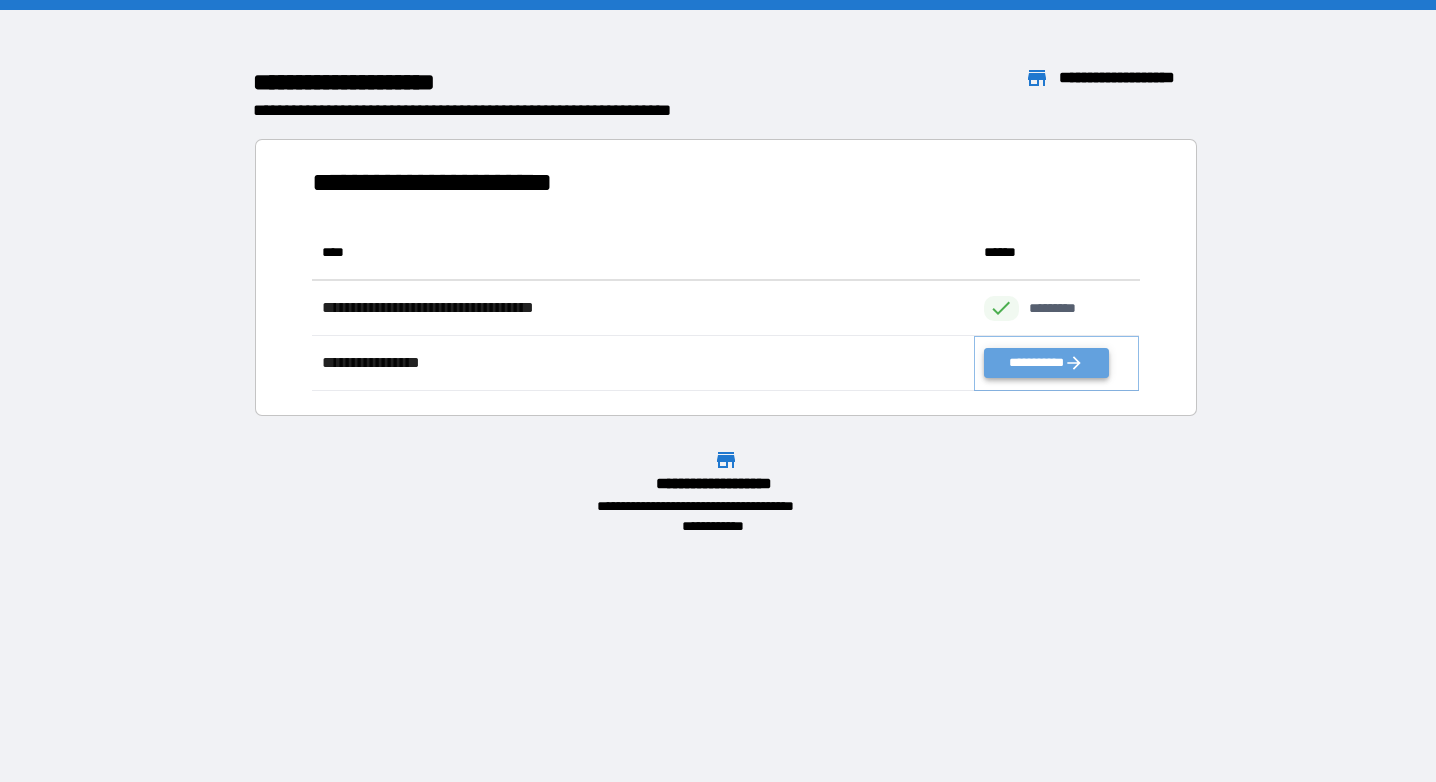 click on "**********" at bounding box center (1046, 363) 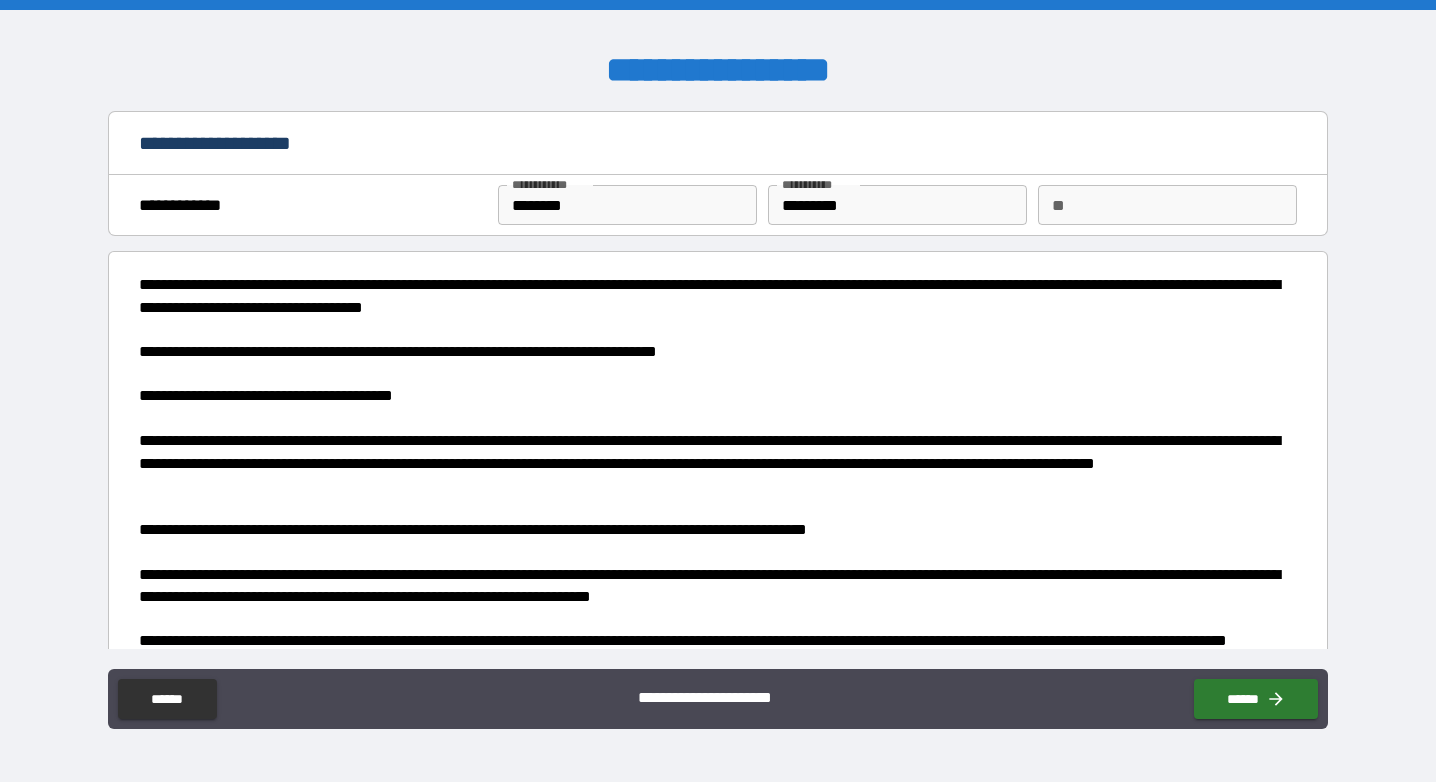 type on "*" 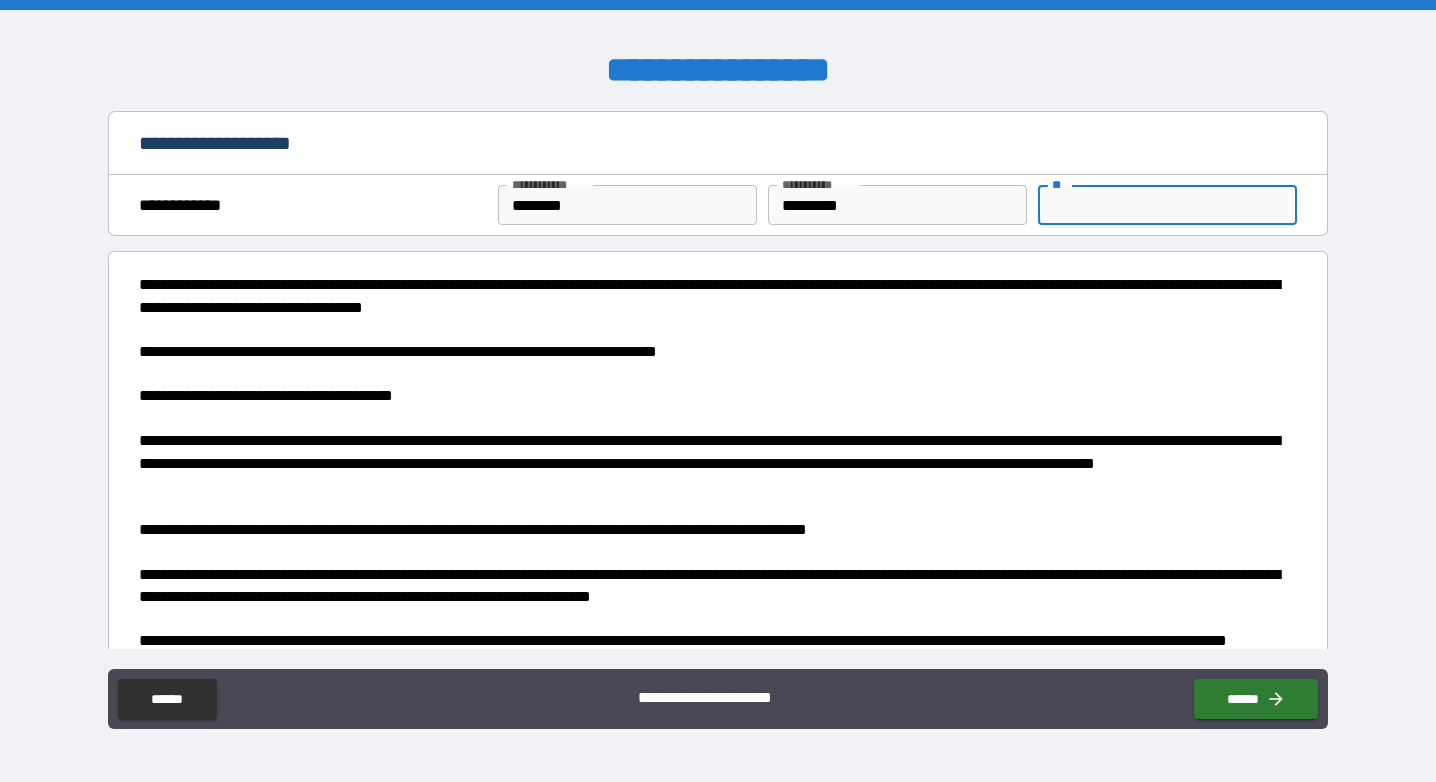type on "*" 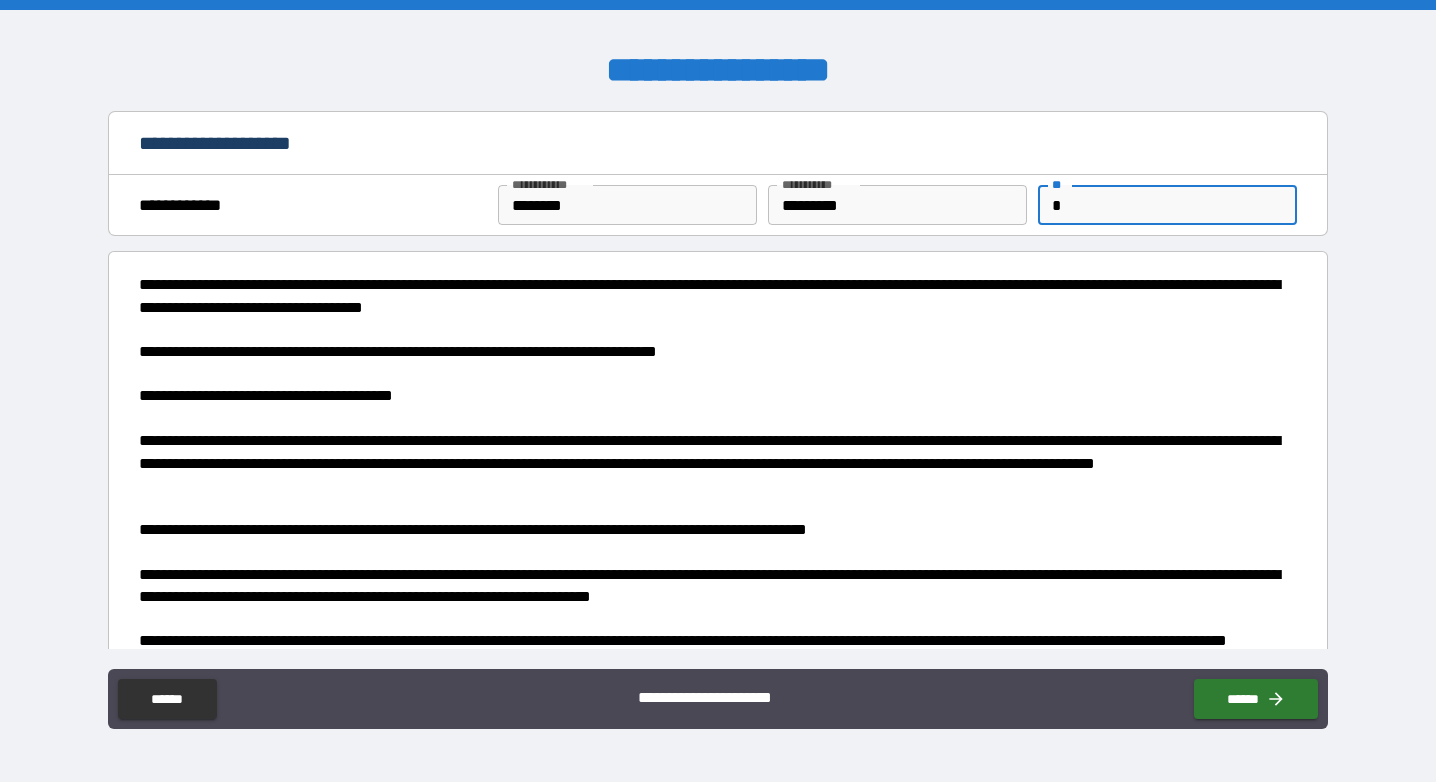 type on "*" 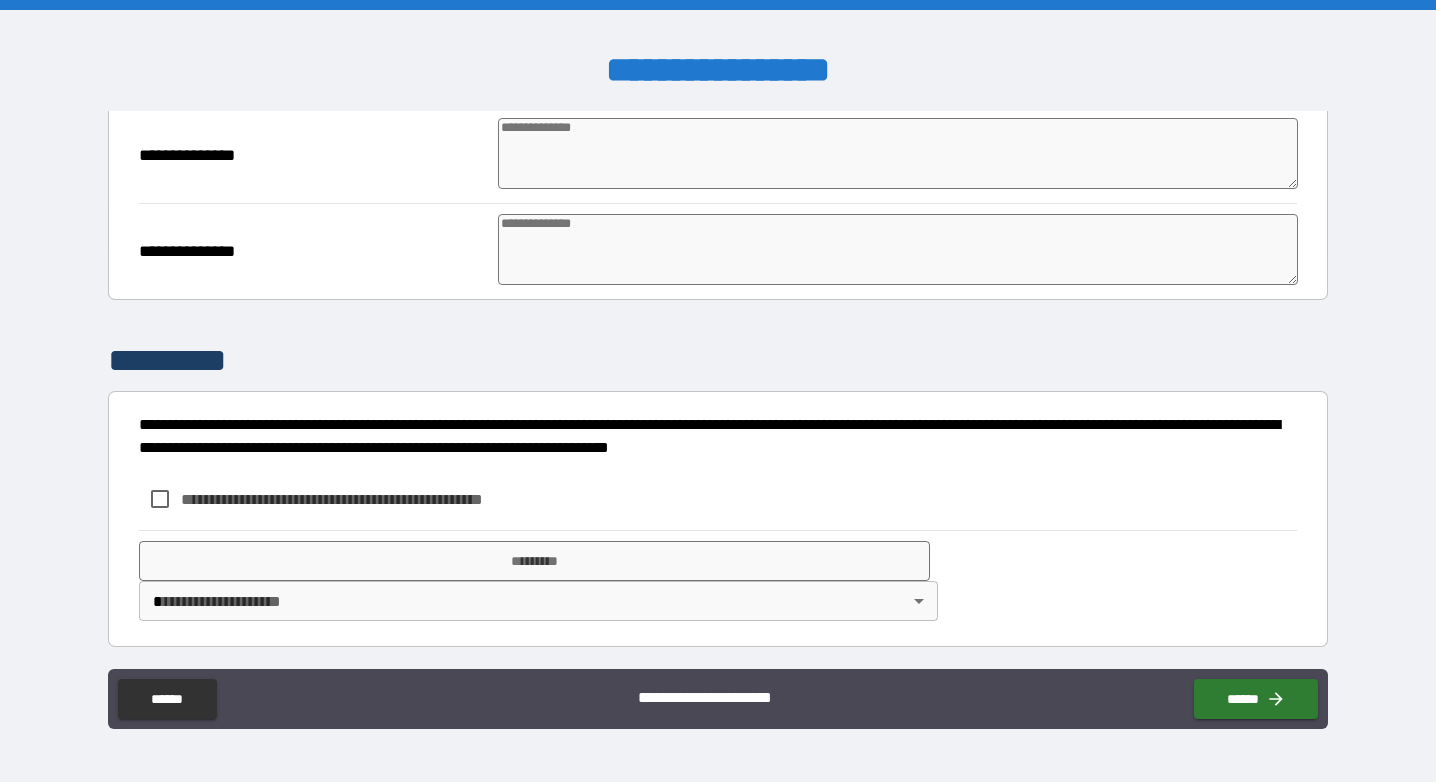 scroll, scrollTop: 847, scrollLeft: 0, axis: vertical 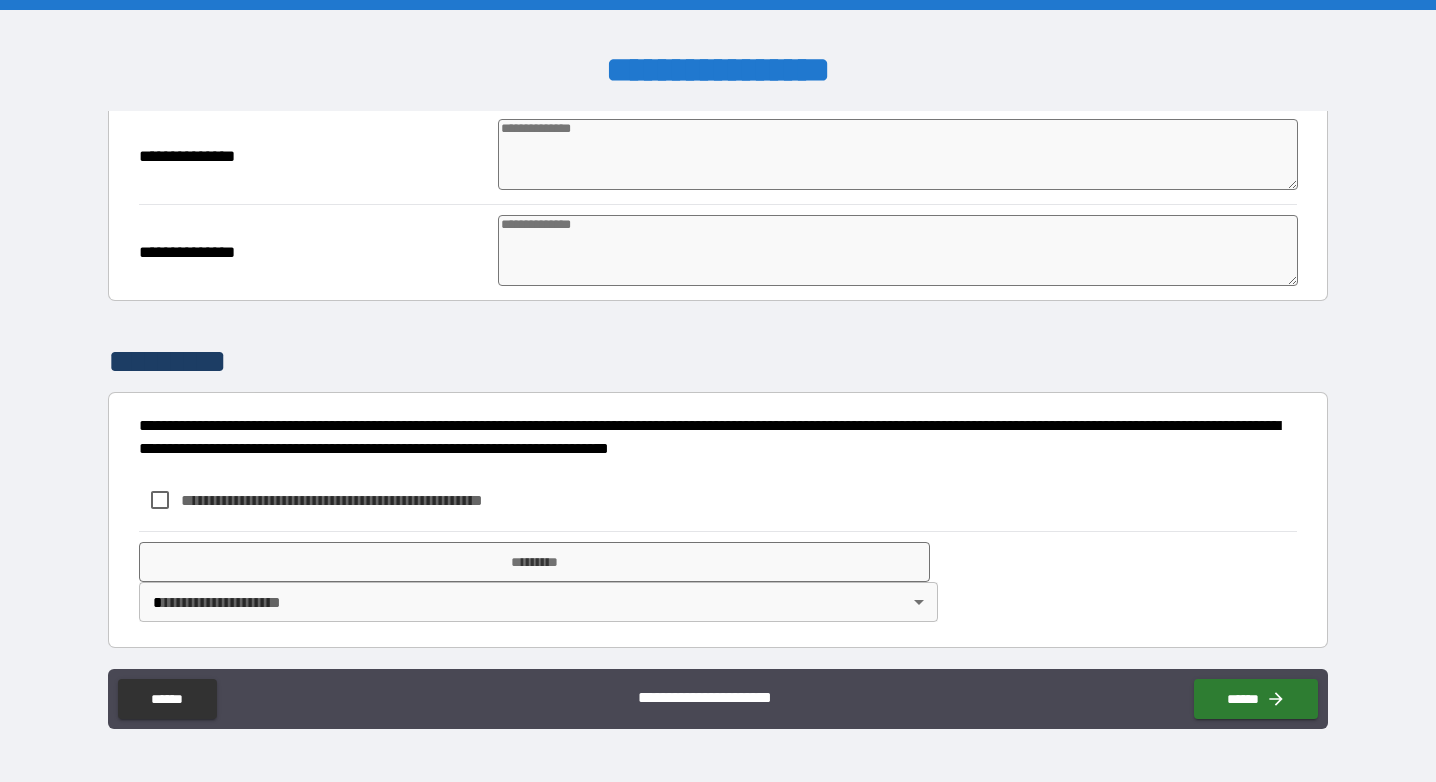 type on "*" 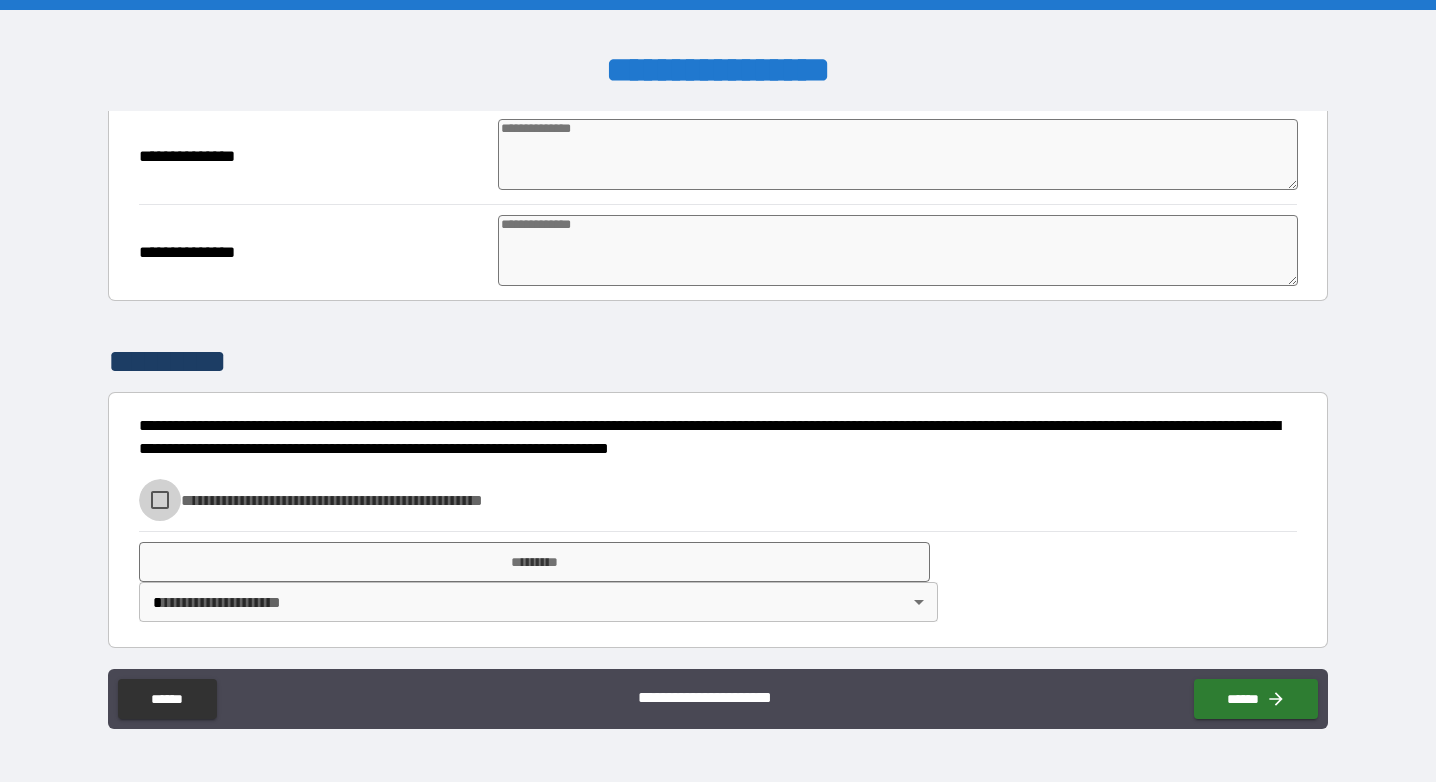 type on "*" 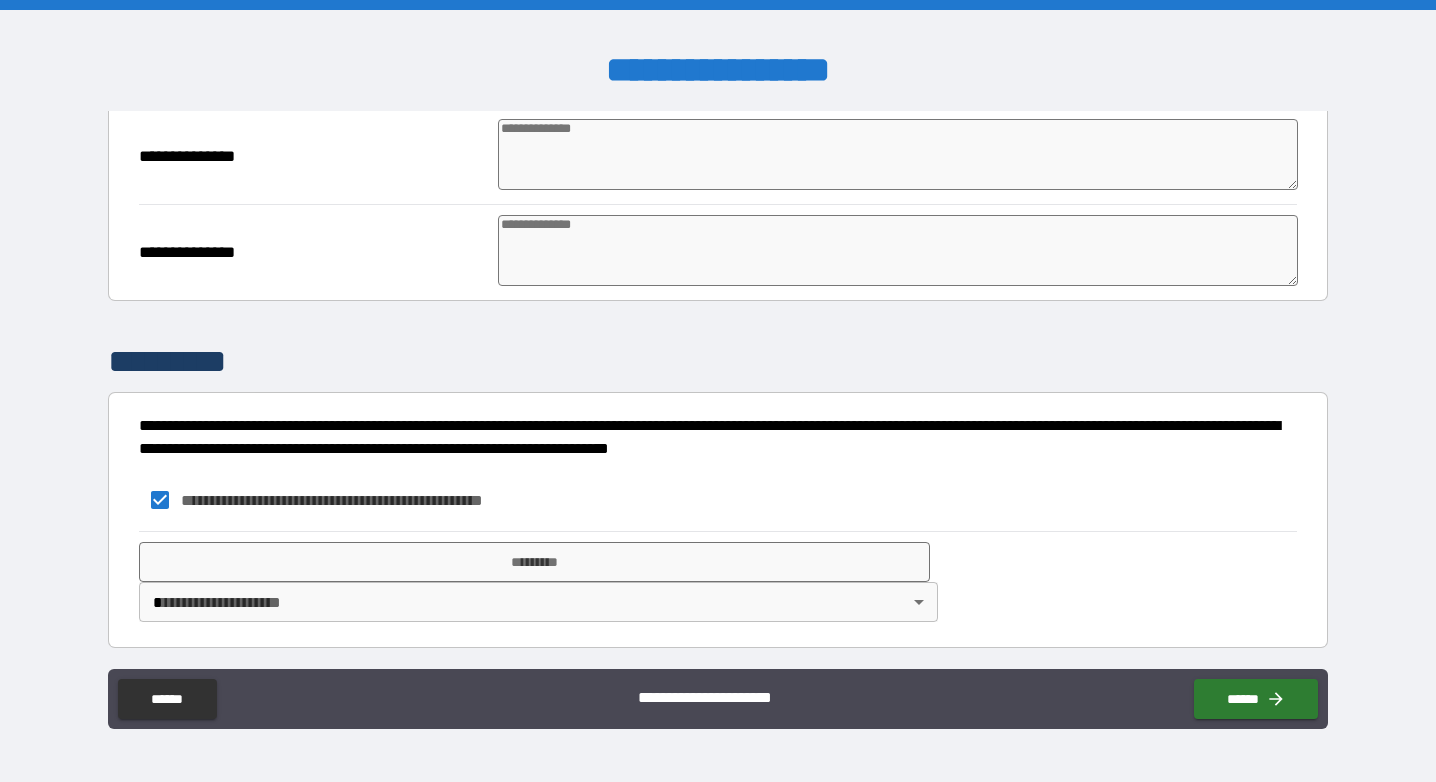 type on "*" 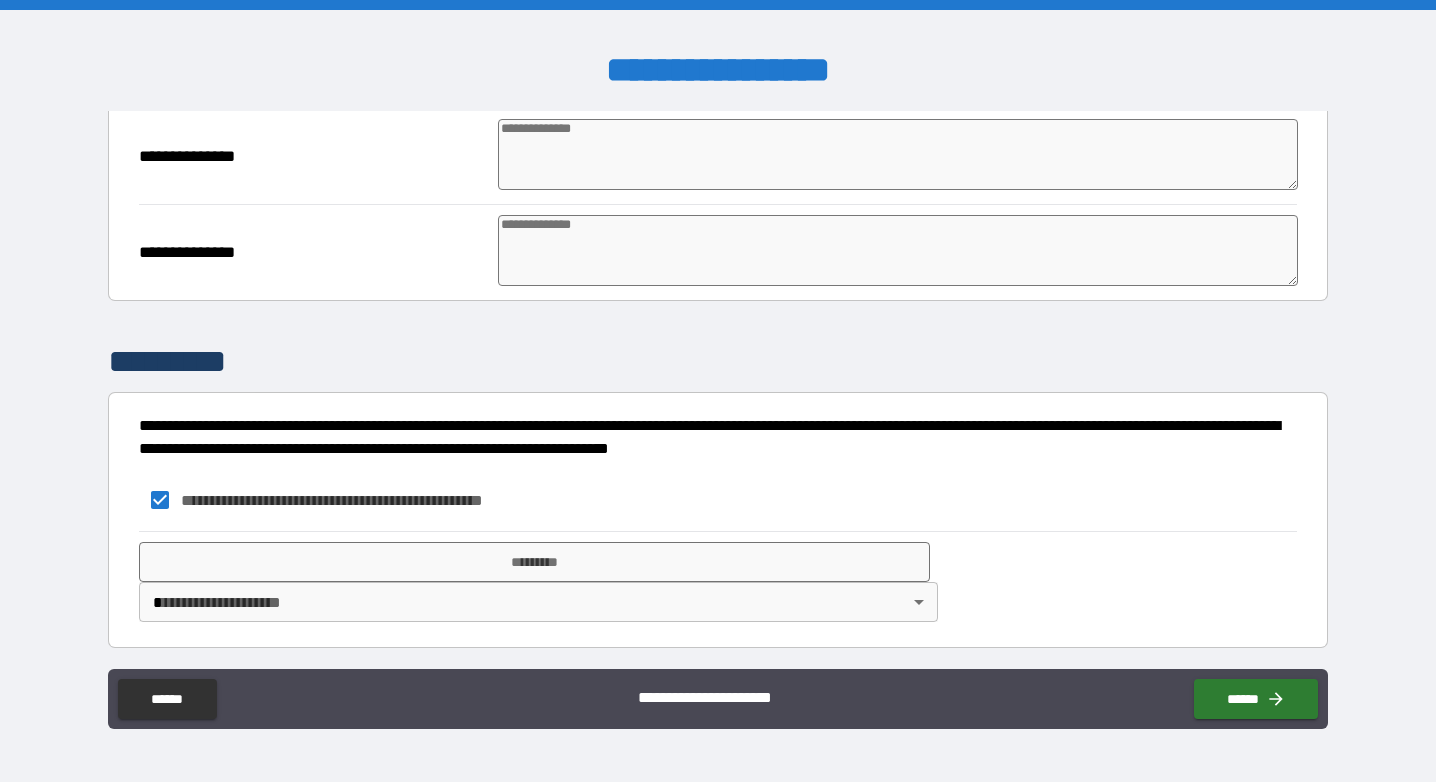 type on "*" 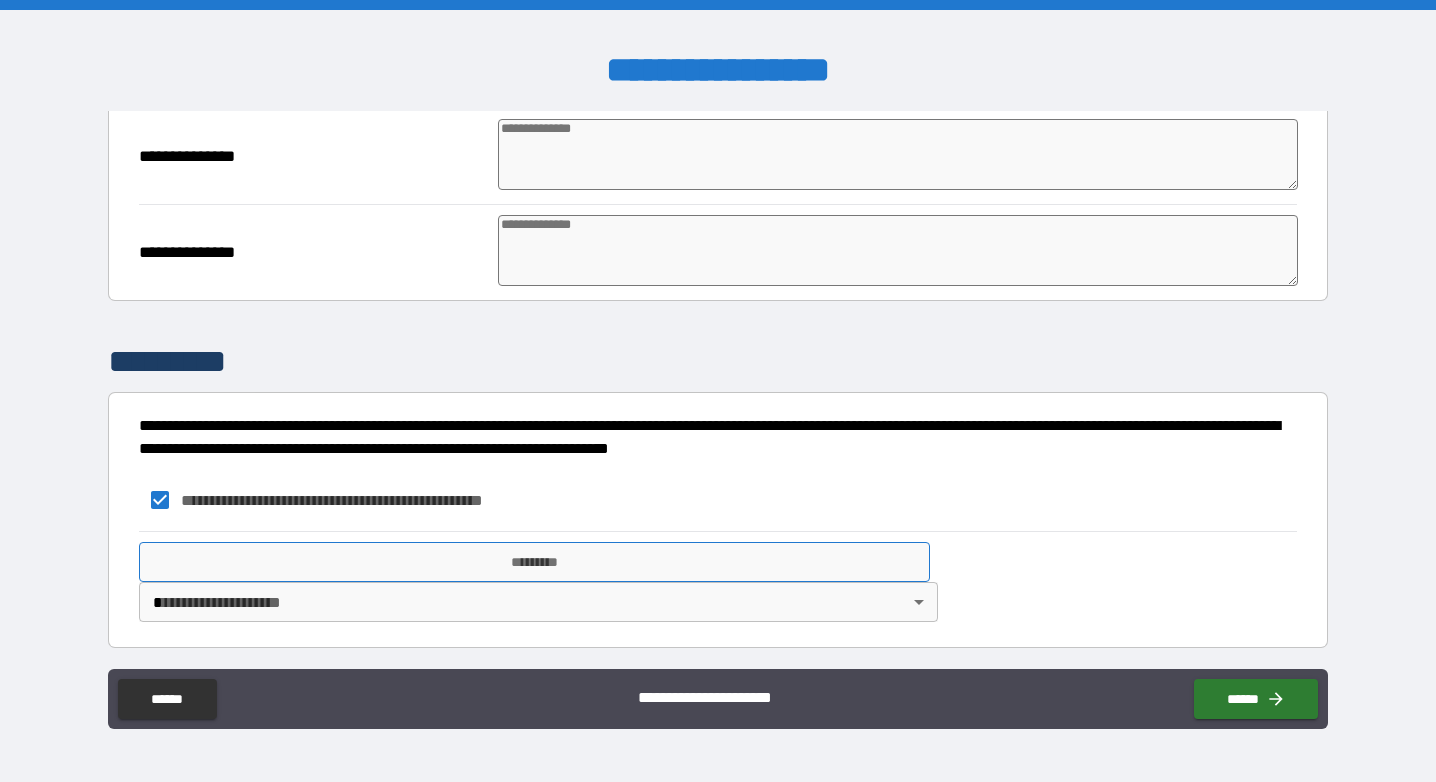 click on "*********" at bounding box center (534, 562) 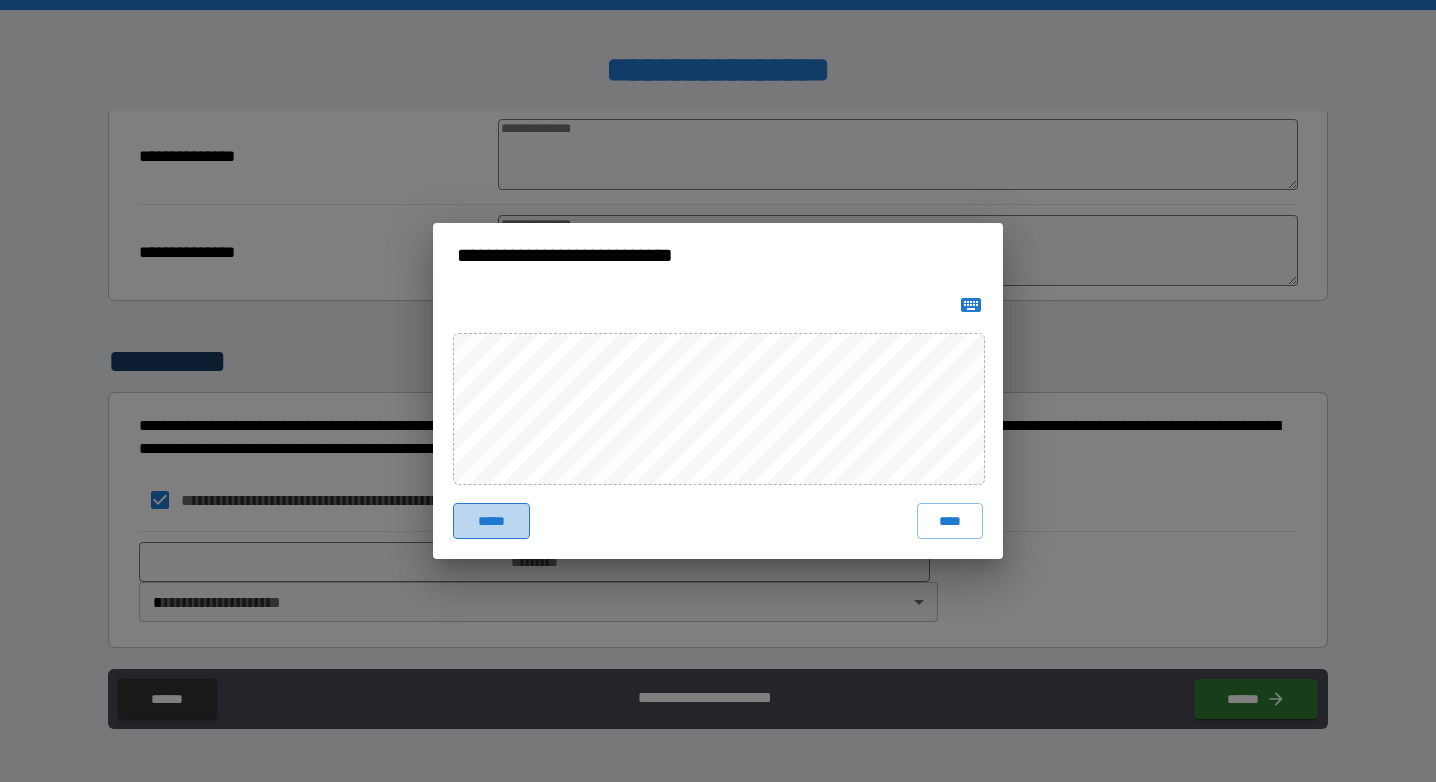 click on "*****" at bounding box center [491, 521] 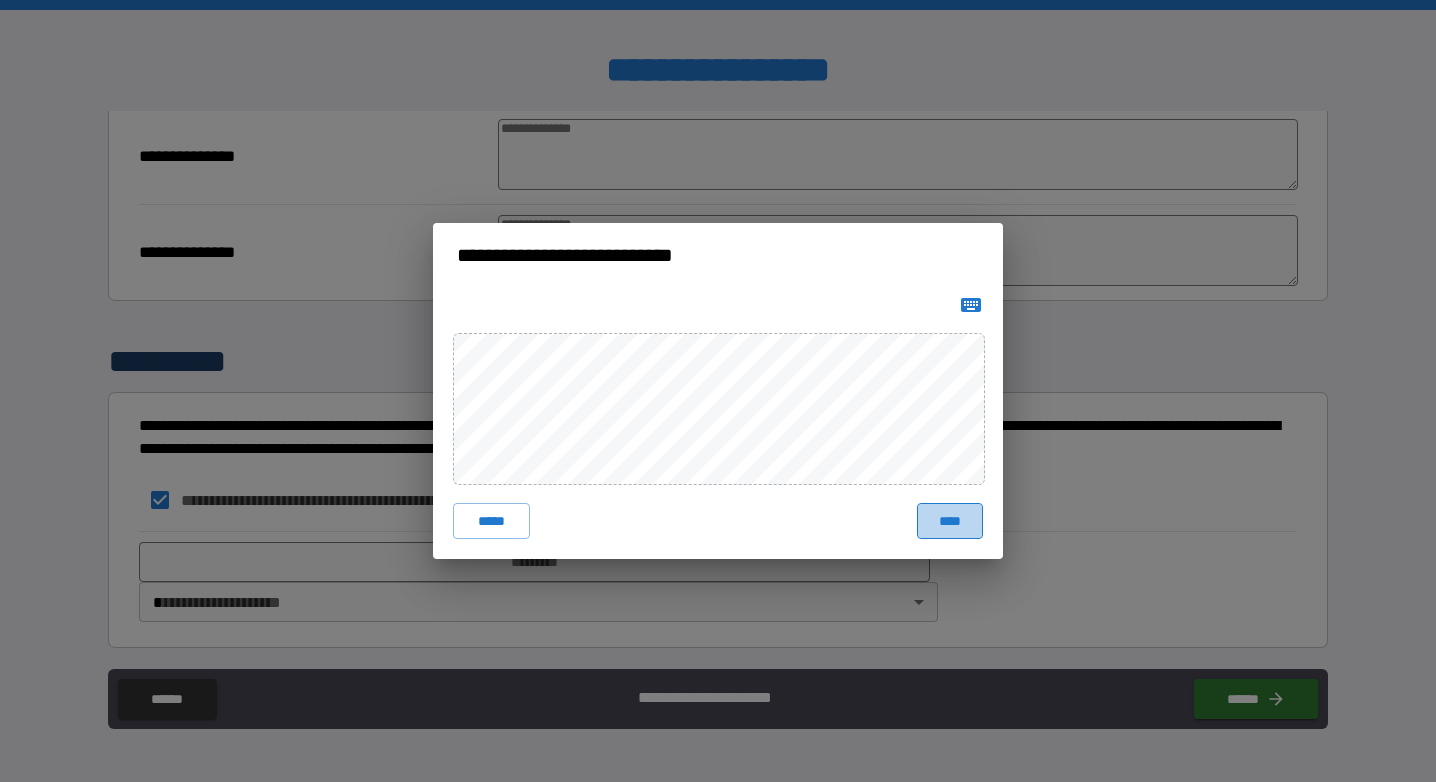 click on "****" at bounding box center [950, 521] 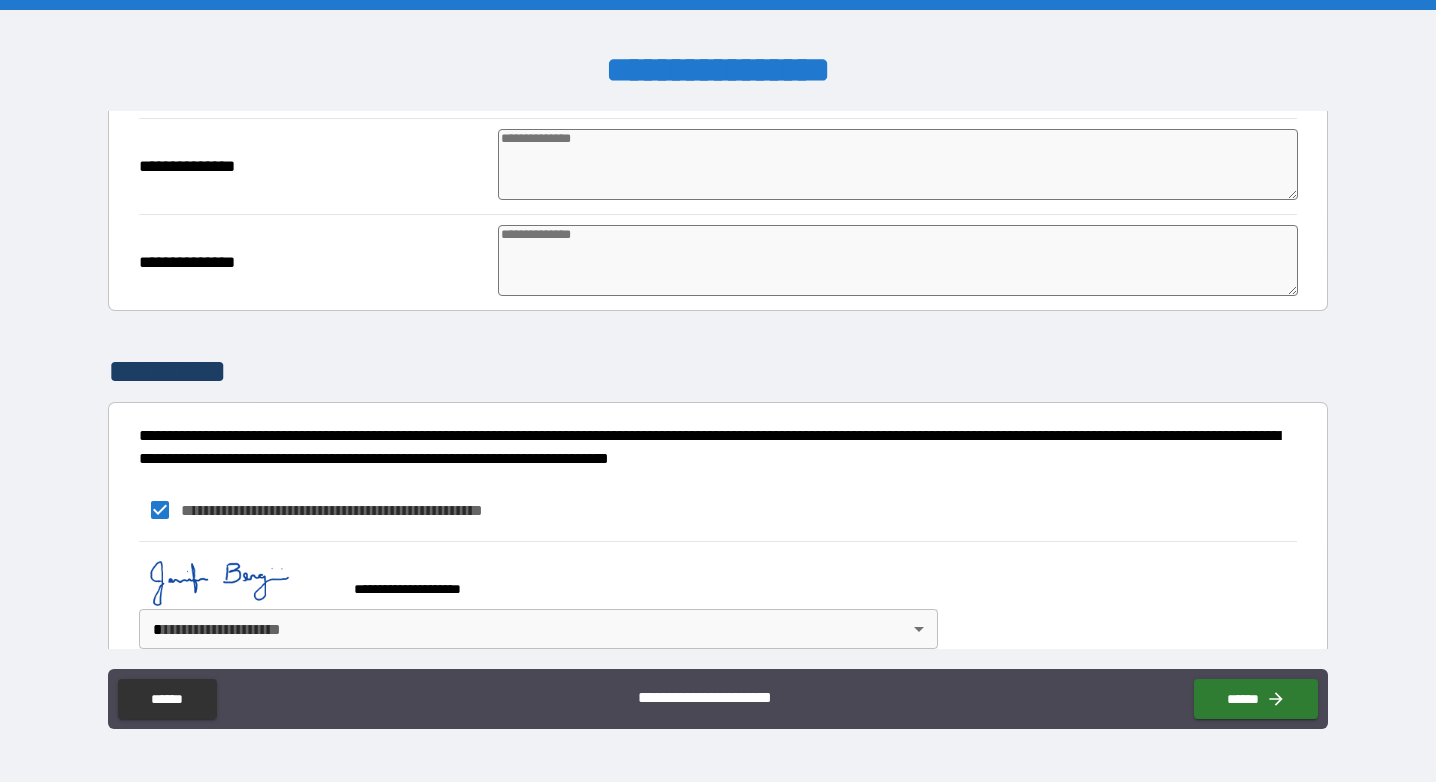 type on "*" 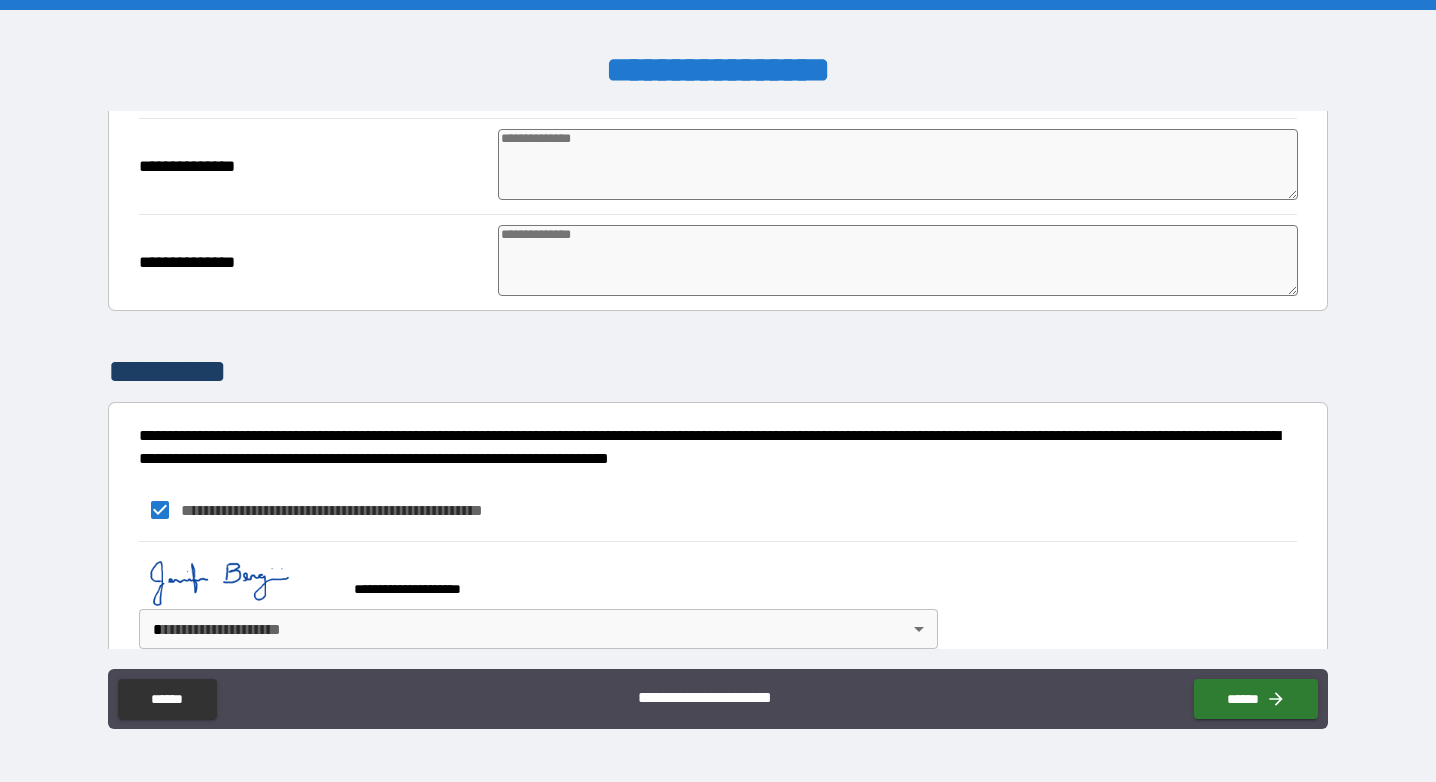 type on "*" 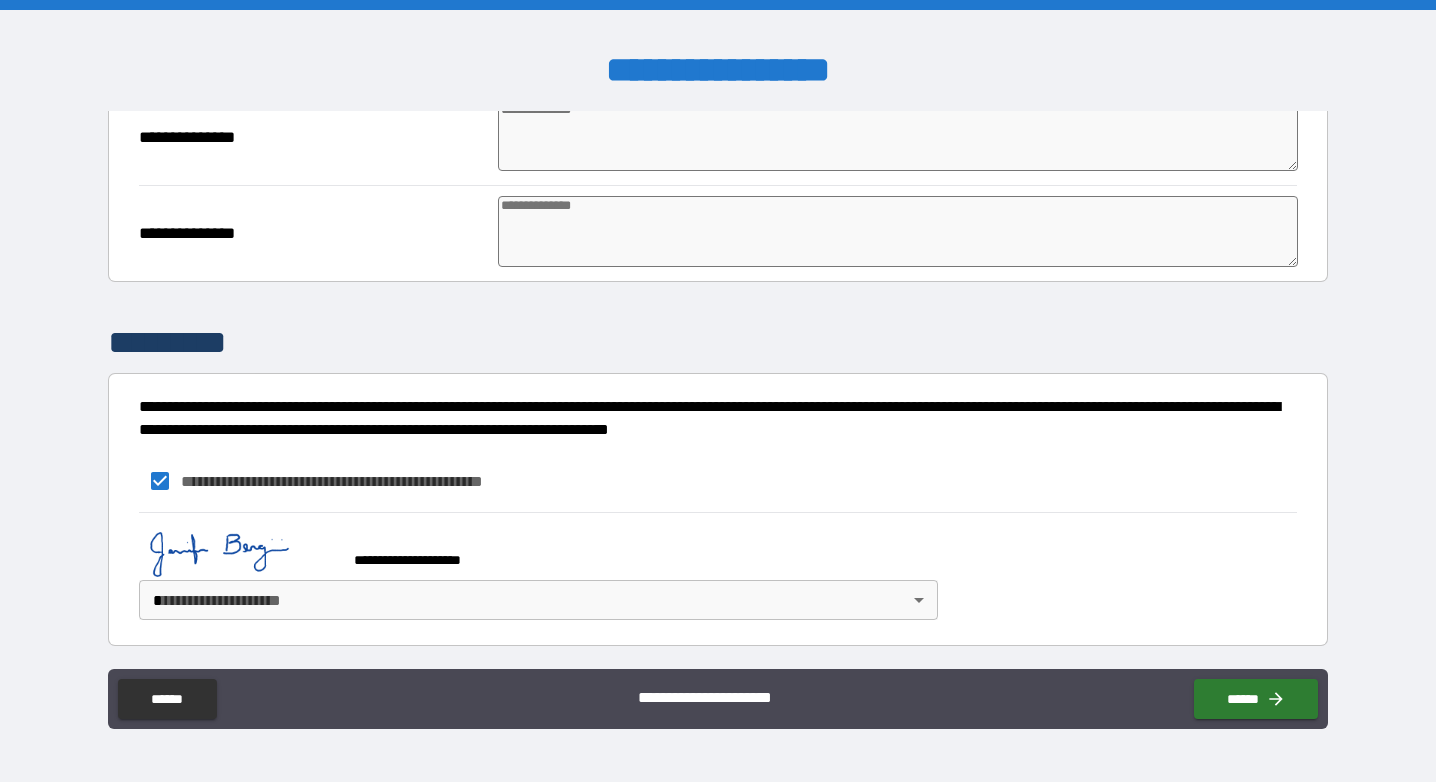 scroll, scrollTop: 864, scrollLeft: 0, axis: vertical 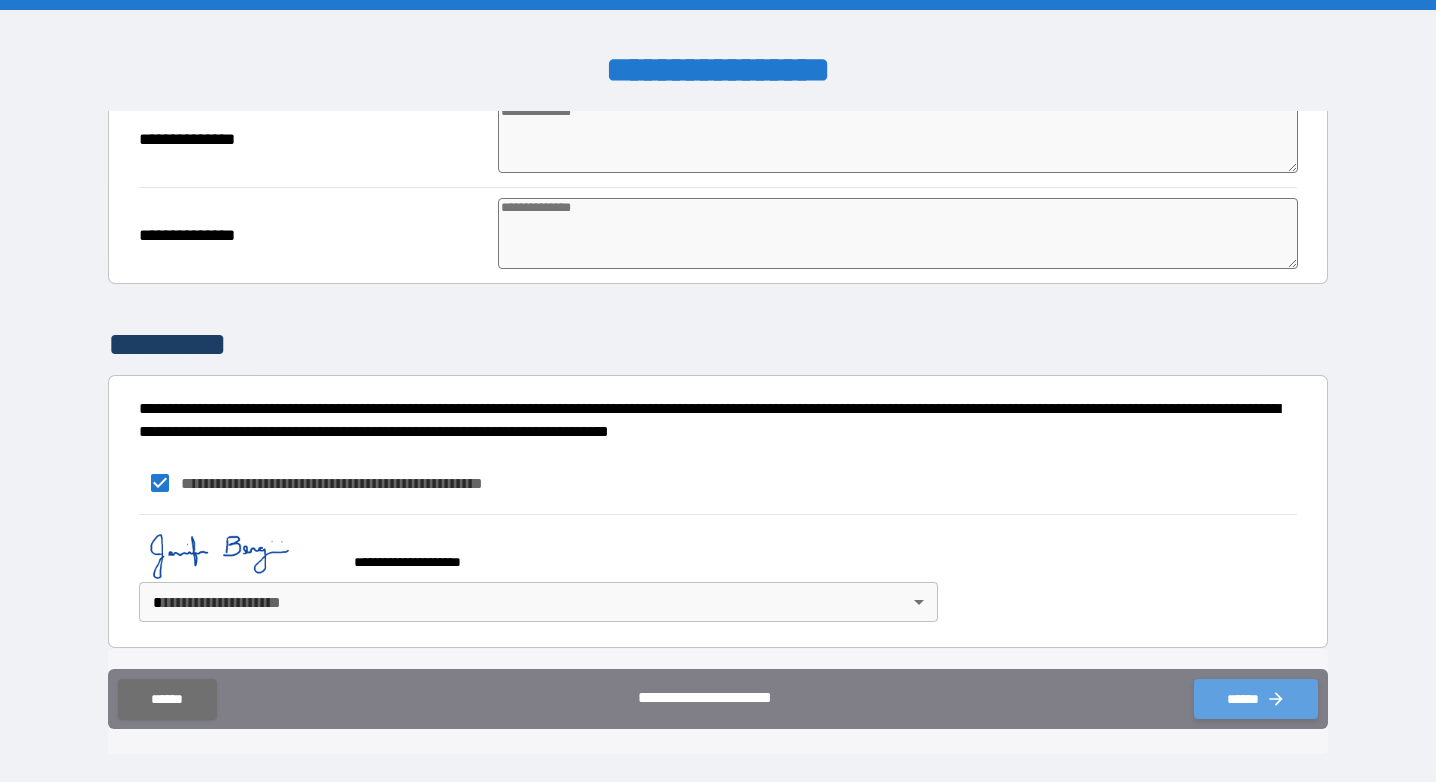 click on "******" at bounding box center (1256, 699) 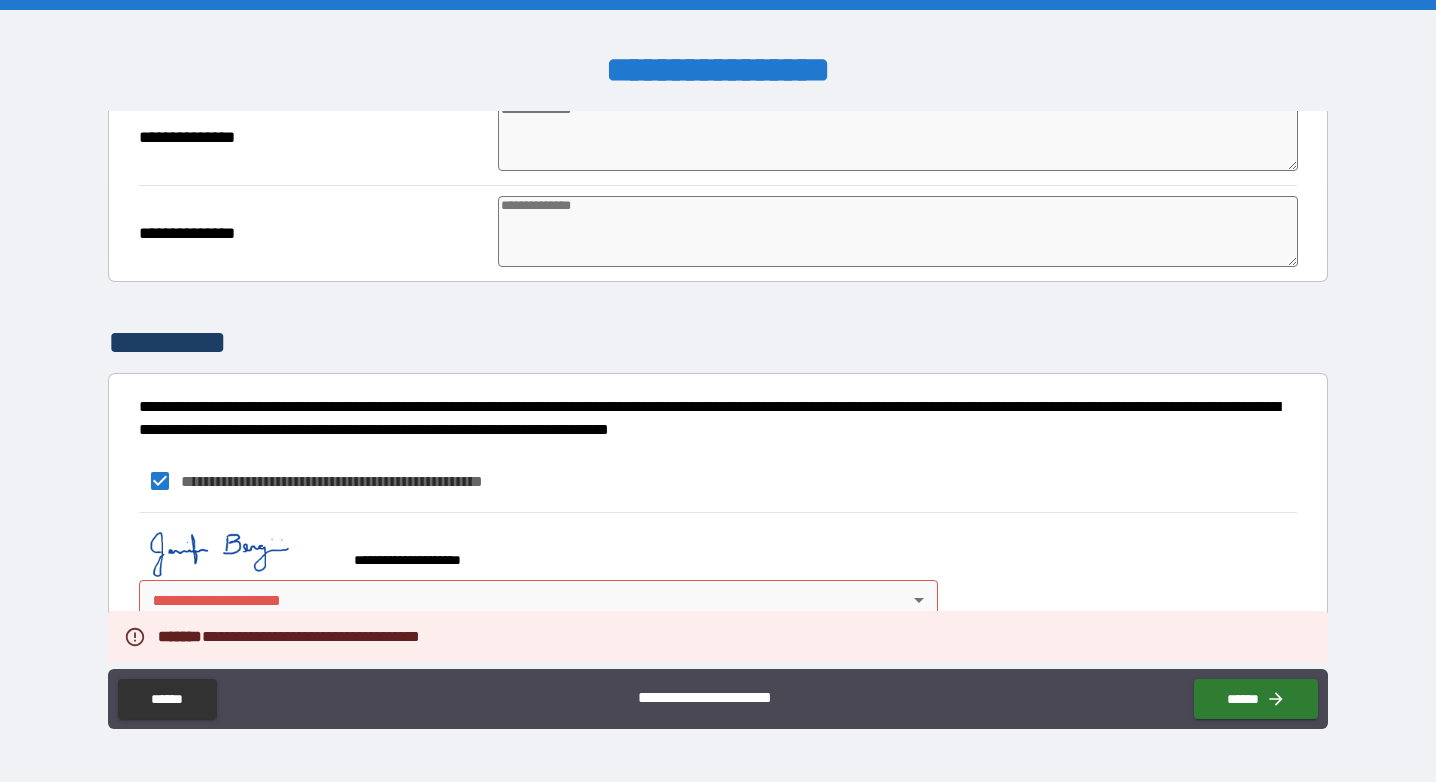 scroll, scrollTop: 864, scrollLeft: 0, axis: vertical 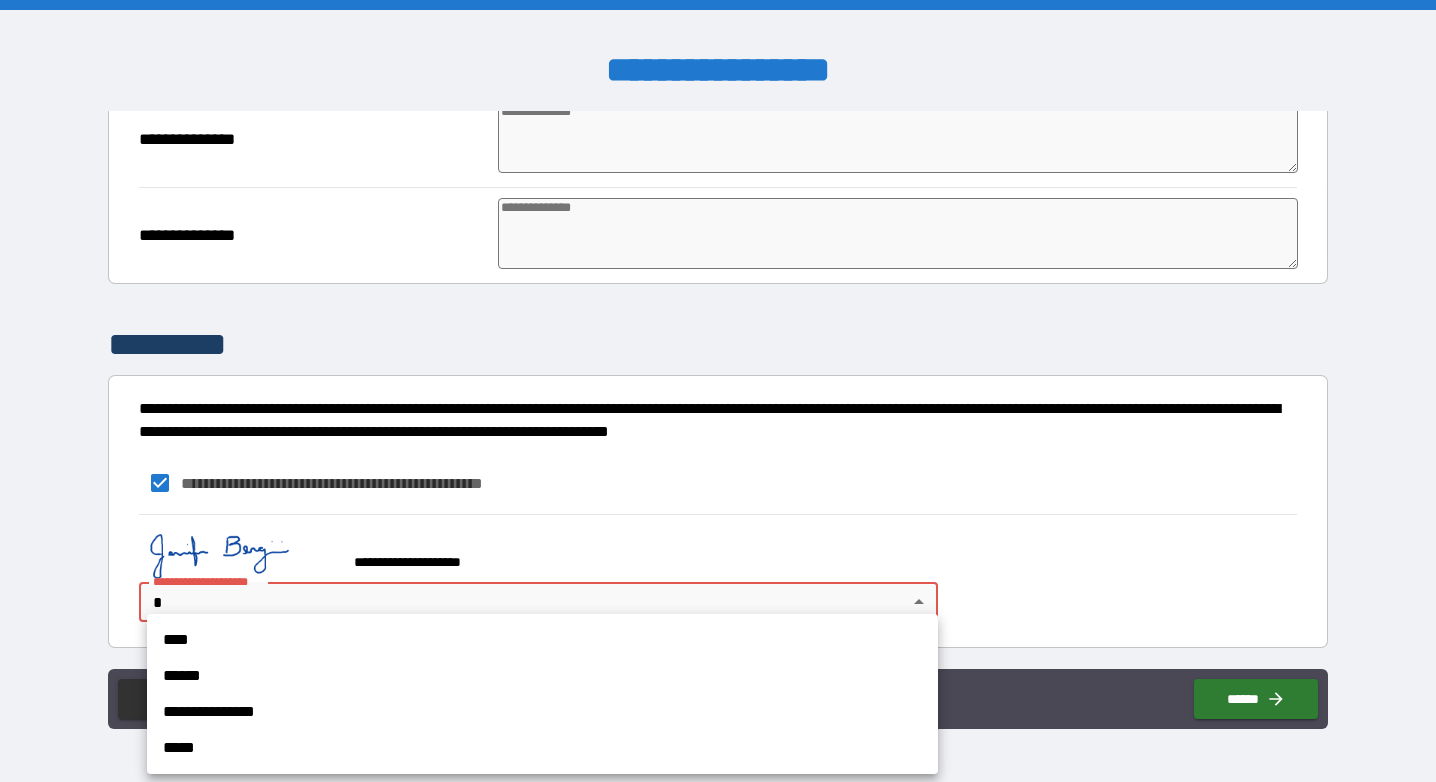 click on "**********" at bounding box center [718, 391] 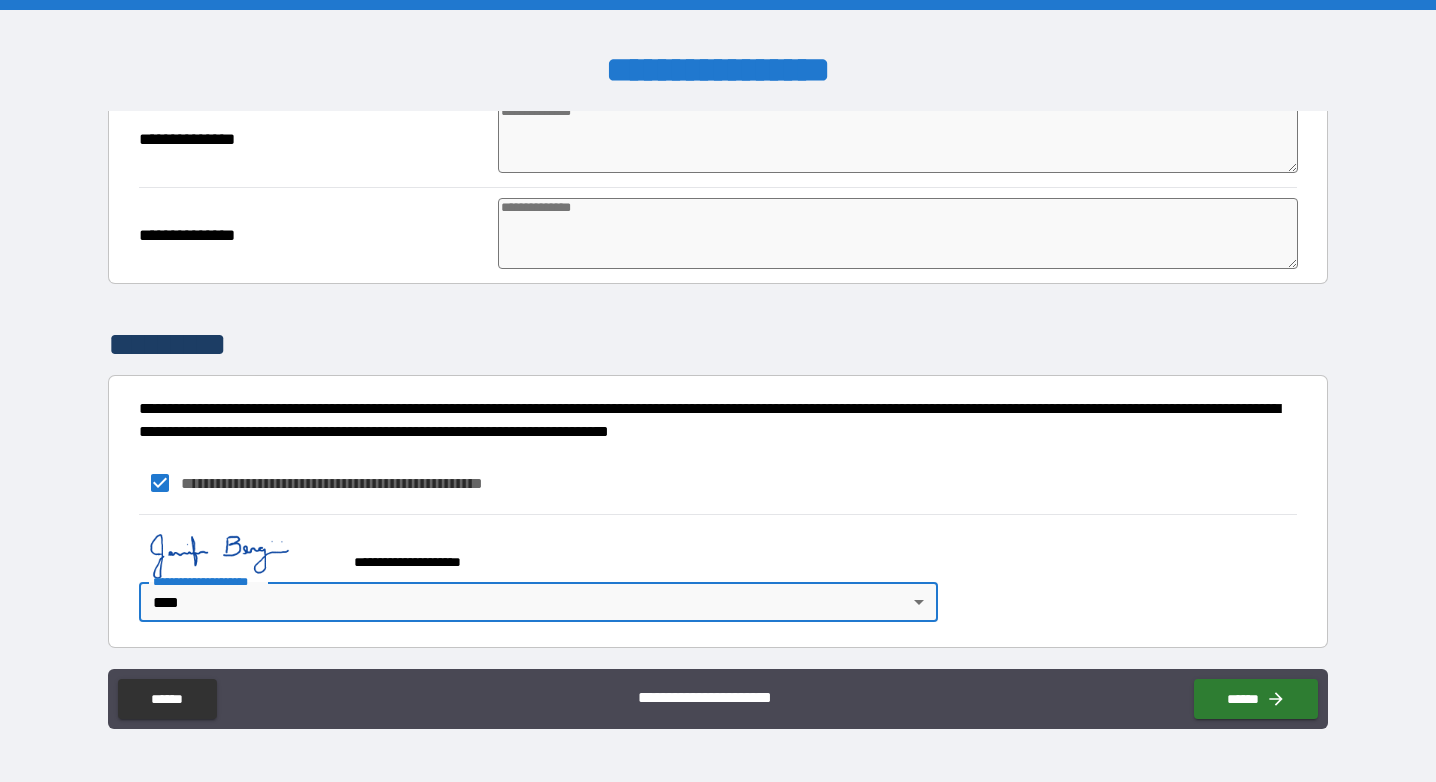 type on "*" 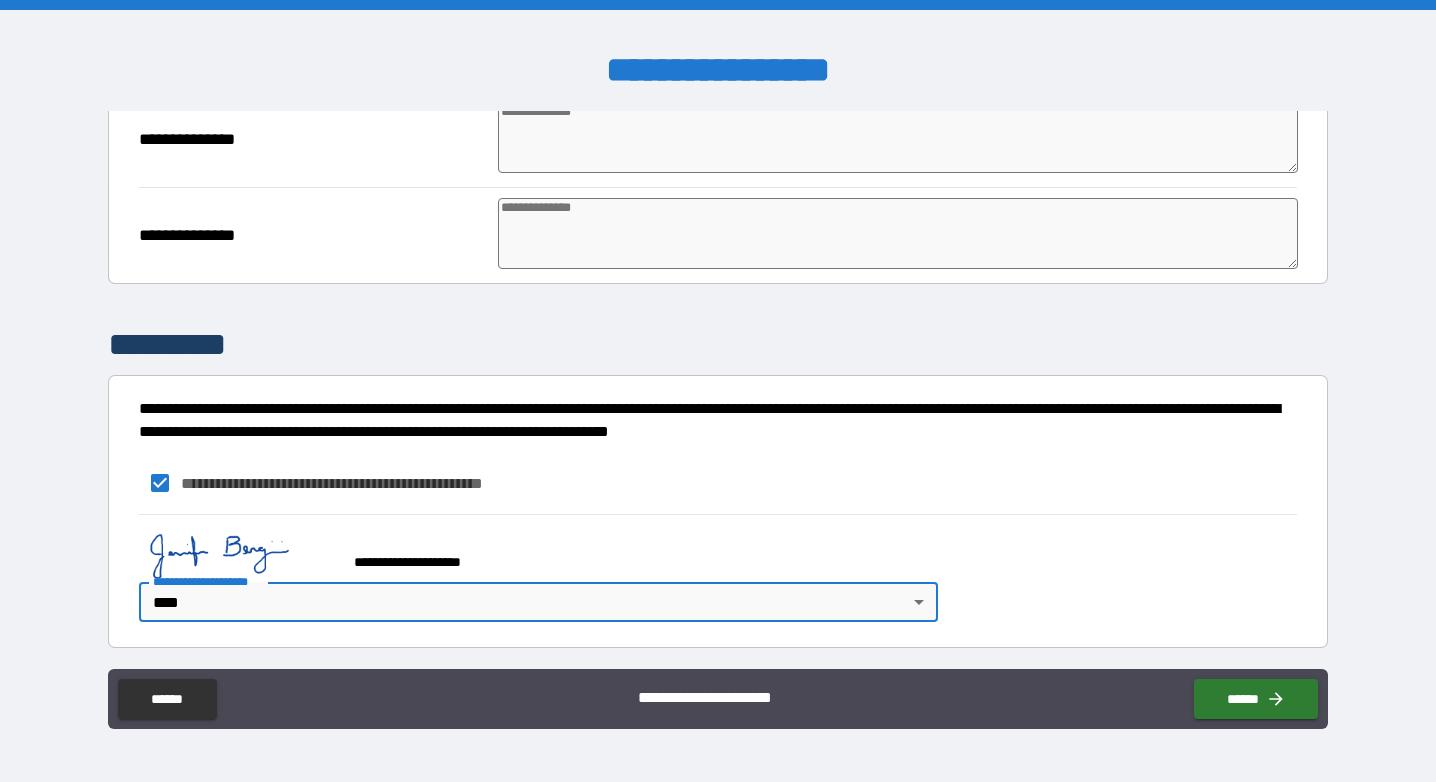 type on "*" 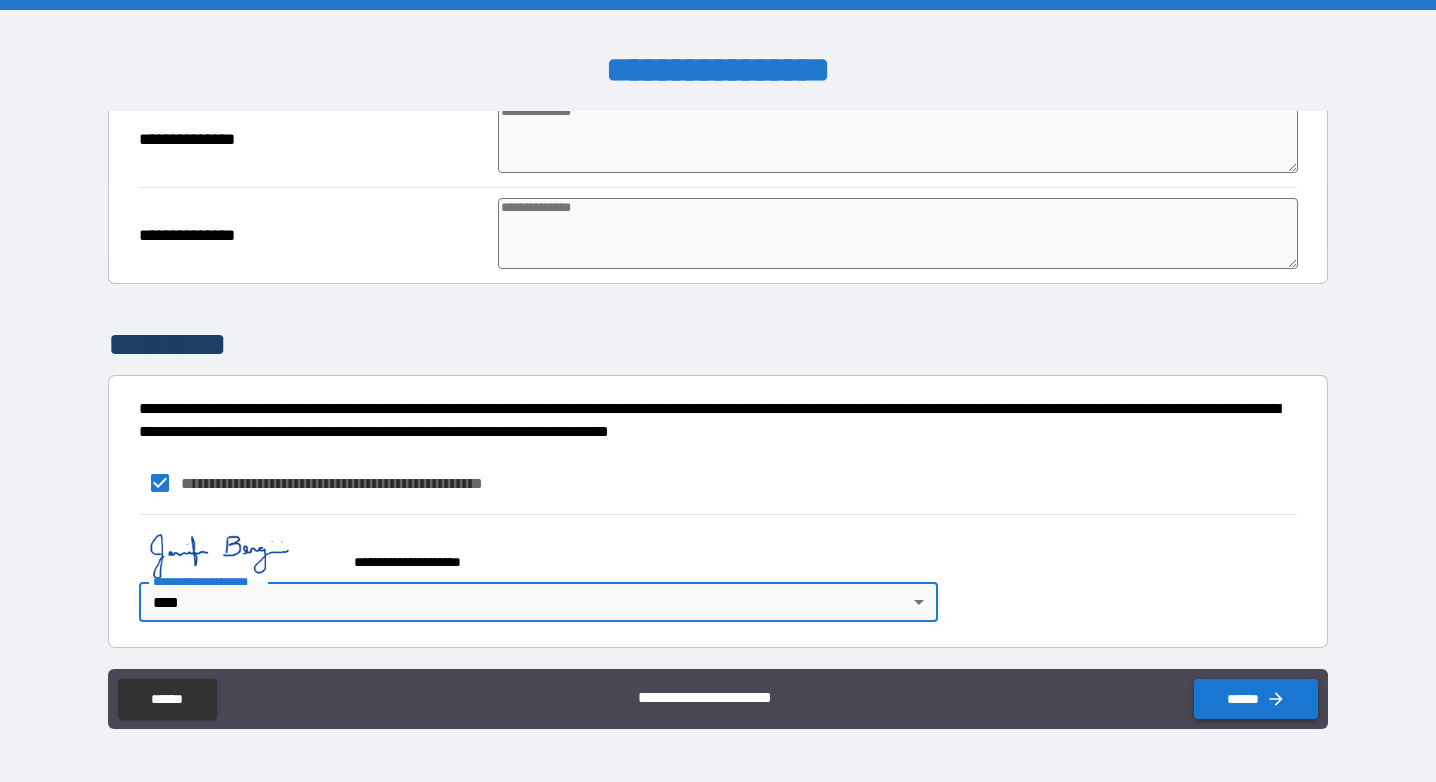 click on "******" at bounding box center (1256, 699) 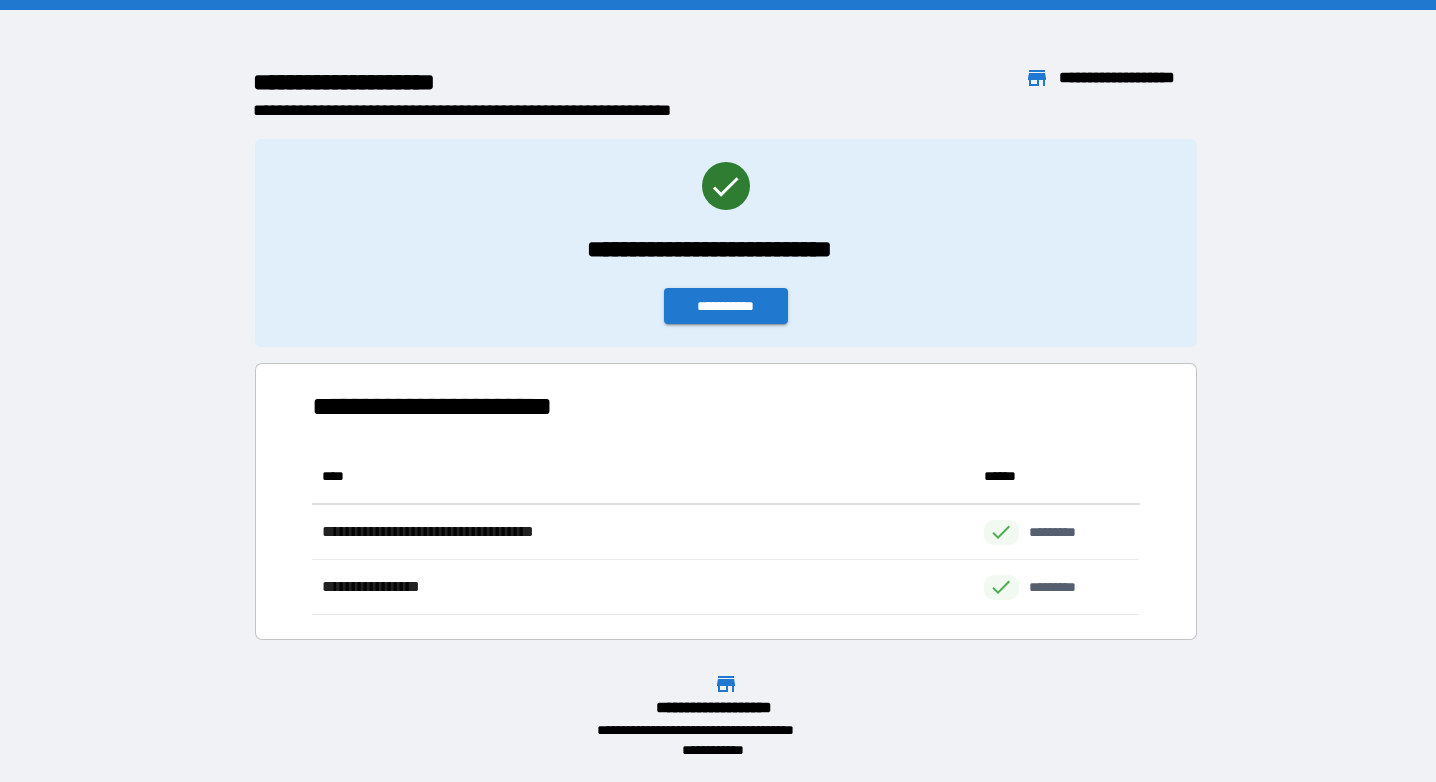 scroll, scrollTop: 1, scrollLeft: 1, axis: both 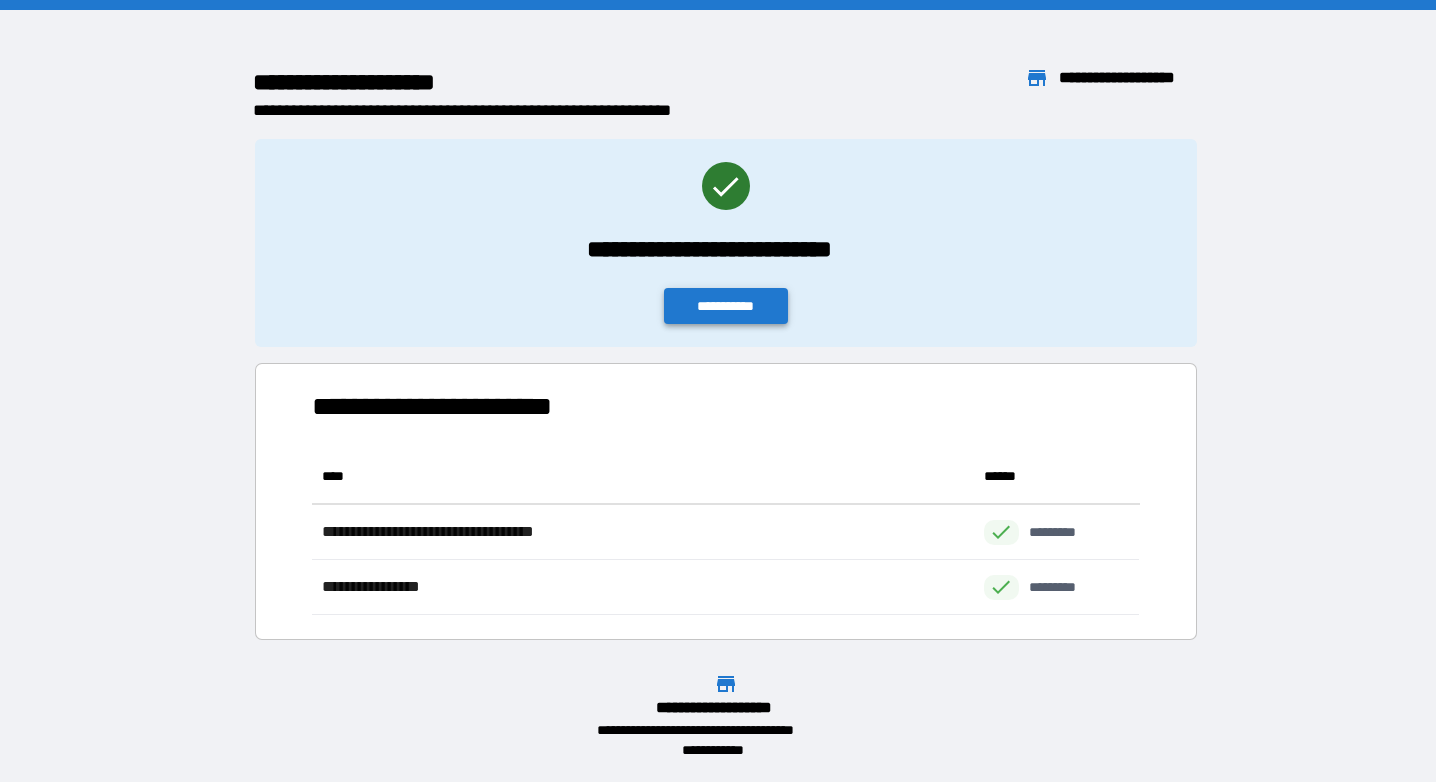 click on "**********" at bounding box center [726, 306] 